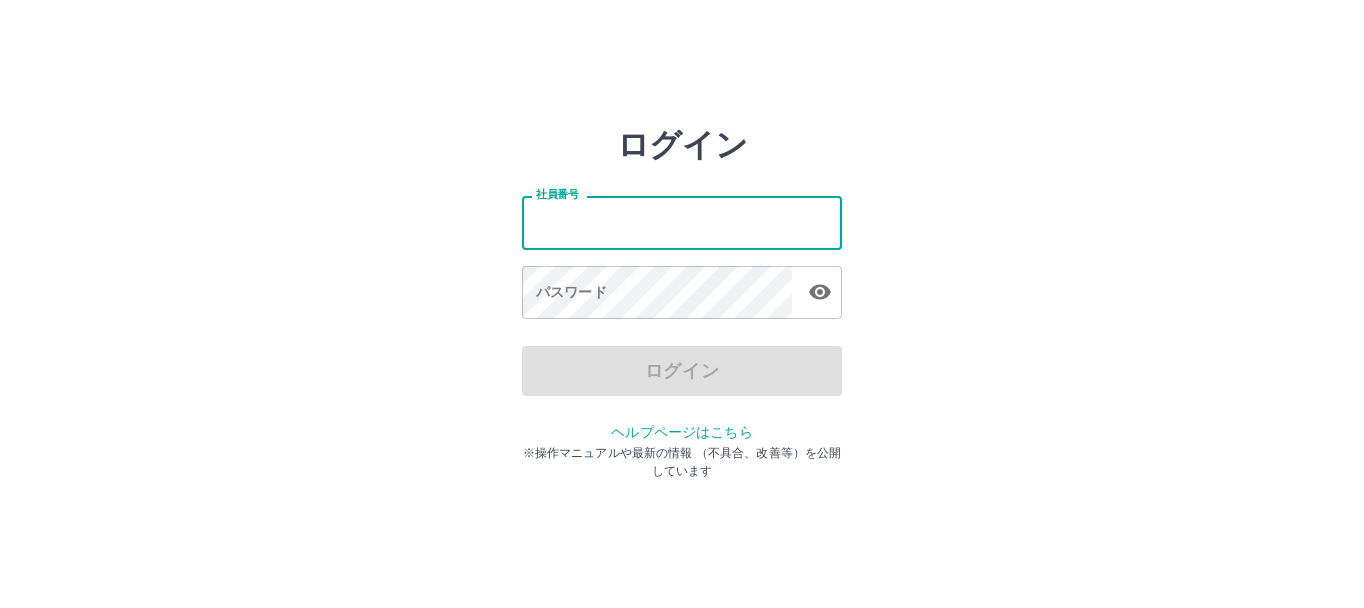 scroll, scrollTop: 0, scrollLeft: 0, axis: both 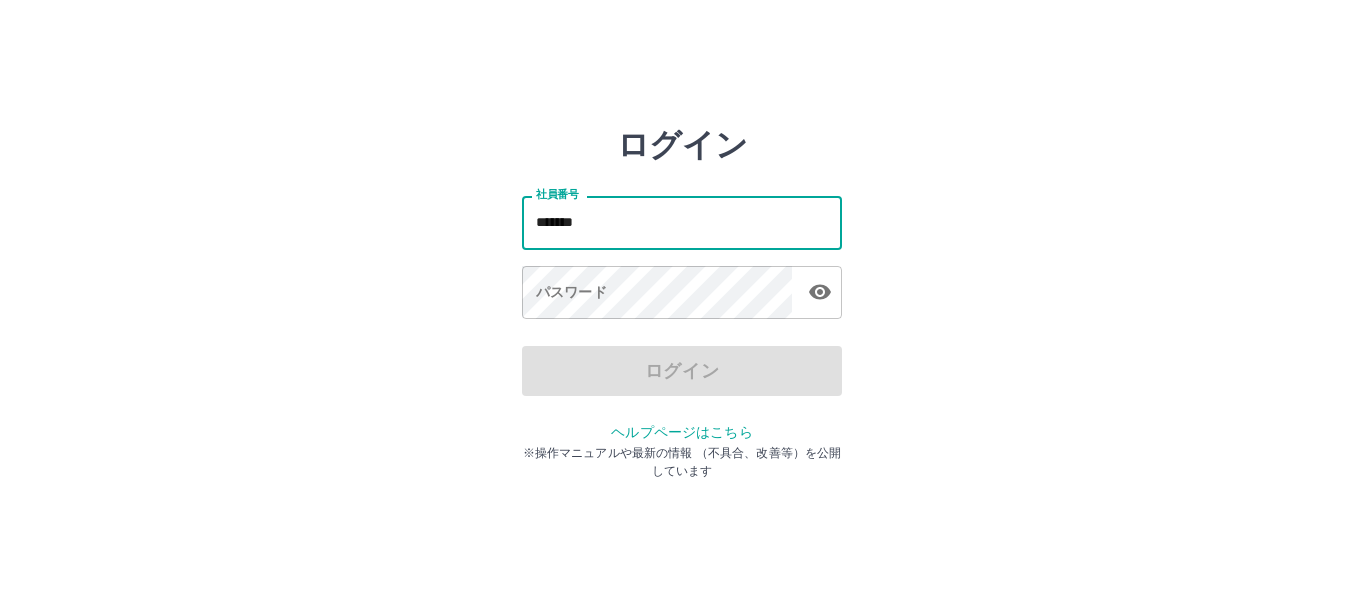 type on "*******" 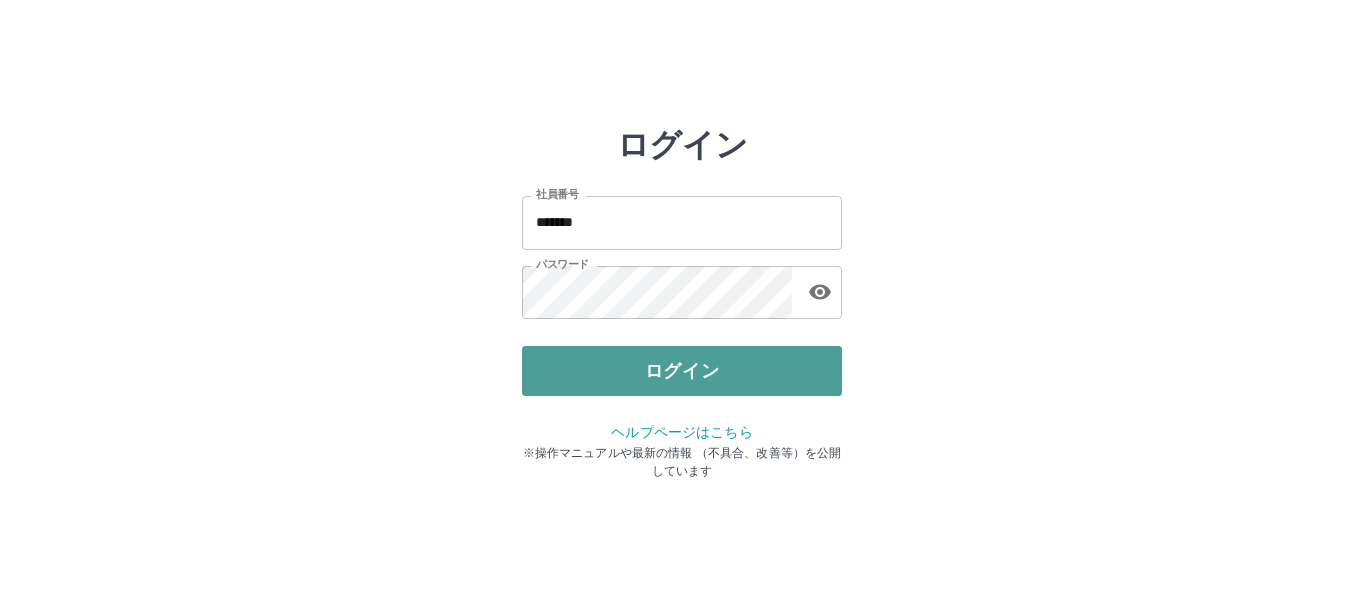 click on "ログイン" at bounding box center [682, 371] 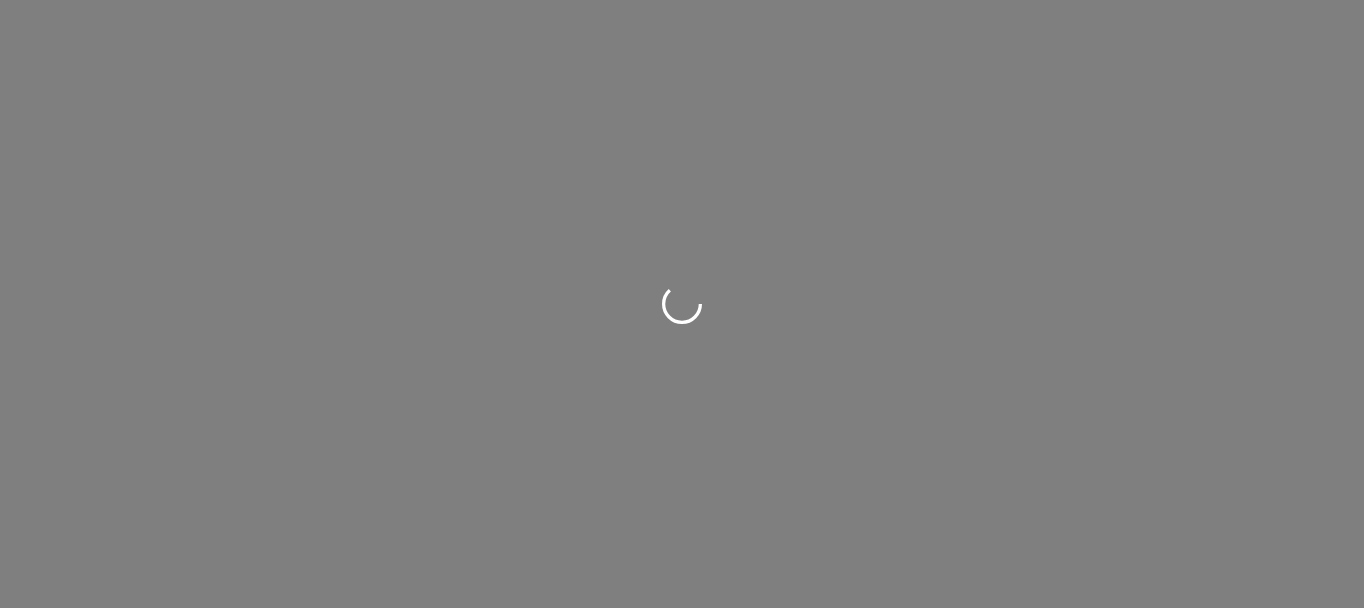 scroll, scrollTop: 0, scrollLeft: 0, axis: both 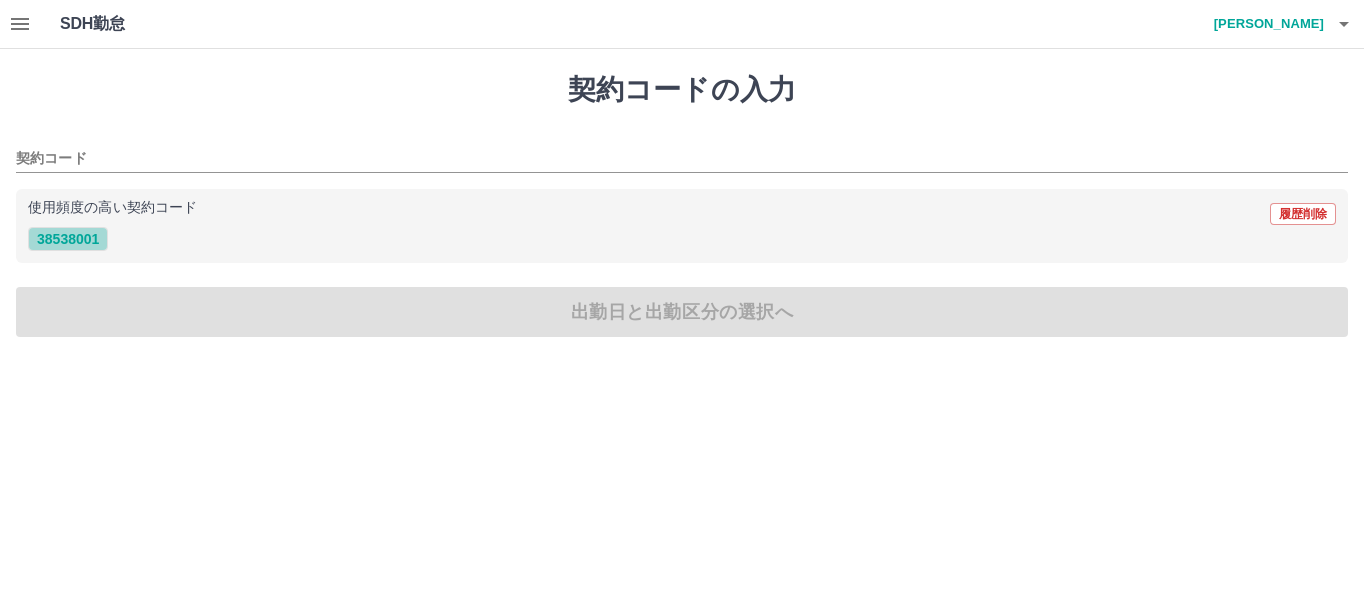click on "38538001" at bounding box center [68, 239] 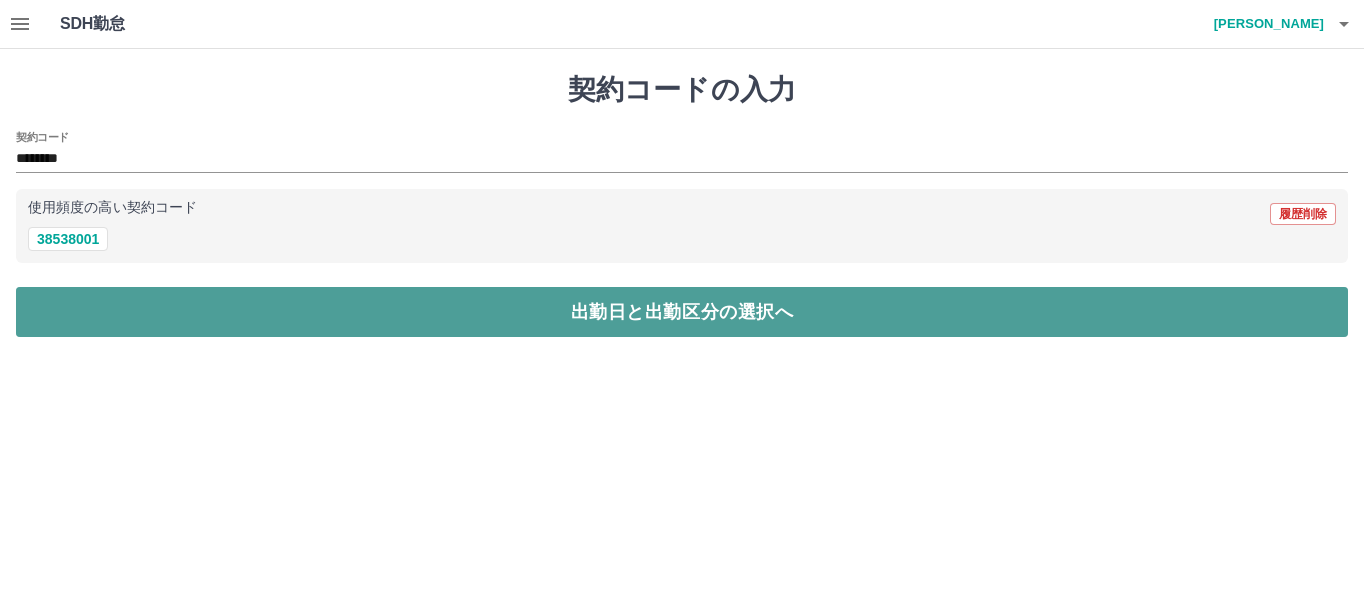click on "出勤日と出勤区分の選択へ" at bounding box center (682, 312) 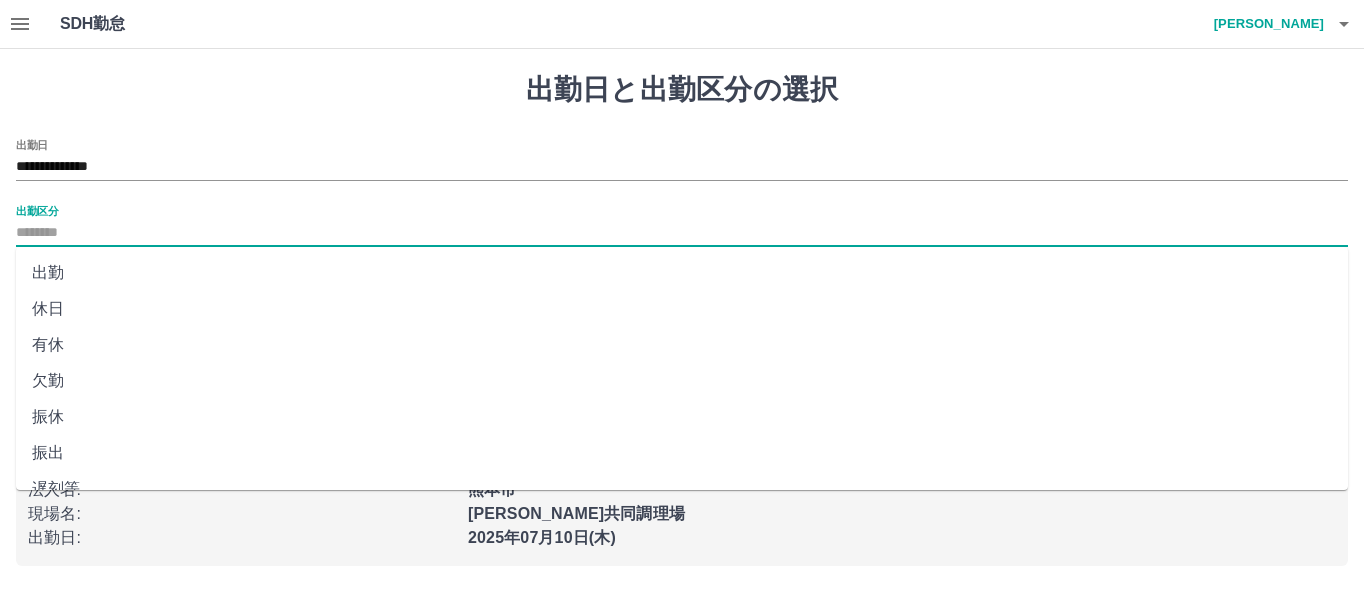 click on "出勤区分" at bounding box center (682, 233) 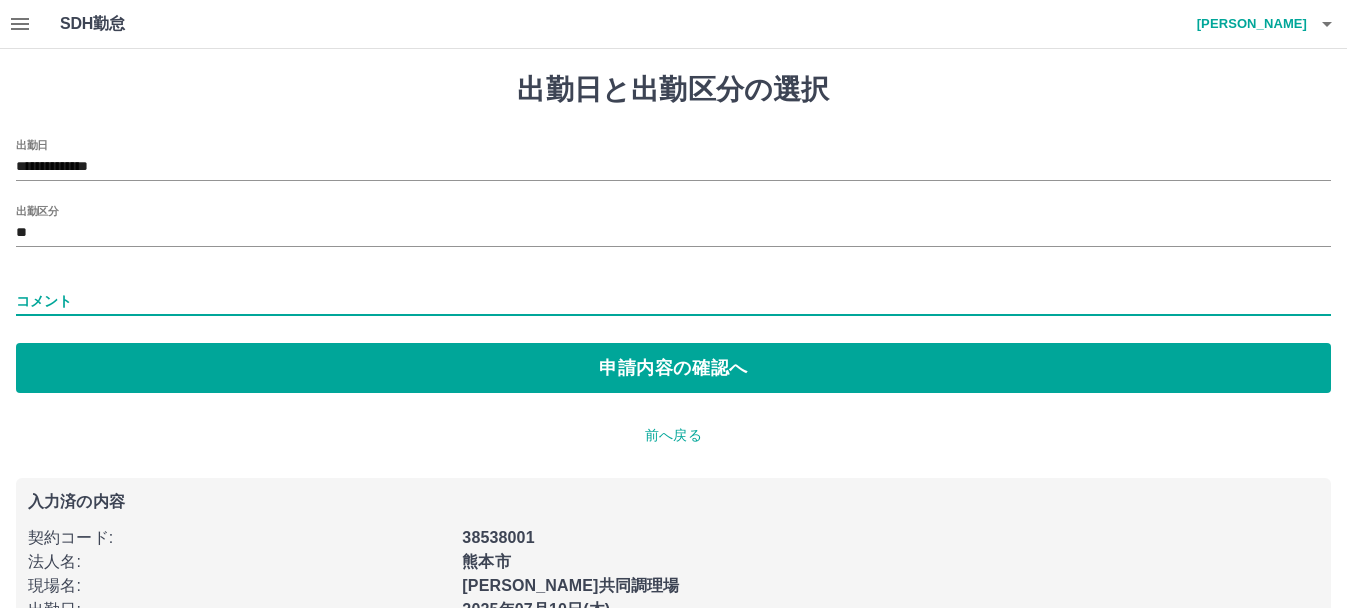 click on "コメント" at bounding box center (673, 301) 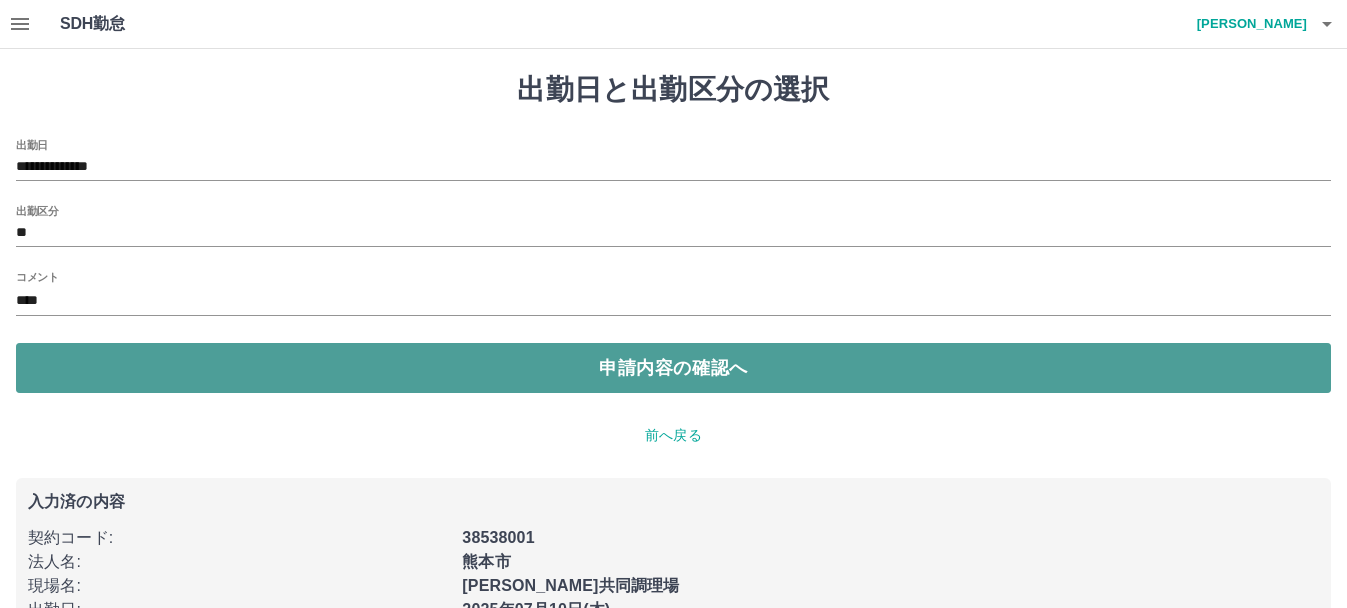 click on "申請内容の確認へ" at bounding box center (673, 368) 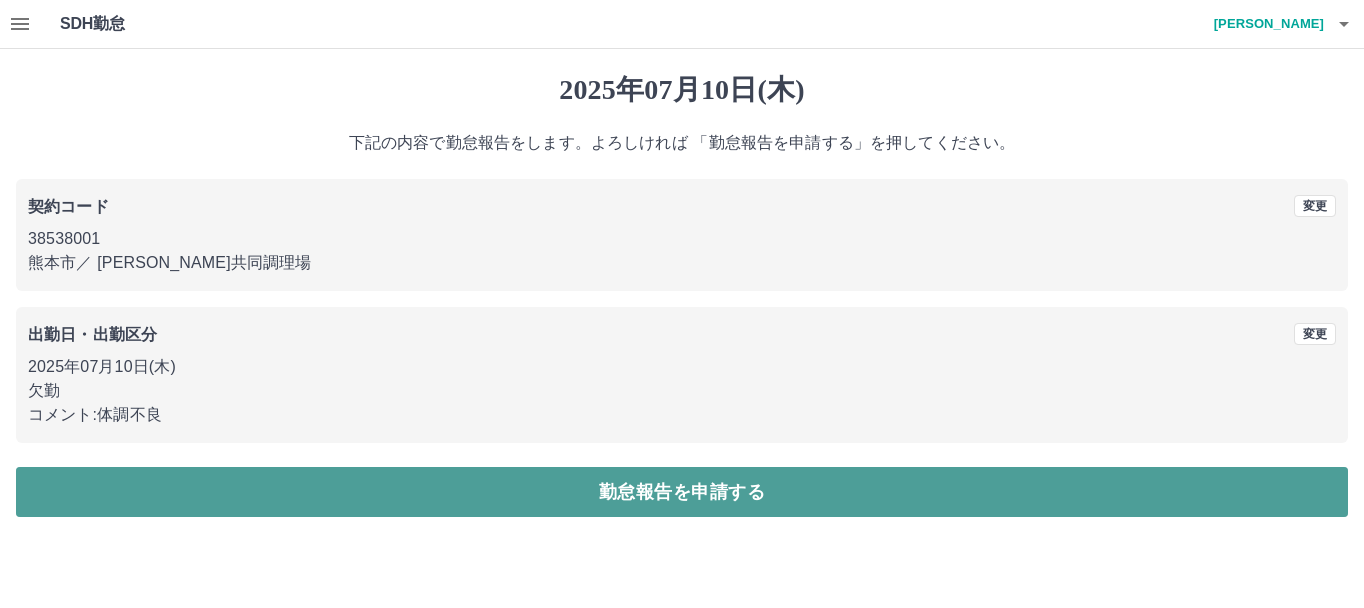 click on "勤怠報告を申請する" at bounding box center [682, 492] 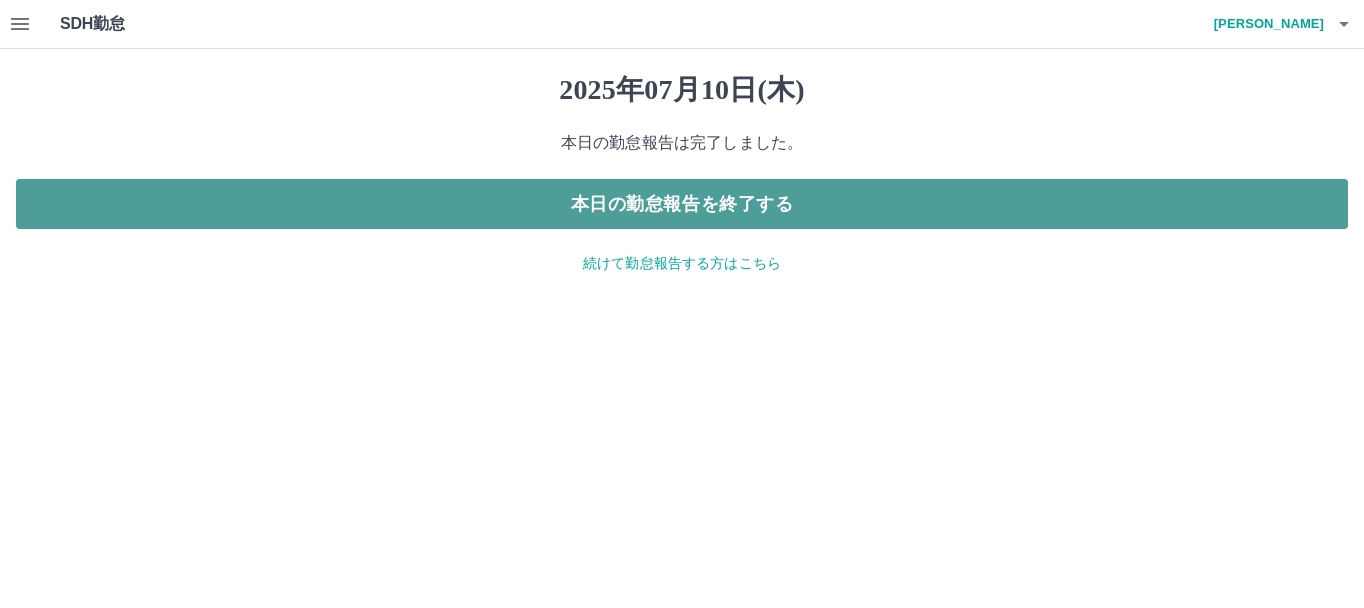 click on "本日の勤怠報告を終了する" at bounding box center (682, 204) 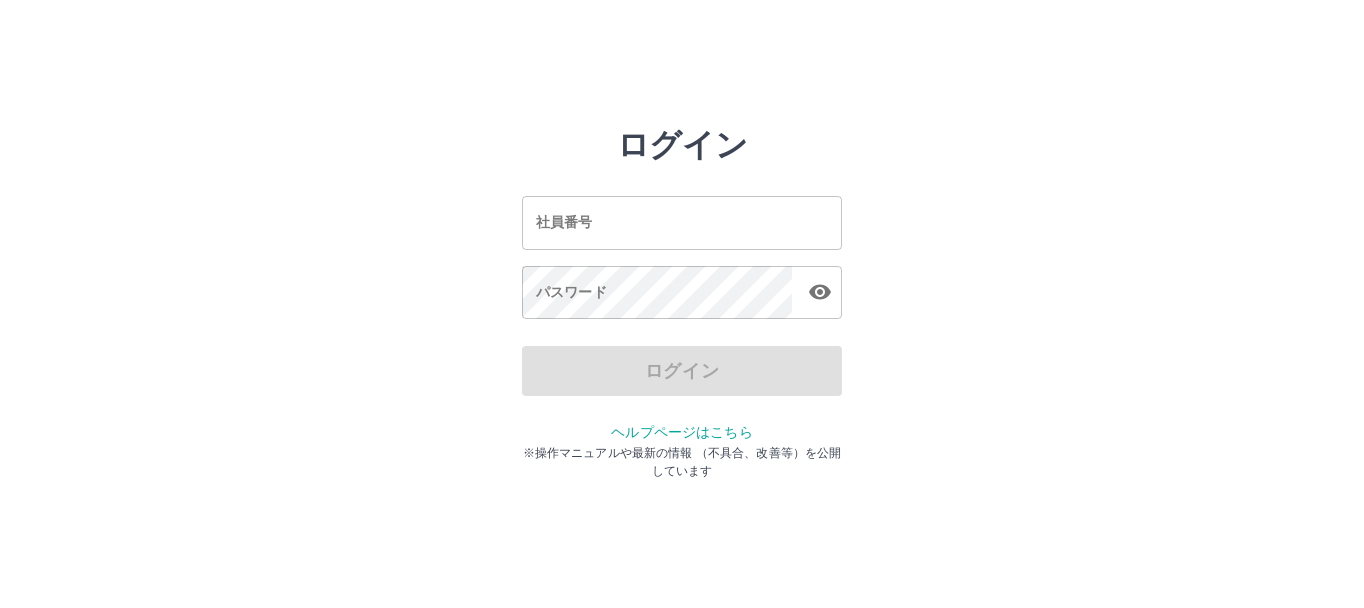 scroll, scrollTop: 0, scrollLeft: 0, axis: both 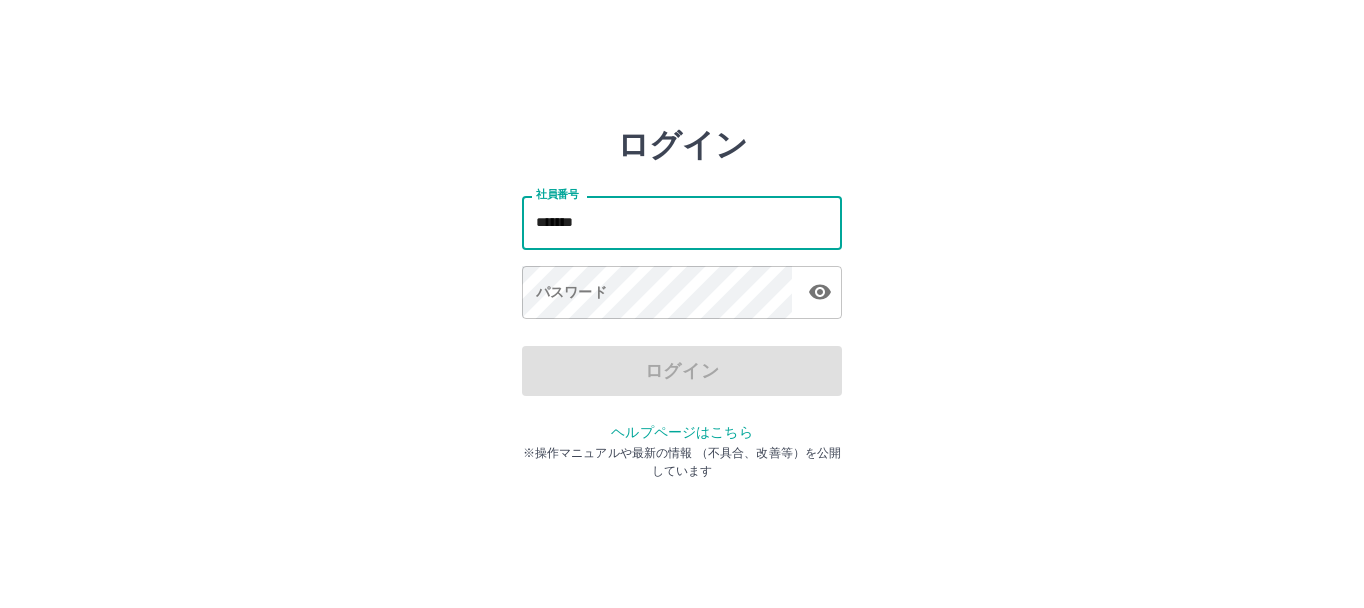 type on "*******" 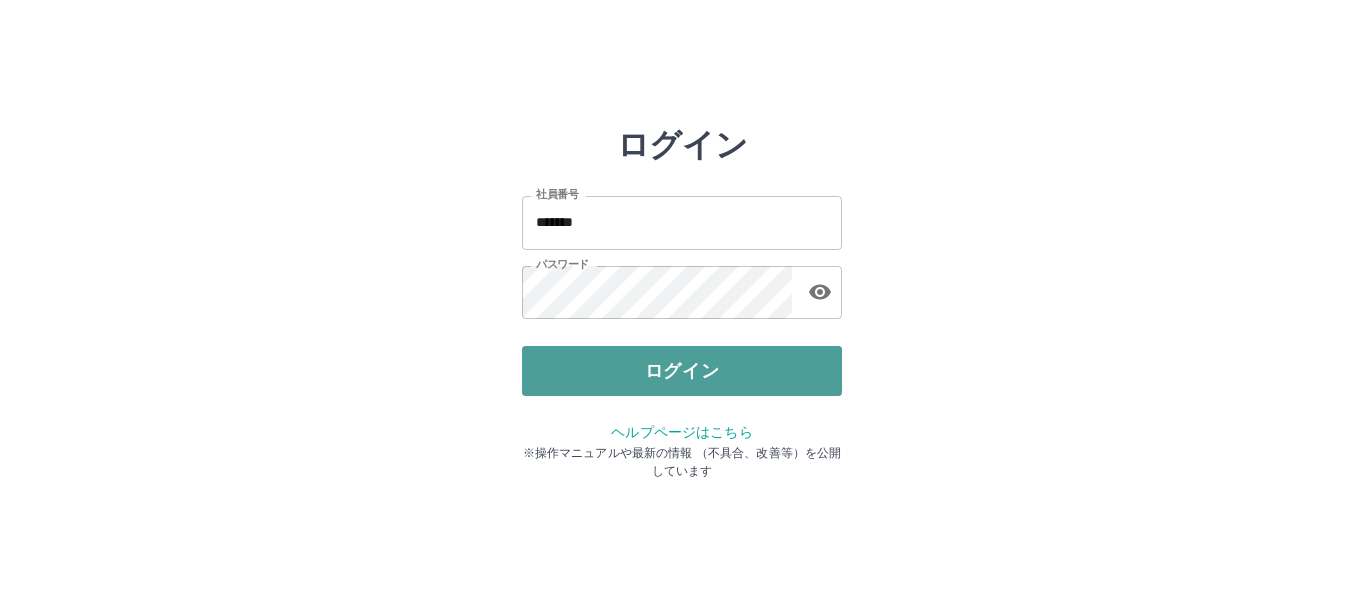click on "ログイン" at bounding box center [682, 371] 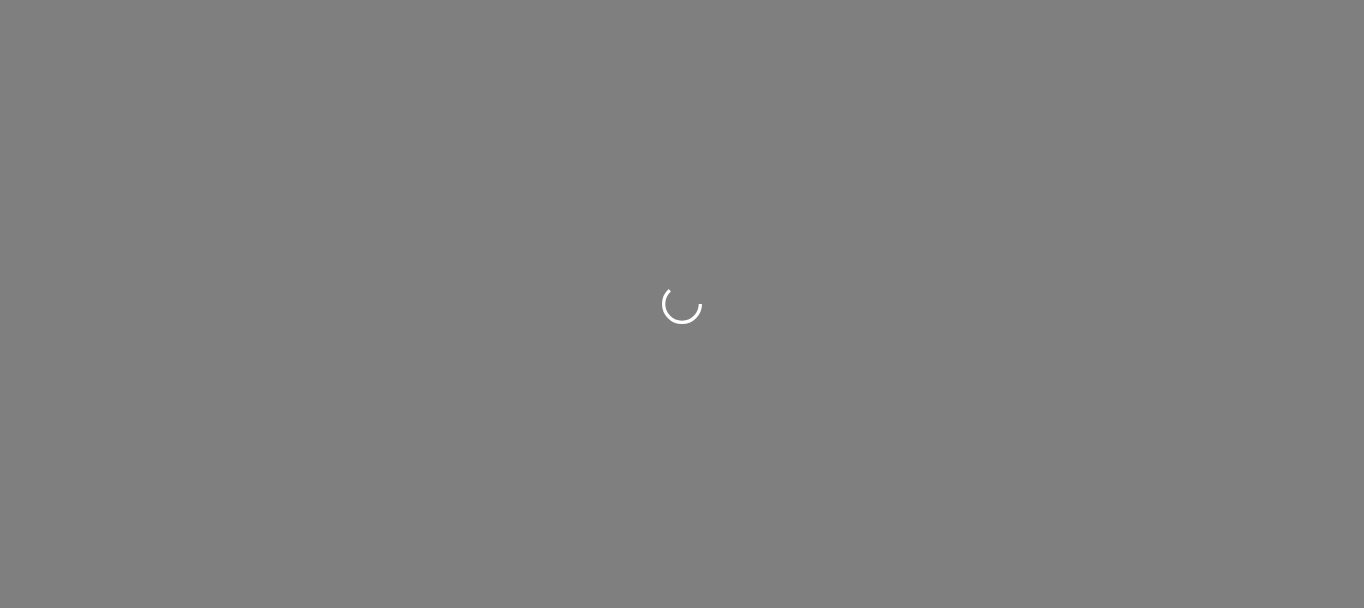 scroll, scrollTop: 0, scrollLeft: 0, axis: both 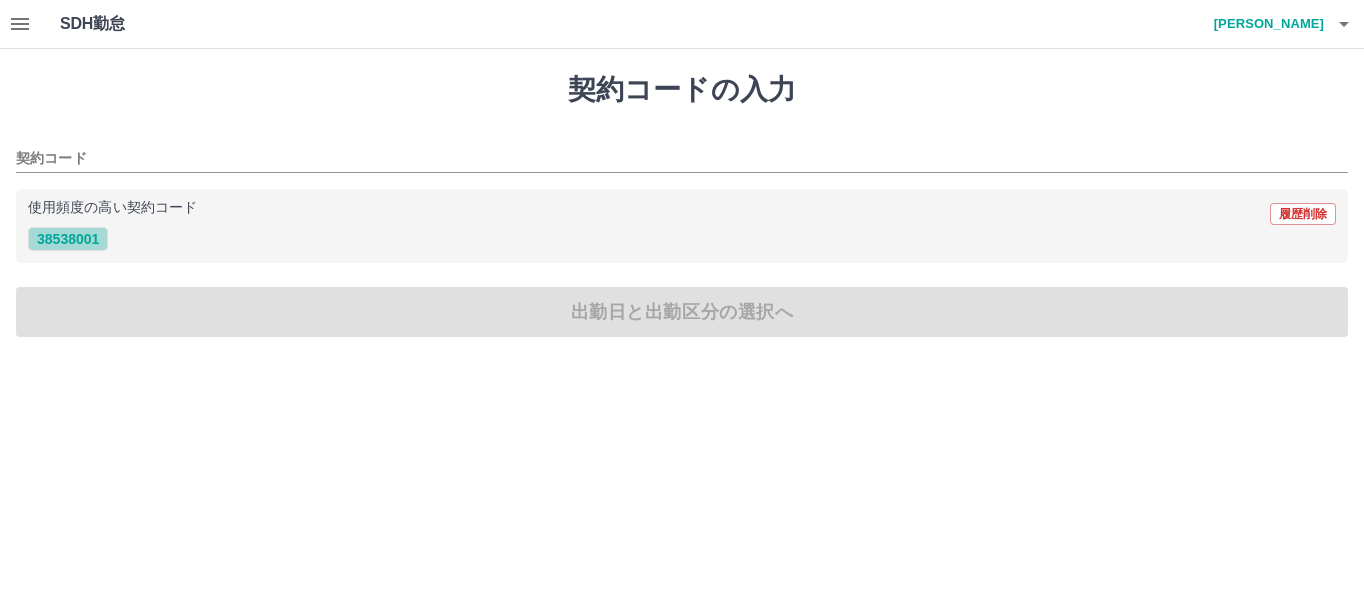 click on "38538001" at bounding box center [68, 239] 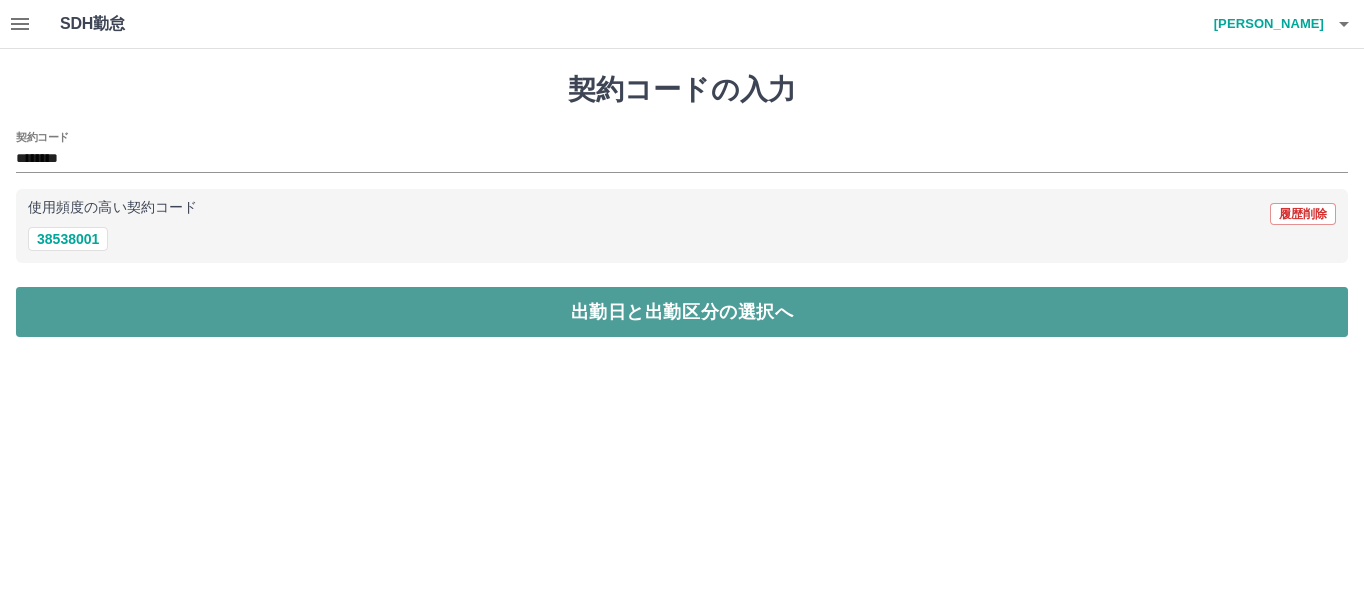 click on "出勤日と出勤区分の選択へ" at bounding box center (682, 312) 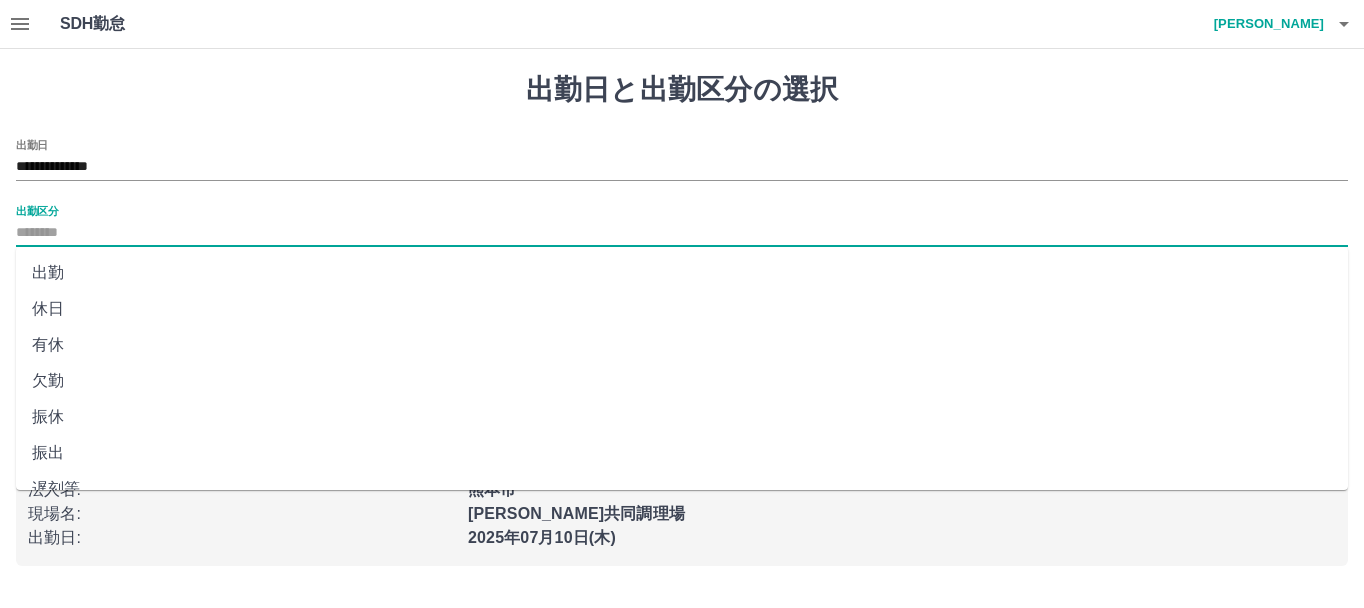 click on "出勤区分" at bounding box center (682, 233) 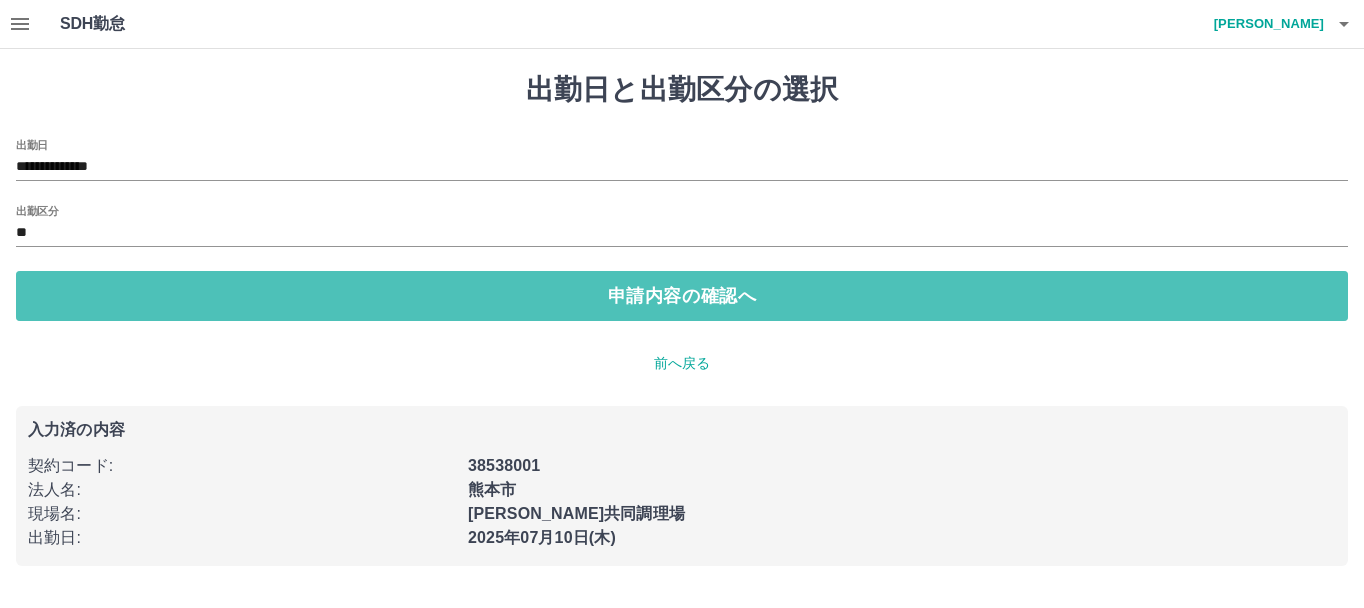 click on "申請内容の確認へ" at bounding box center [682, 296] 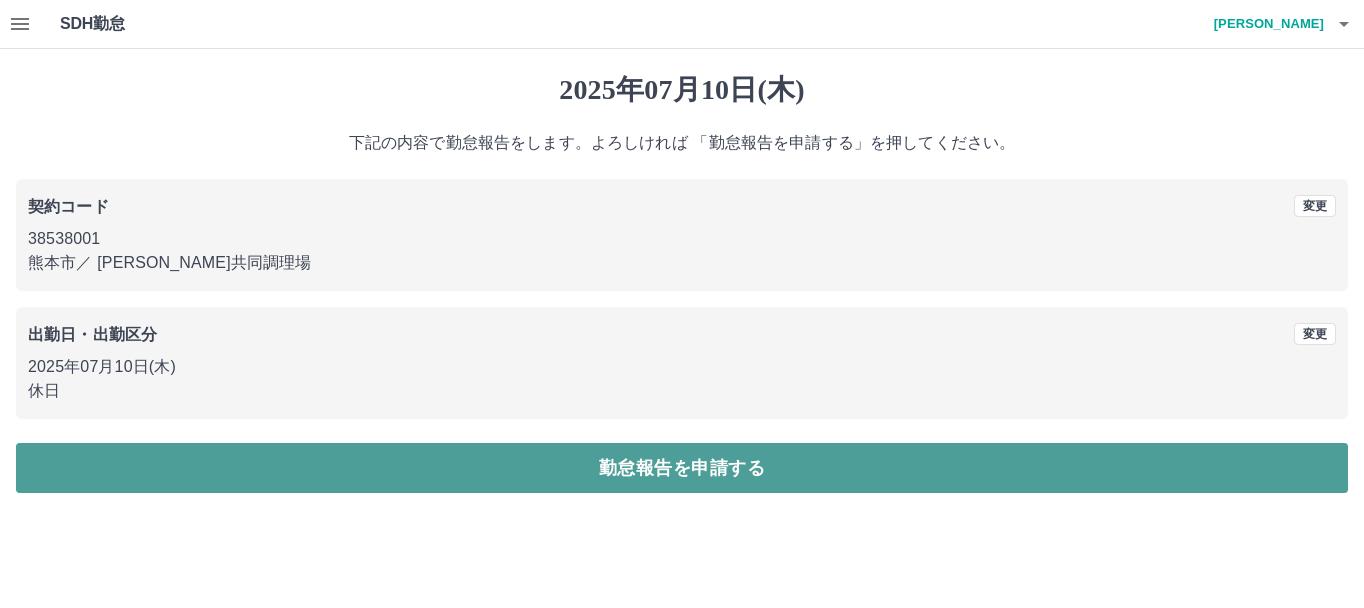 click on "勤怠報告を申請する" at bounding box center (682, 468) 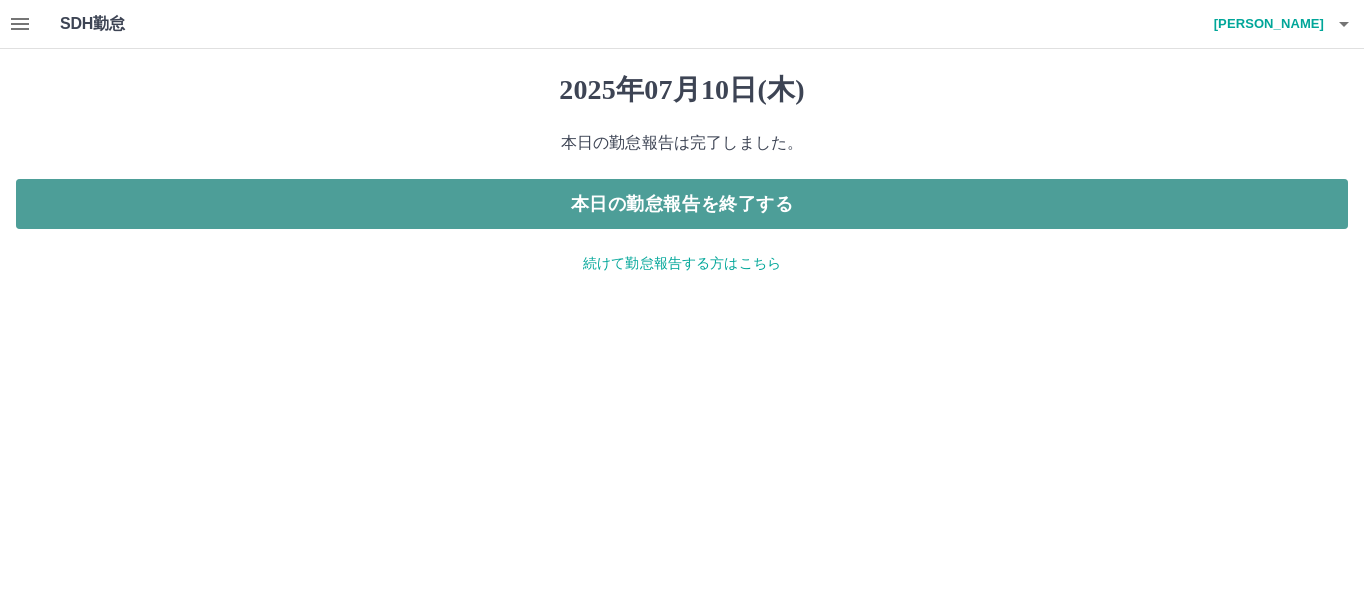 click on "本日の勤怠報告を終了する" at bounding box center (682, 204) 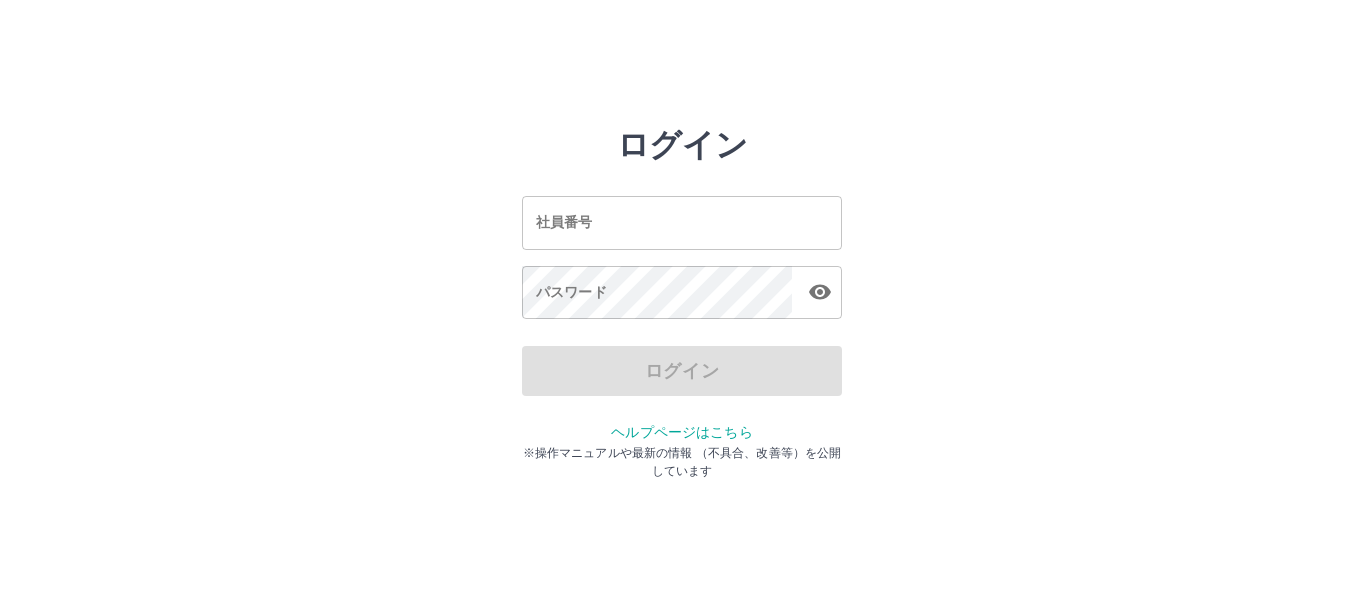 scroll, scrollTop: 0, scrollLeft: 0, axis: both 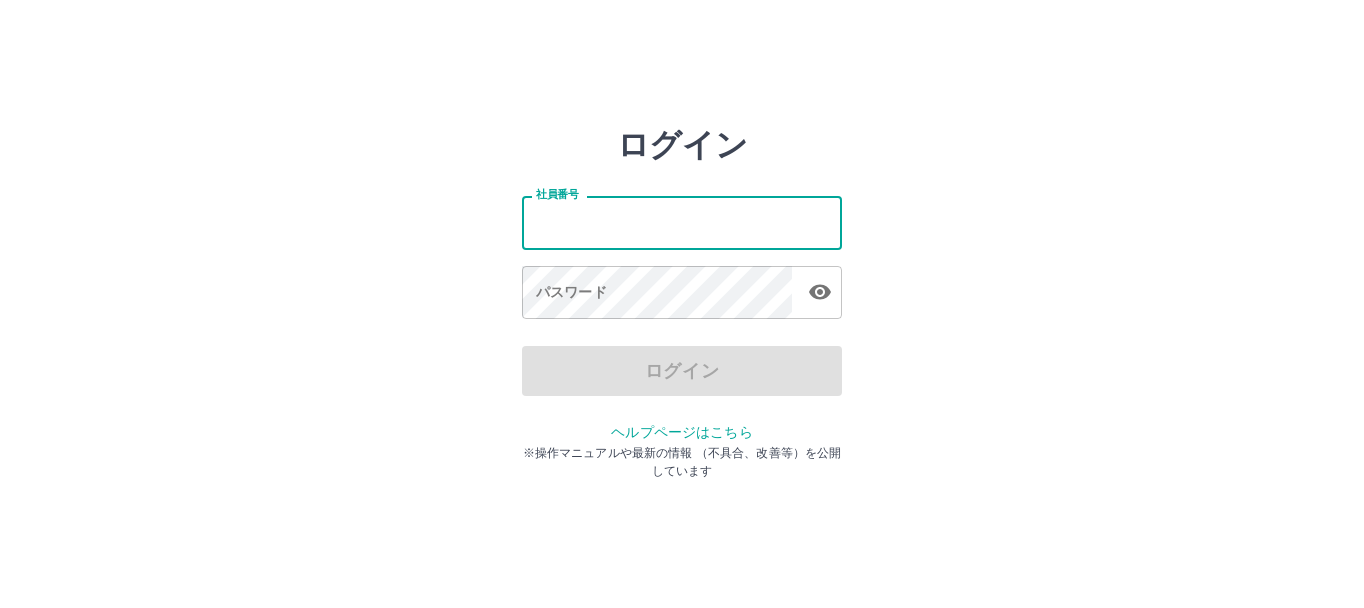 drag, startPoint x: 0, startPoint y: 0, endPoint x: 675, endPoint y: 211, distance: 707.21 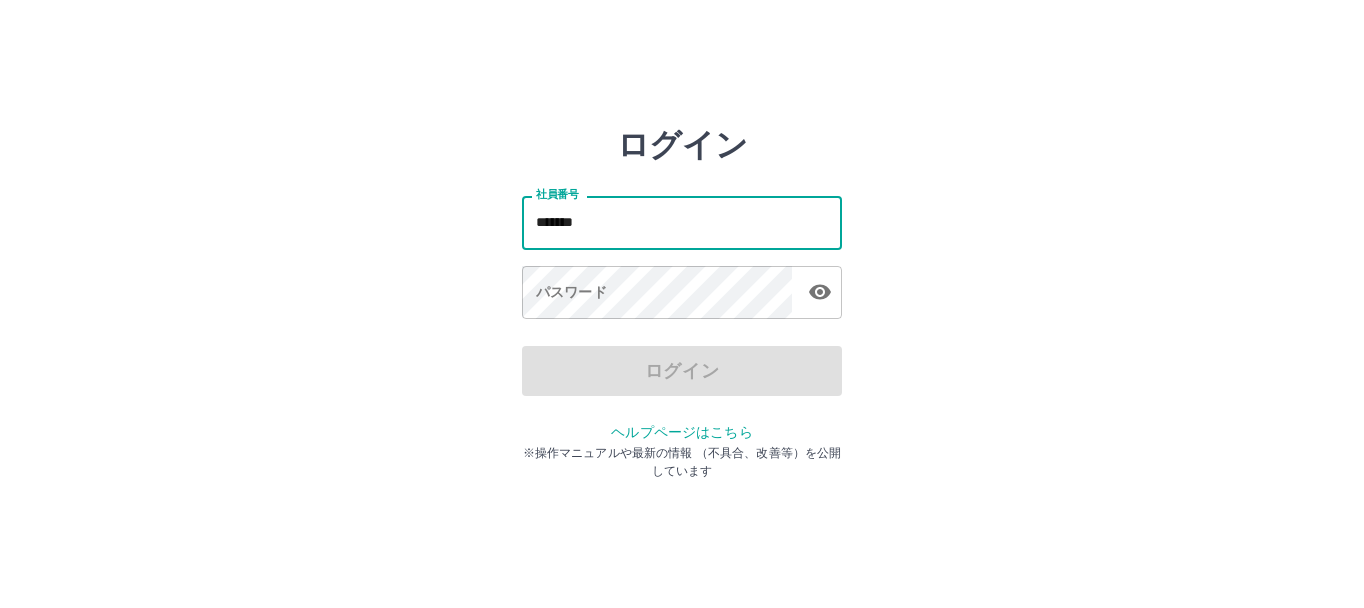 type on "*******" 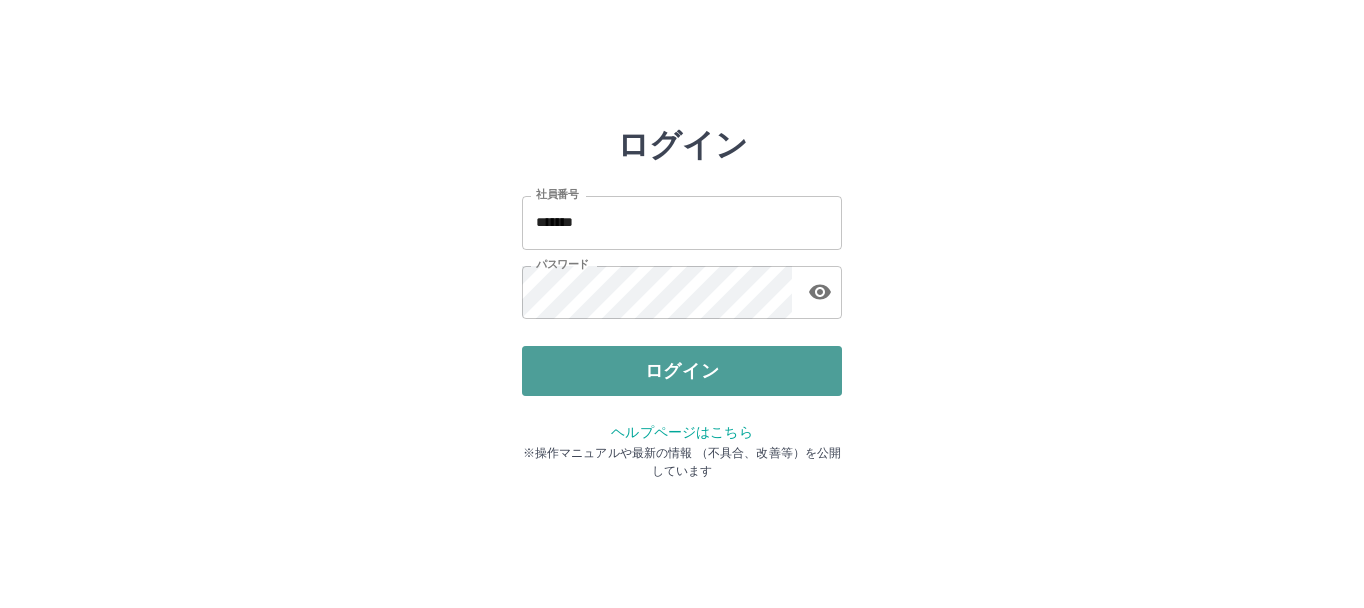 click on "ログイン" at bounding box center (682, 371) 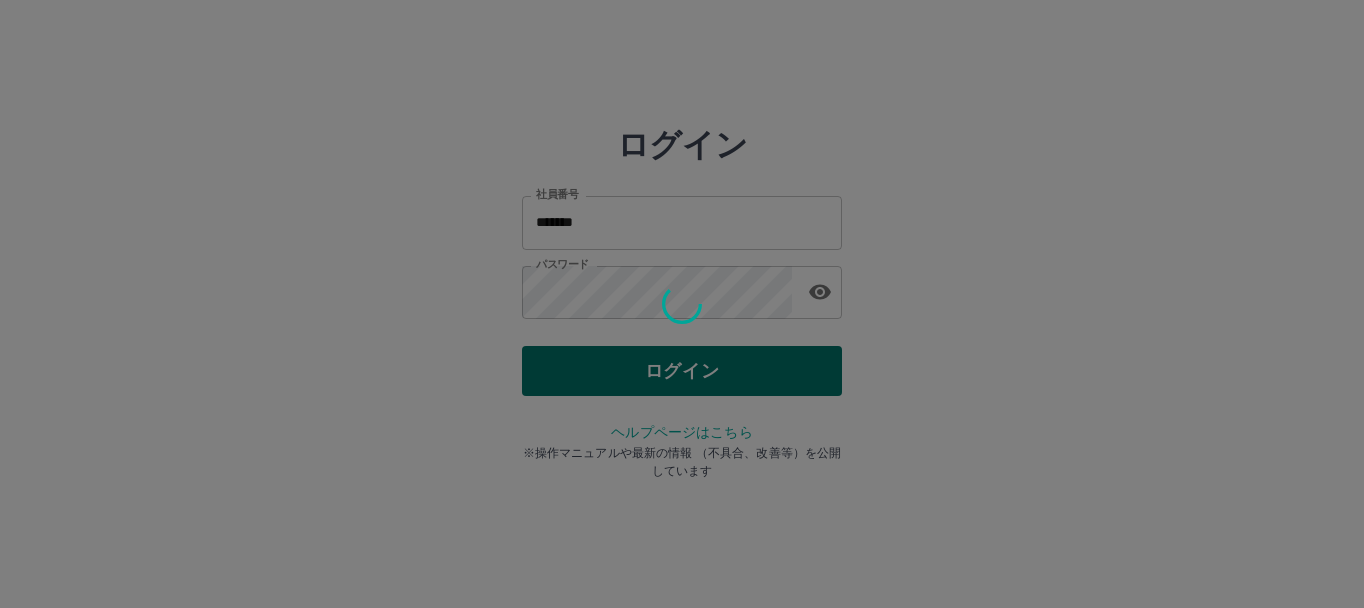 click on "ログイン 社員番号 ******* 社員番号 パスワード パスワード ログイン ヘルプページはこちら ※操作マニュアルや最新の情報 （不具合、改善等）を公開しています" at bounding box center (682, 286) 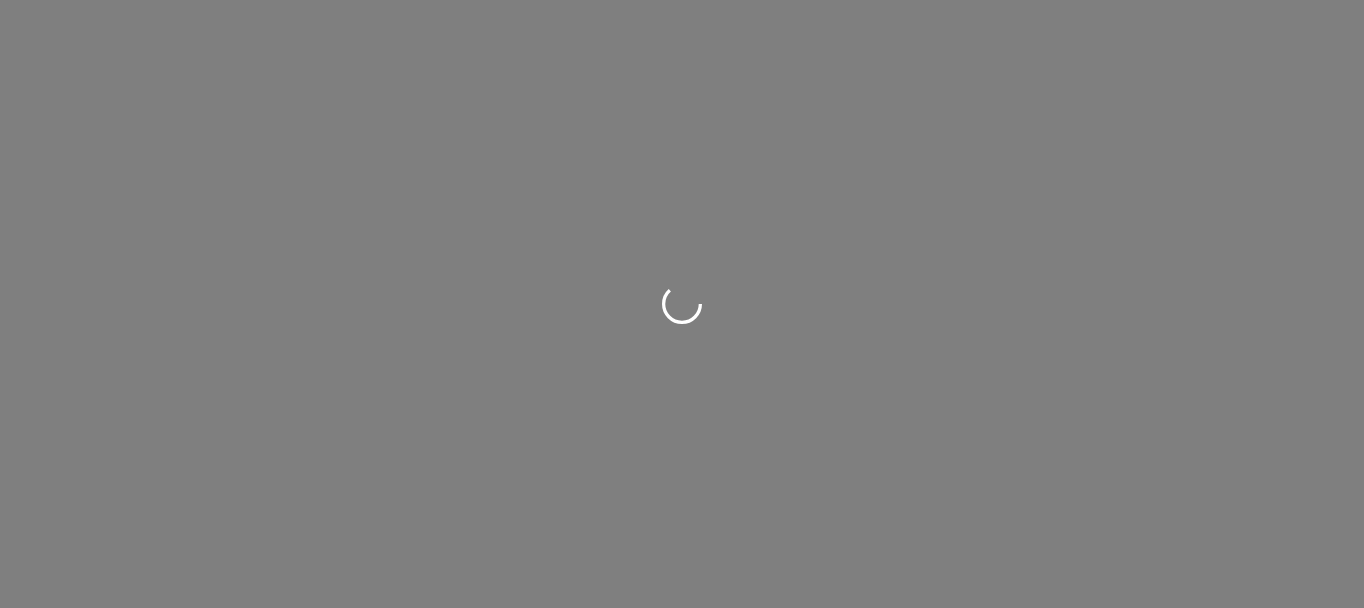 scroll, scrollTop: 0, scrollLeft: 0, axis: both 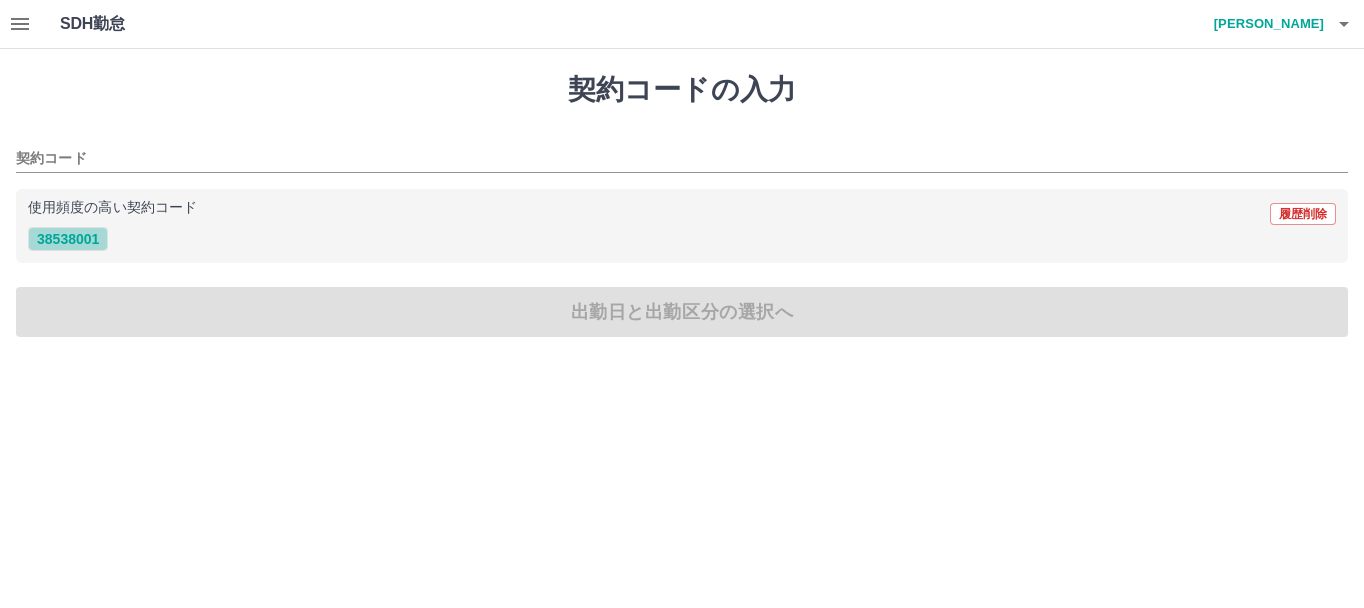 click on "38538001" at bounding box center [68, 239] 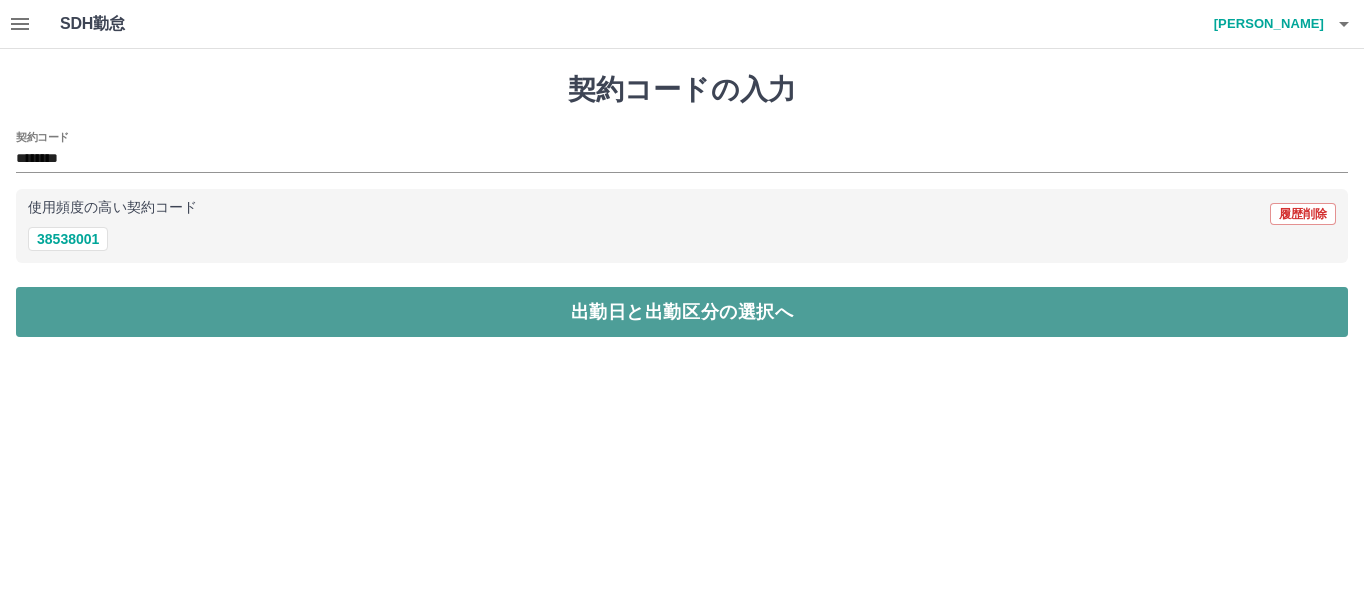 click on "出勤日と出勤区分の選択へ" at bounding box center [682, 312] 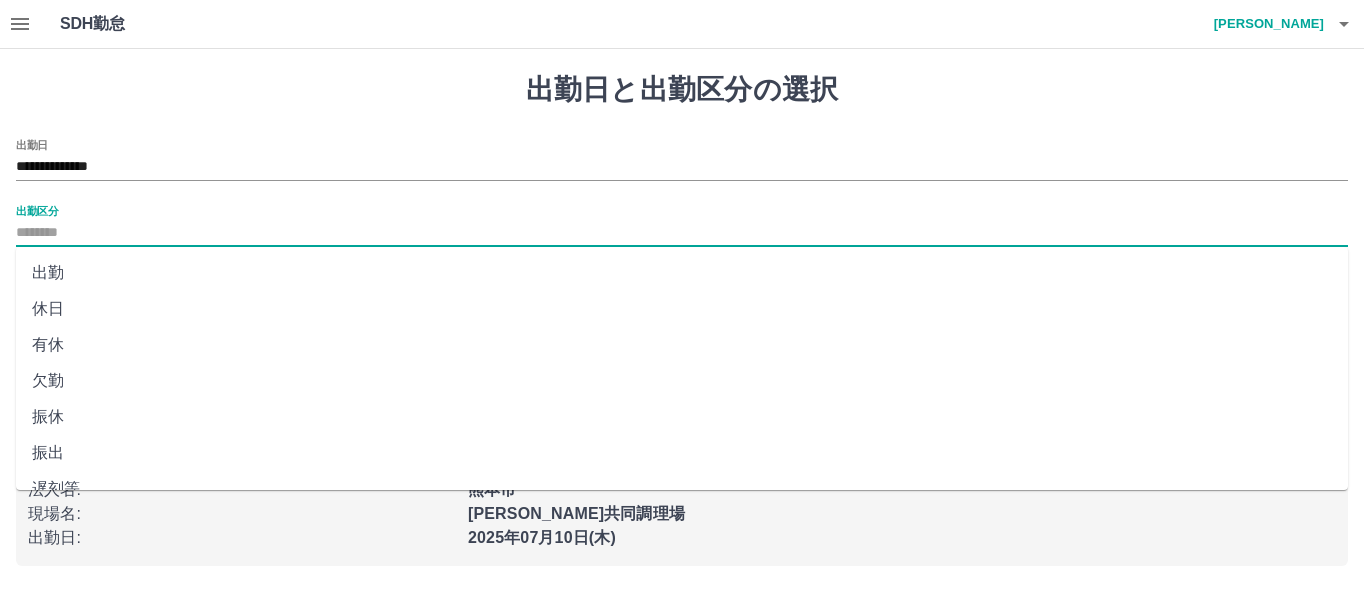 click on "出勤区分" at bounding box center [682, 233] 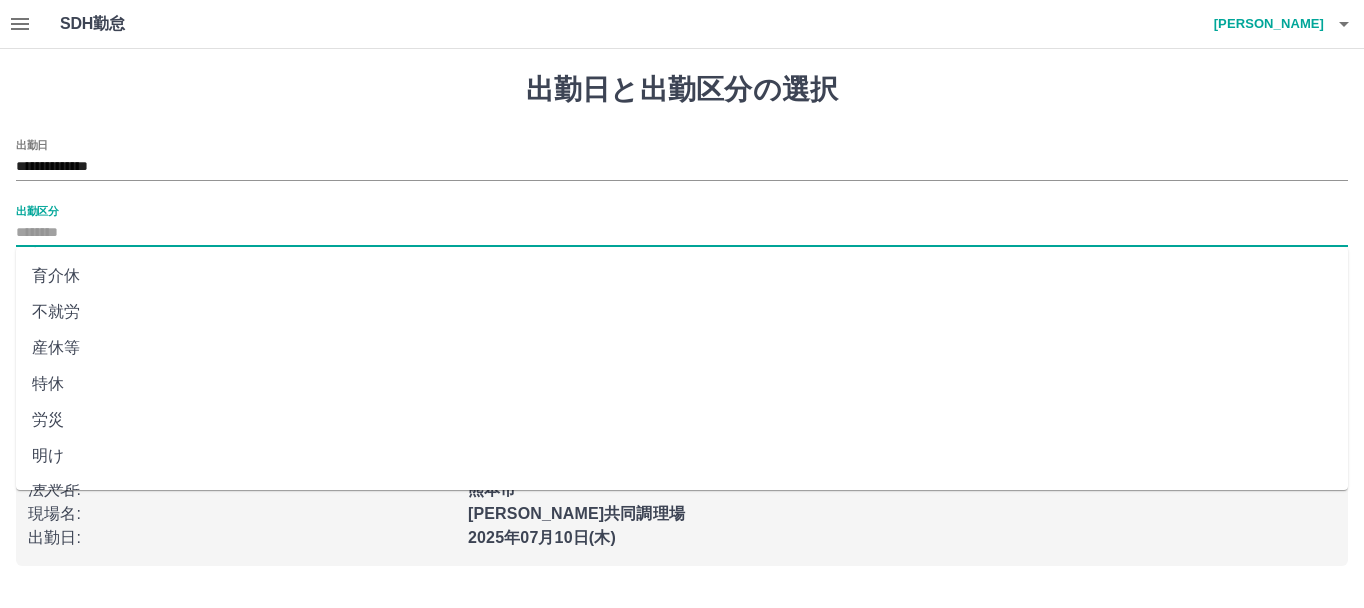scroll, scrollTop: 323, scrollLeft: 0, axis: vertical 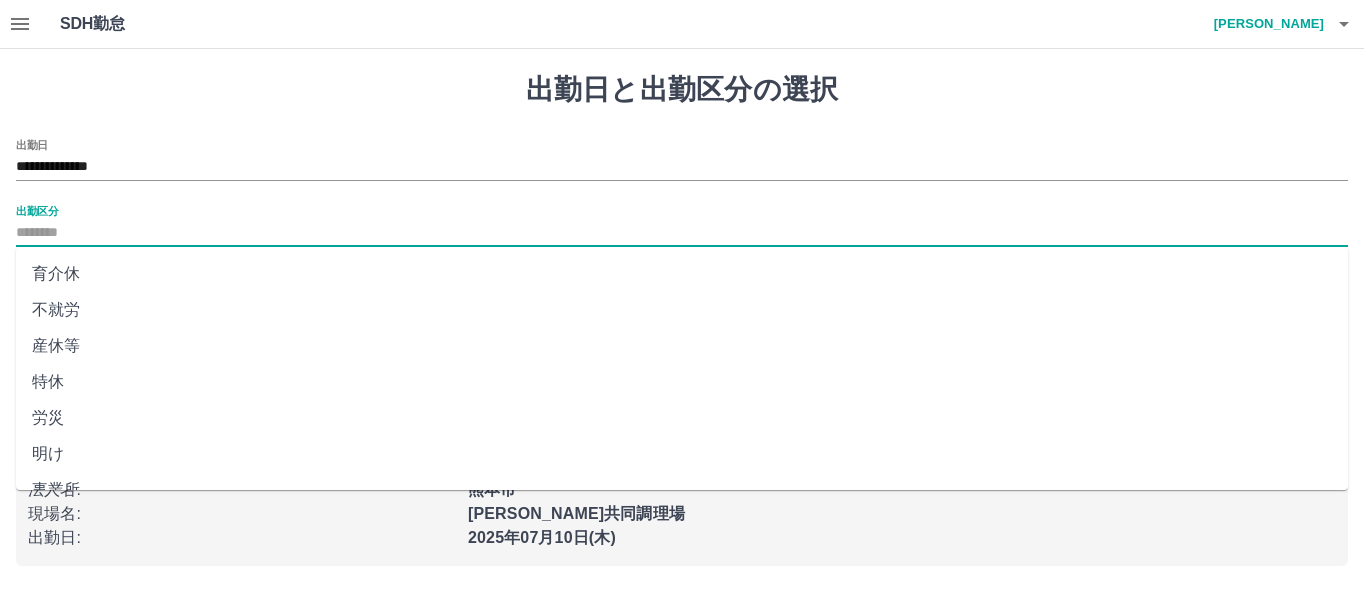 click on "労災" at bounding box center [682, 418] 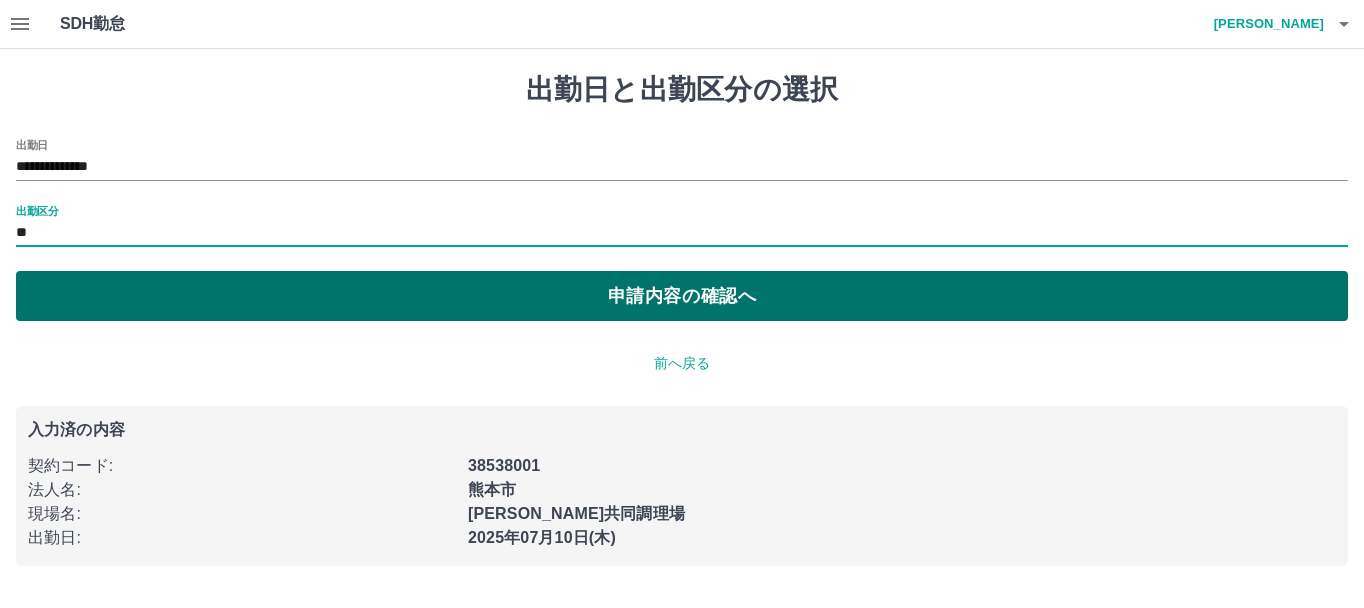 click on "申請内容の確認へ" at bounding box center [682, 296] 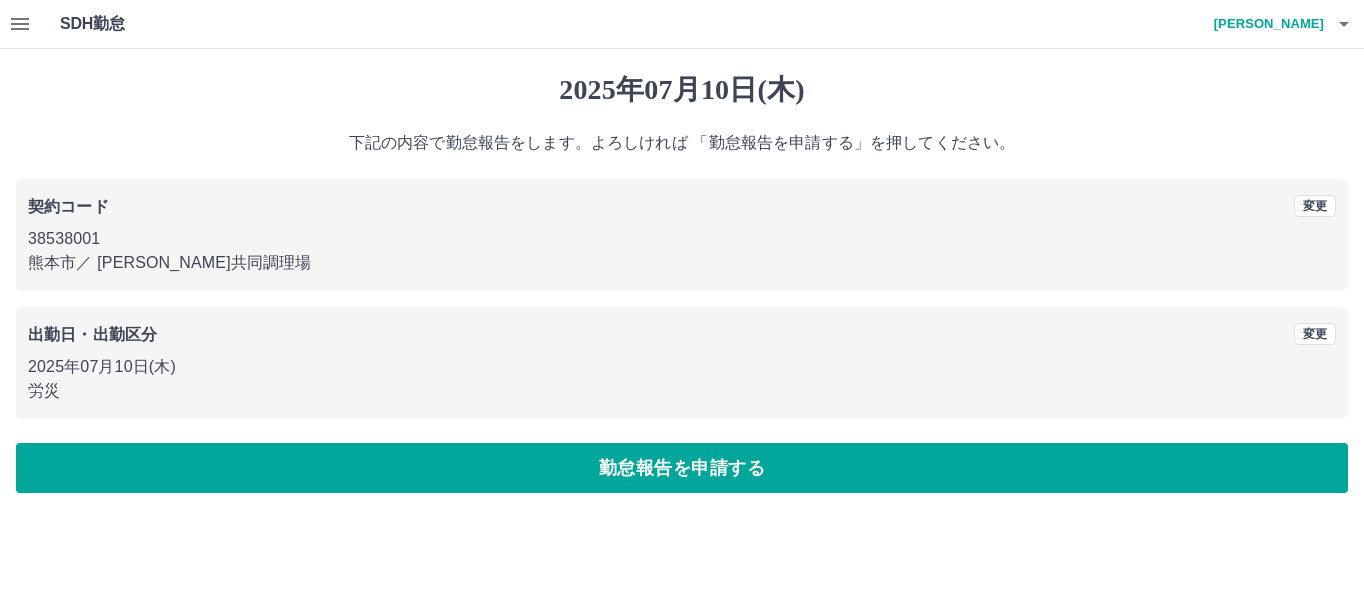 click on "勤怠報告を申請する" at bounding box center [682, 468] 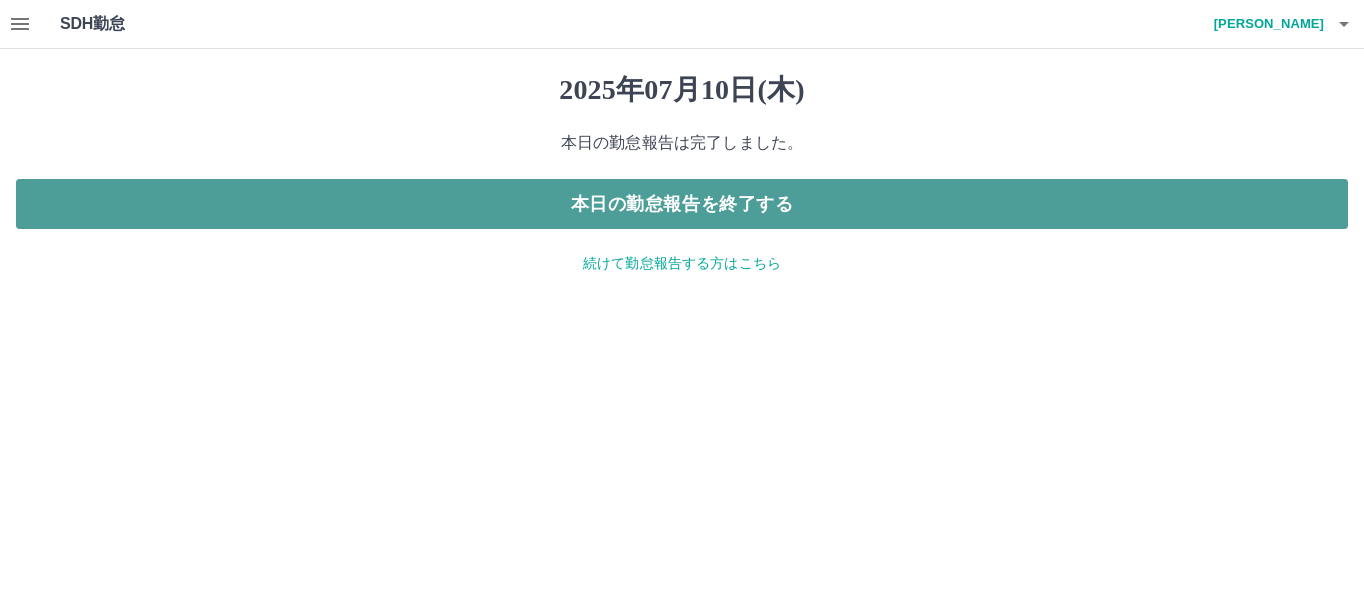 click on "本日の勤怠報告を終了する" at bounding box center [682, 204] 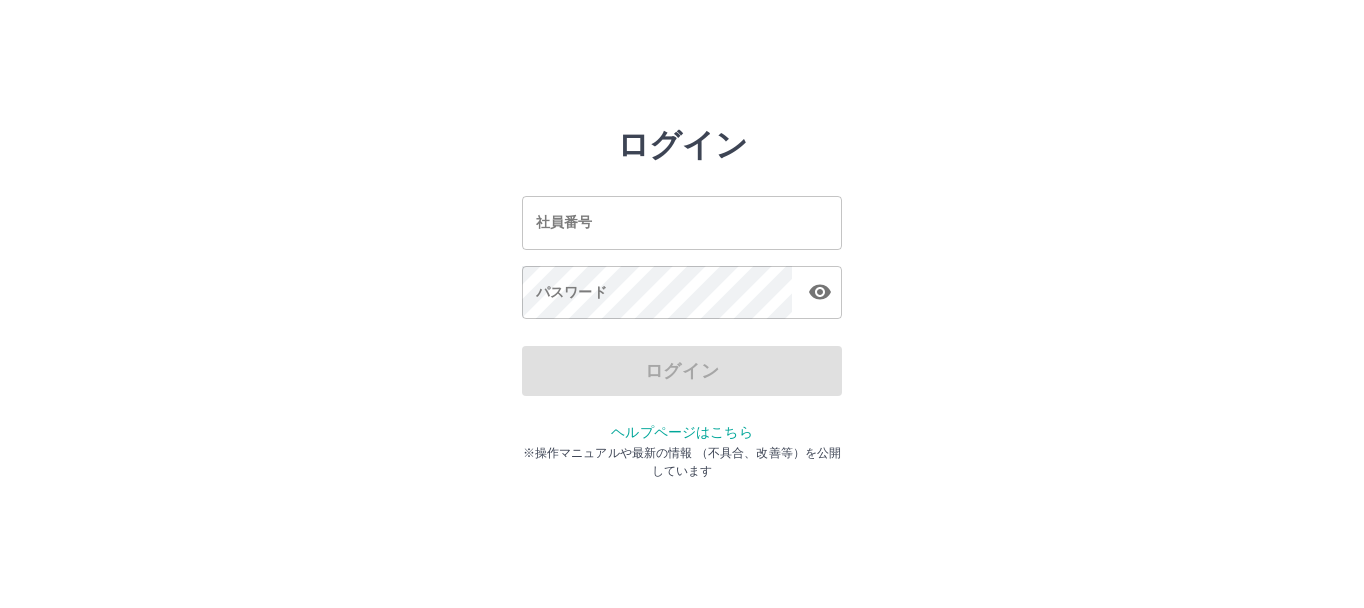 scroll, scrollTop: 0, scrollLeft: 0, axis: both 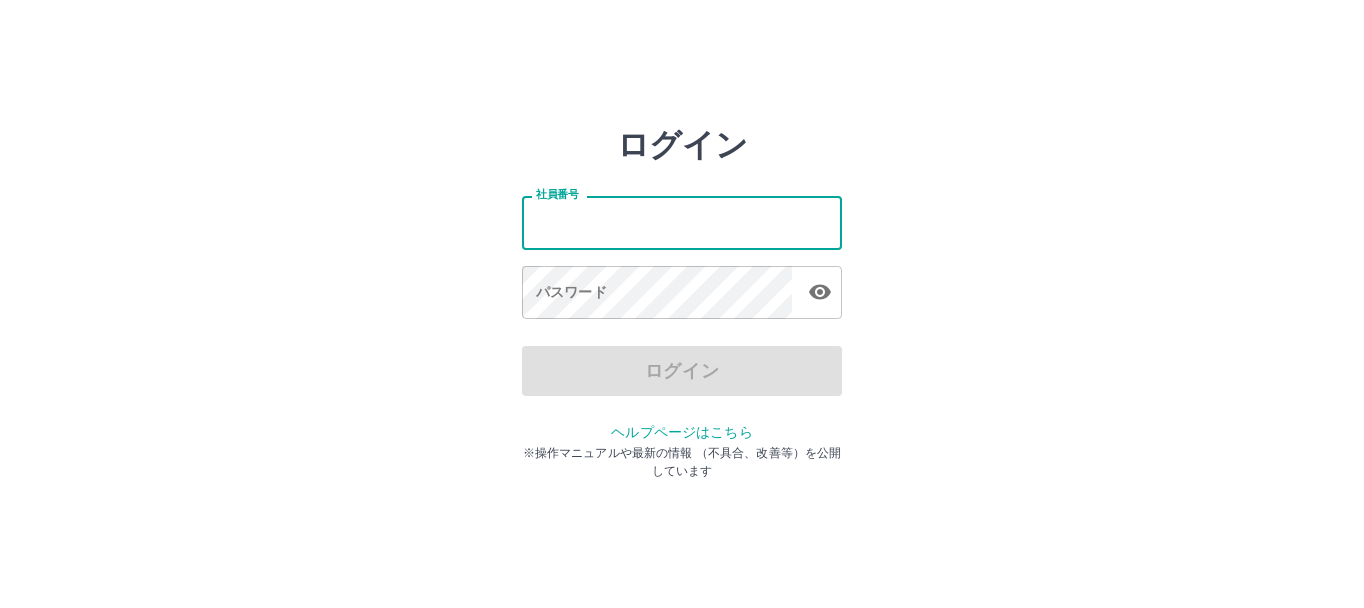 type on "*******" 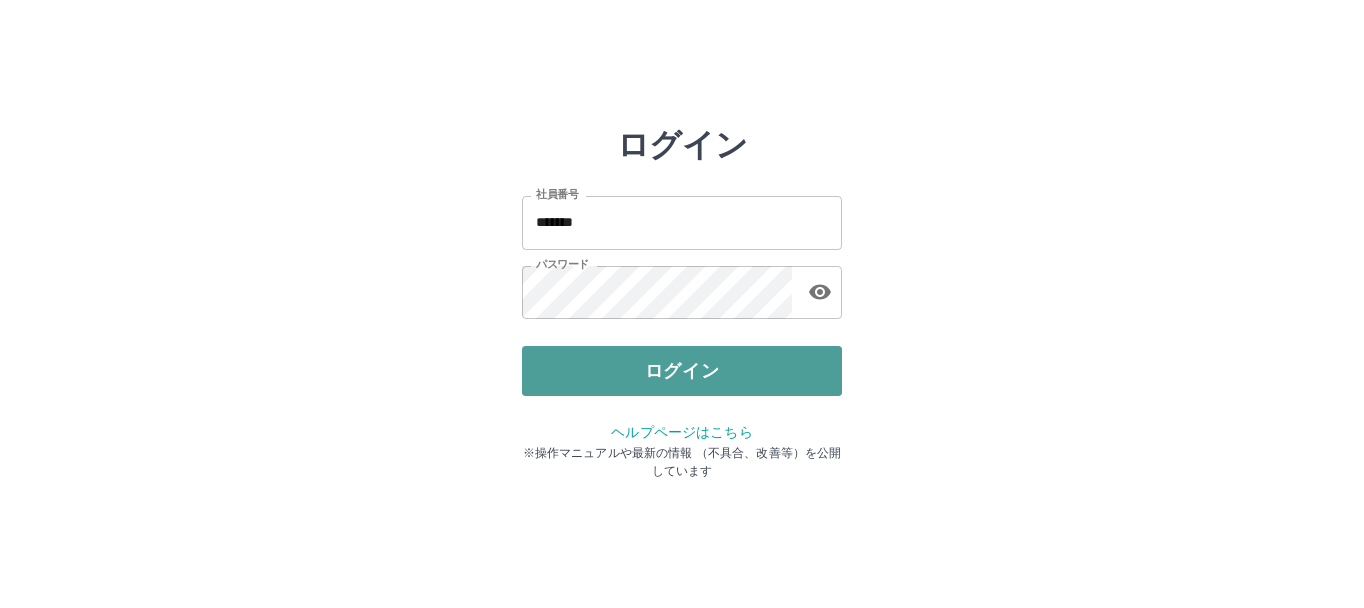 click on "ログイン" at bounding box center (682, 371) 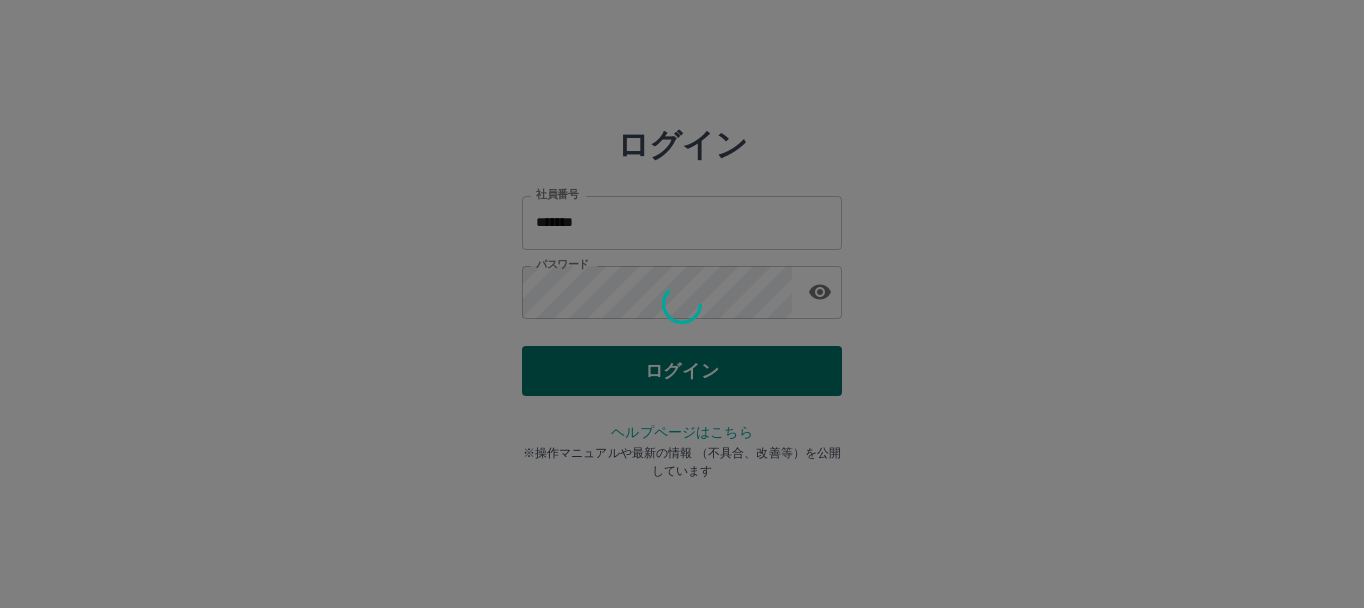 click on "ログイン 社員番号 ******* 社員番号 パスワード パスワード ログイン ヘルプページはこちら ※操作マニュアルや最新の情報 （不具合、改善等）を公開しています" at bounding box center (682, 286) 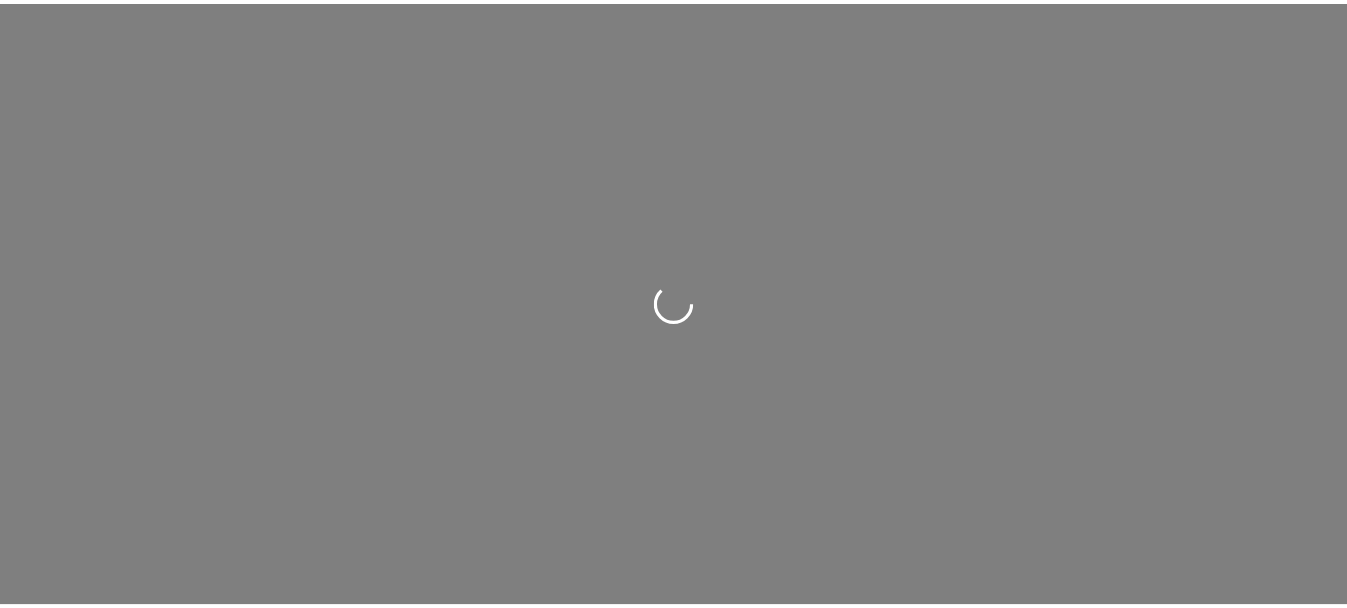 scroll, scrollTop: 0, scrollLeft: 0, axis: both 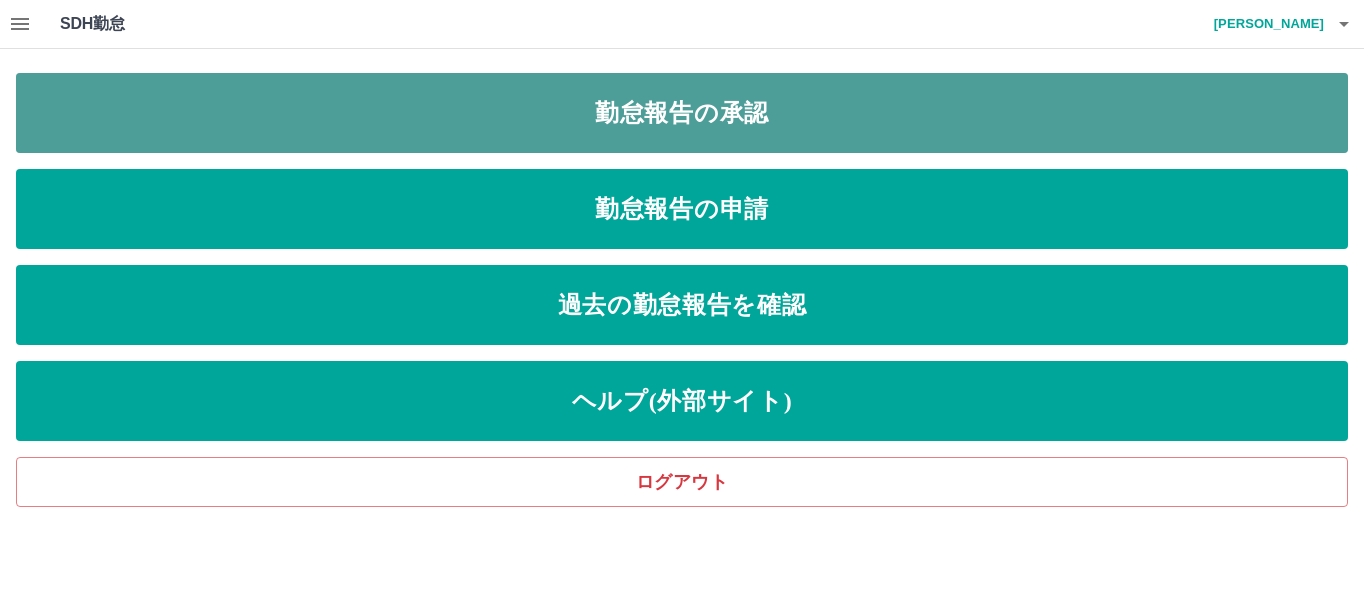 click on "勤怠報告の承認" at bounding box center (682, 113) 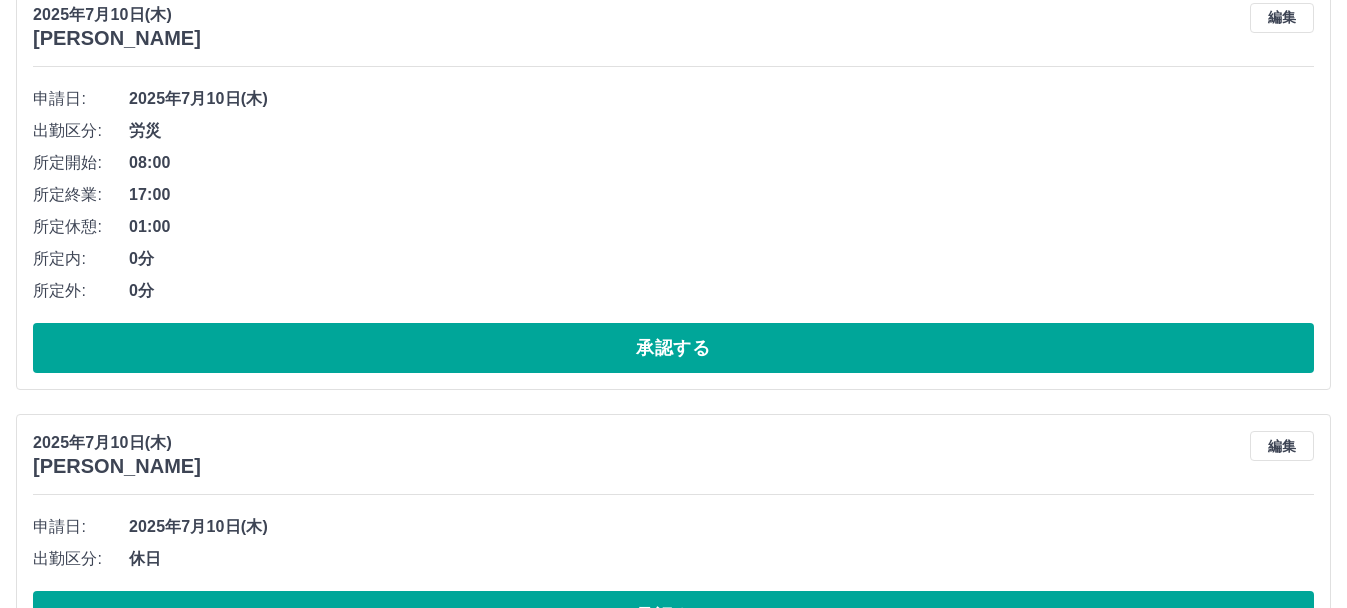 scroll, scrollTop: 253, scrollLeft: 0, axis: vertical 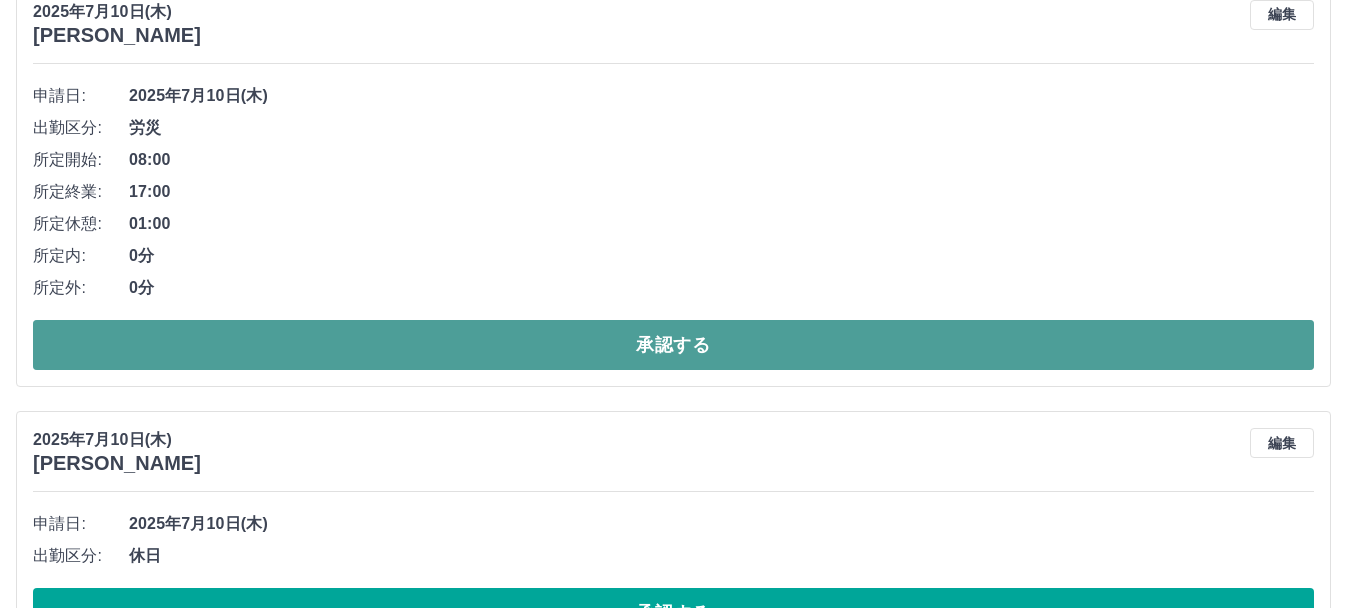 click on "承認する" at bounding box center [673, 345] 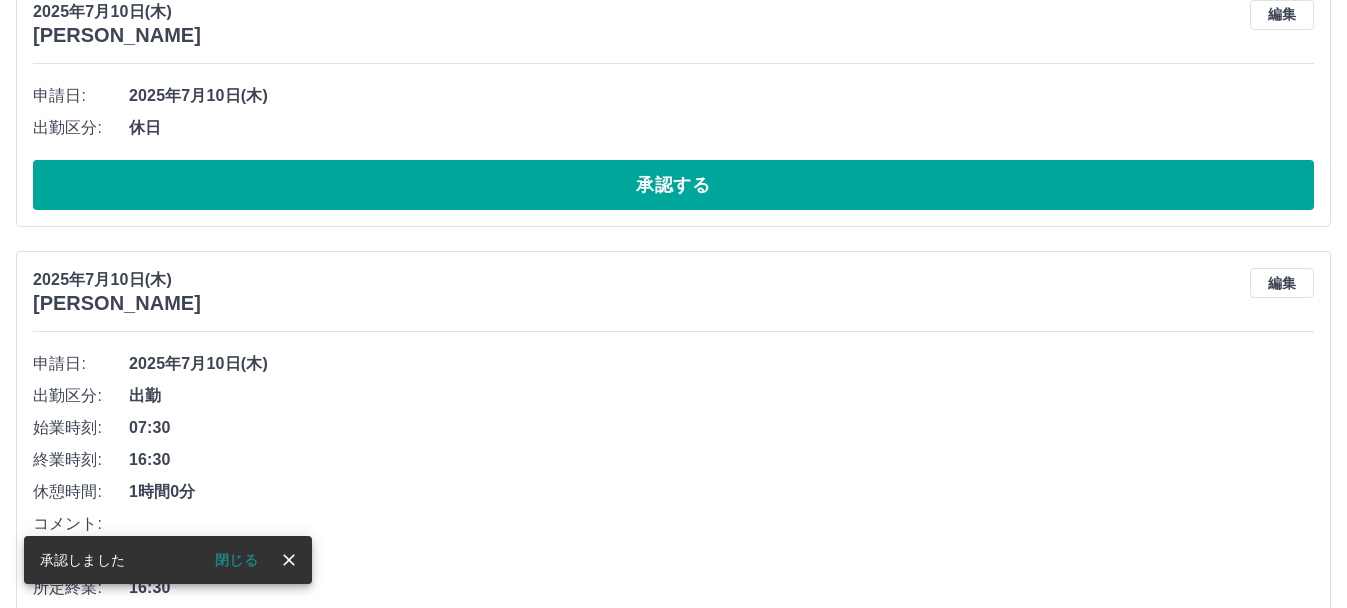 scroll, scrollTop: 0, scrollLeft: 0, axis: both 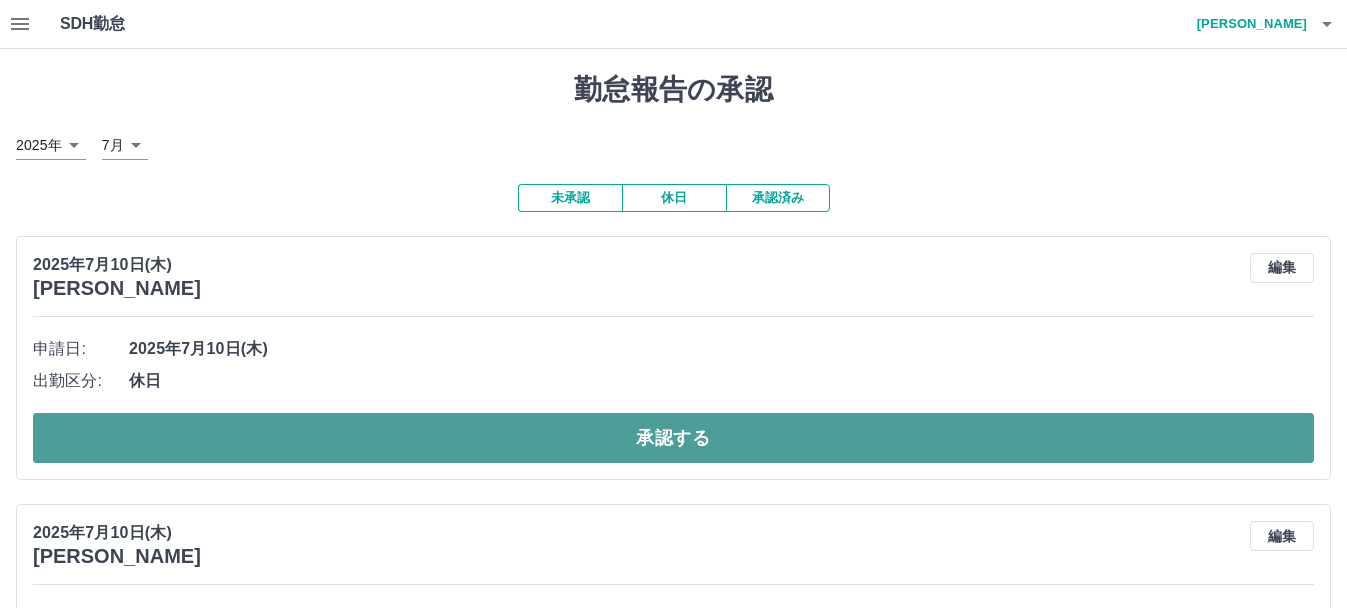 click on "承認する" at bounding box center (673, 438) 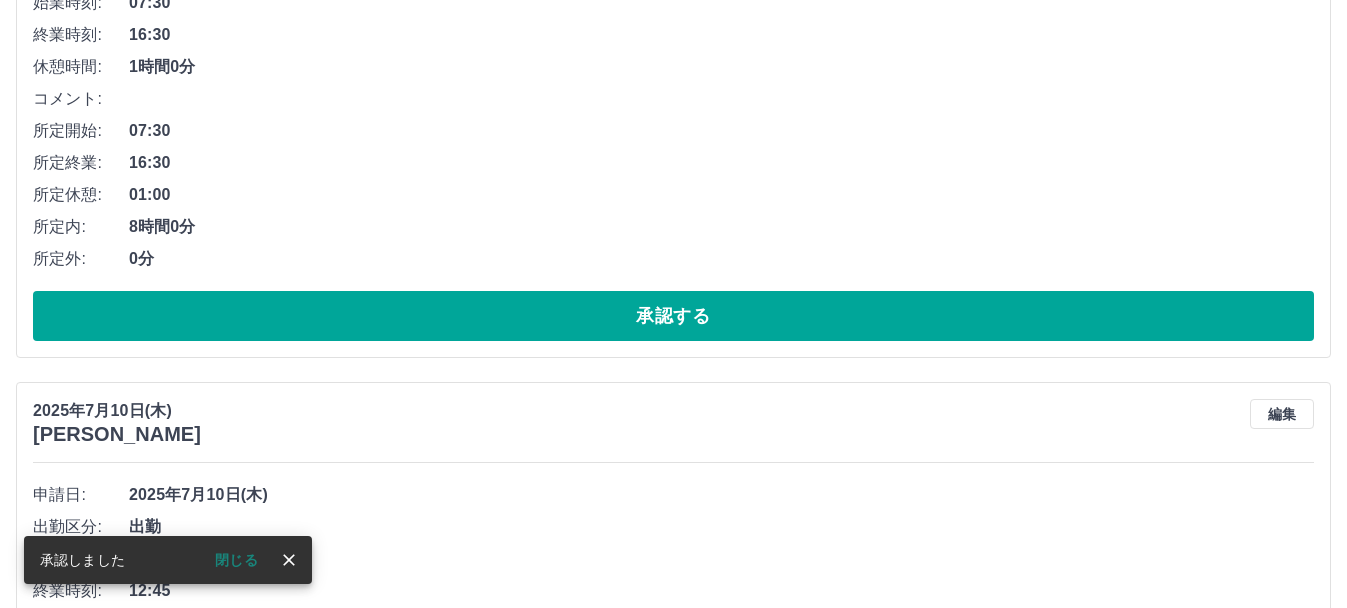 scroll, scrollTop: 142, scrollLeft: 0, axis: vertical 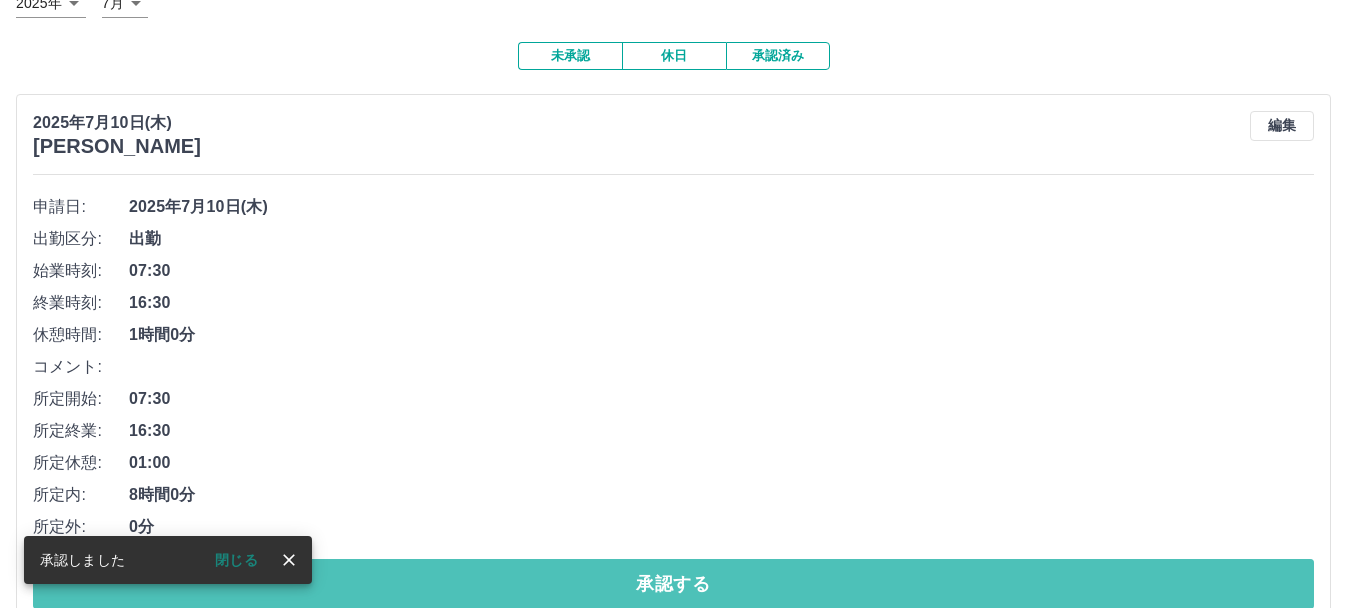 click on "承認する" at bounding box center (673, 584) 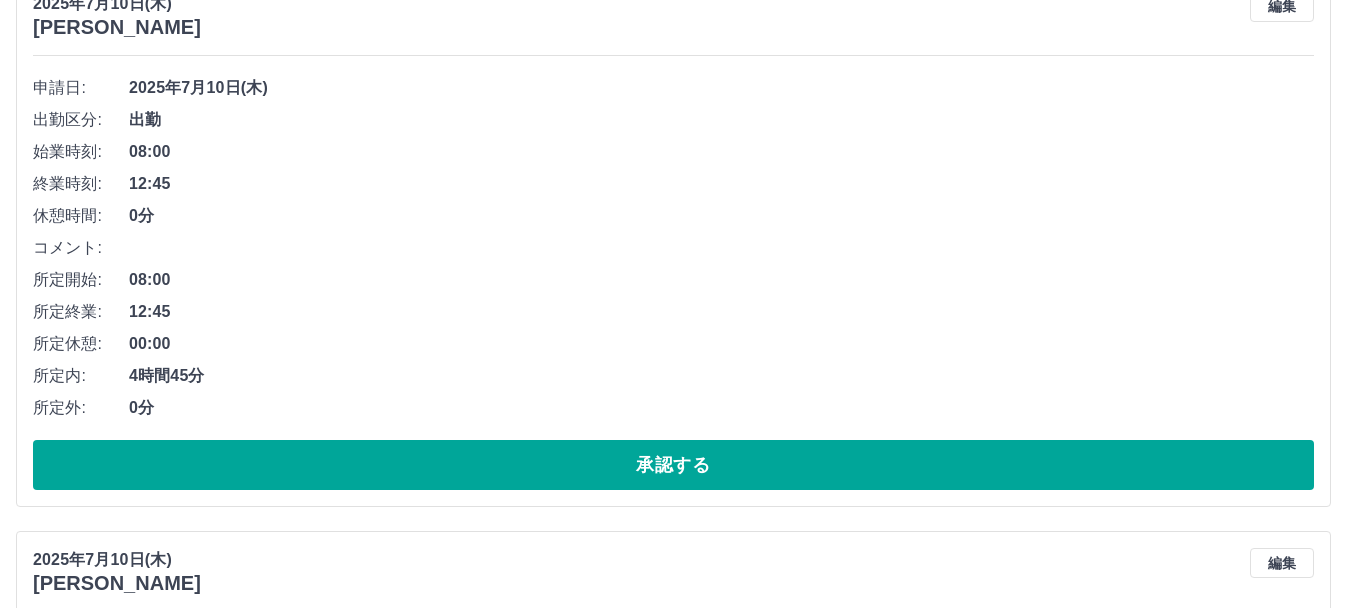 scroll, scrollTop: 260, scrollLeft: 0, axis: vertical 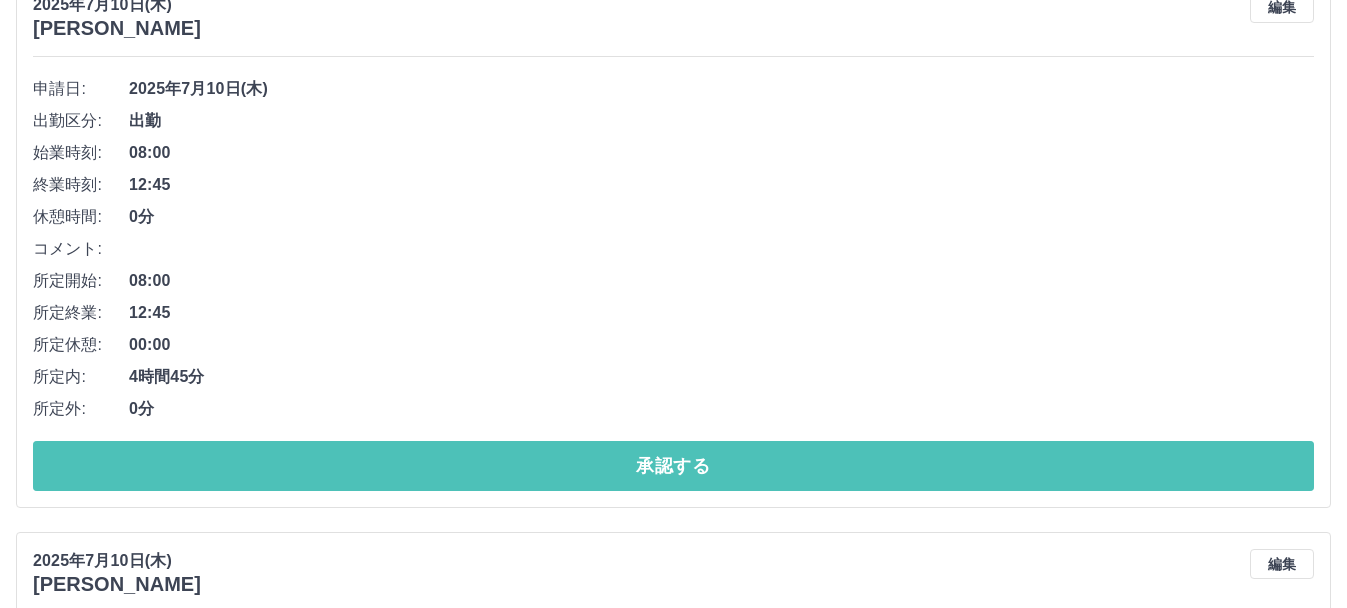 click on "承認する" at bounding box center (673, 466) 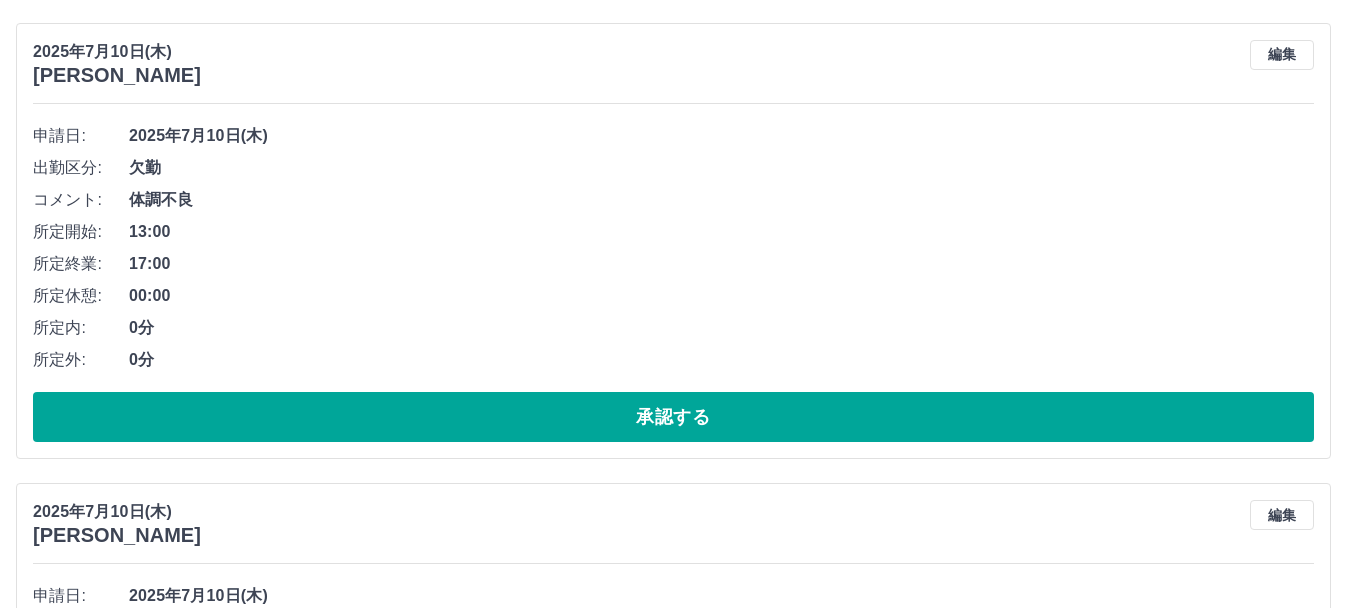 scroll, scrollTop: 212, scrollLeft: 0, axis: vertical 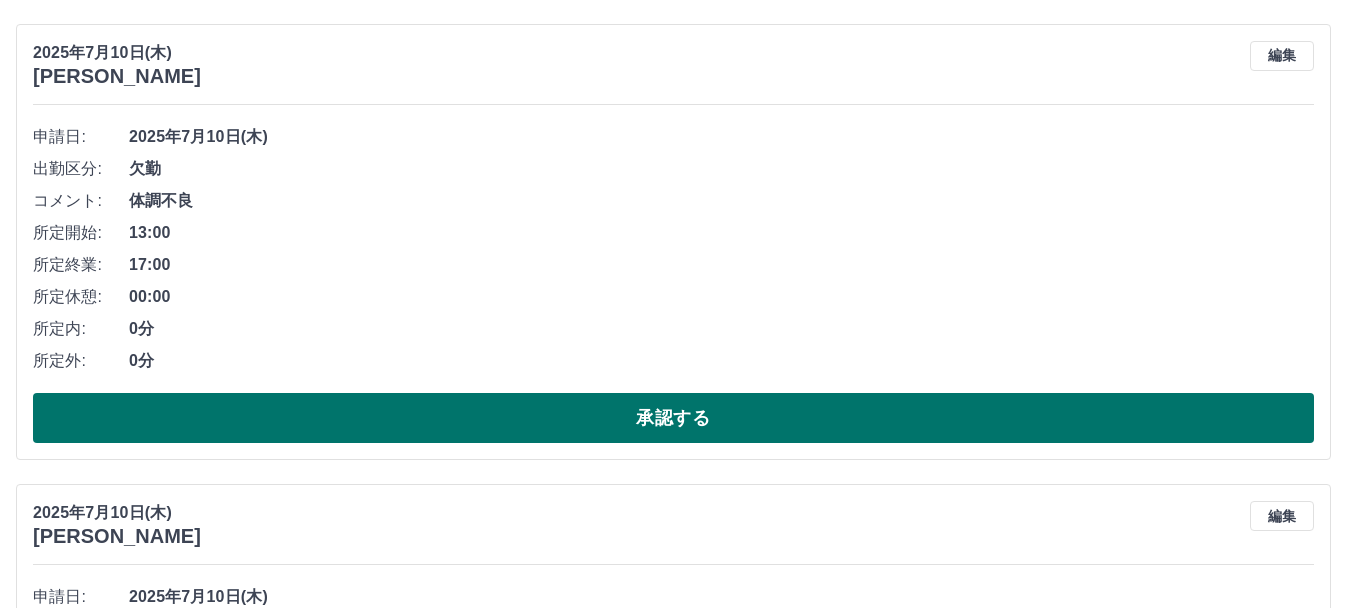 click on "承認する" at bounding box center [673, 418] 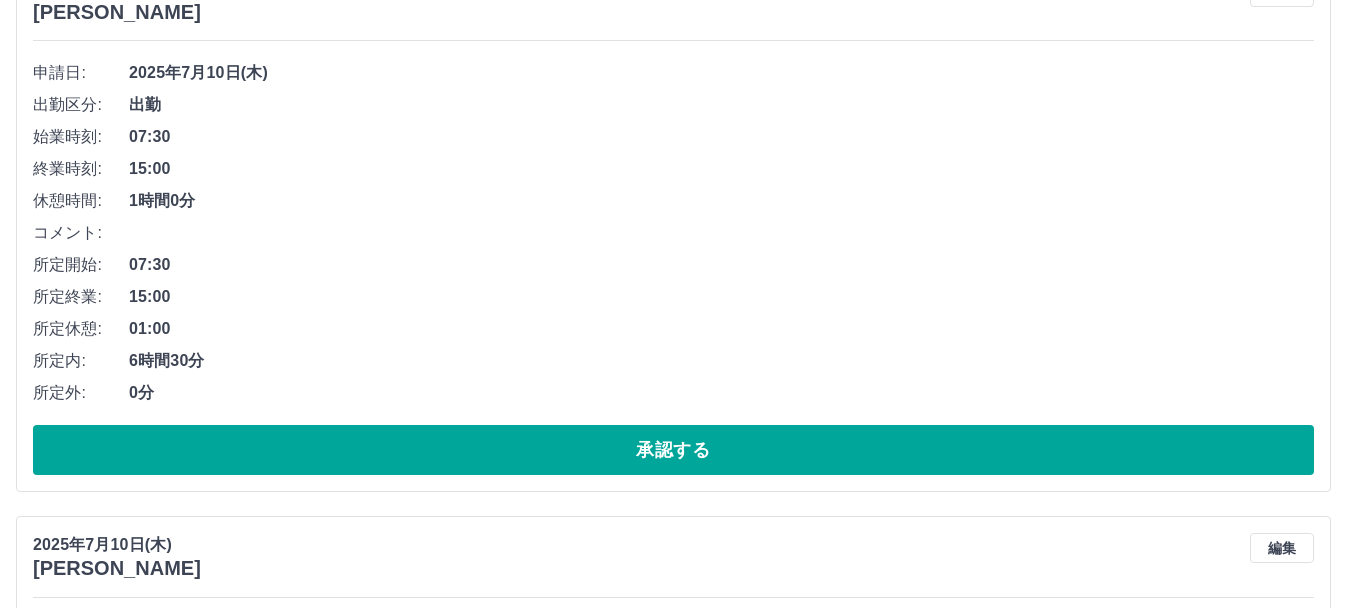 scroll, scrollTop: 833, scrollLeft: 0, axis: vertical 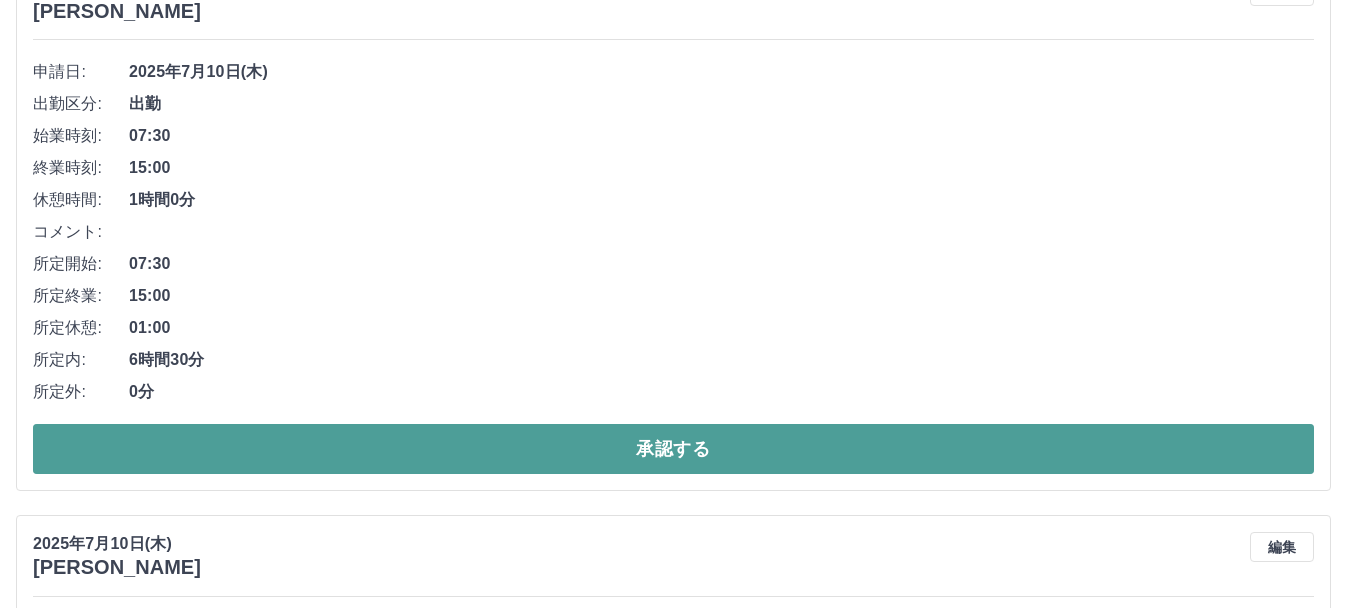 click on "承認する" at bounding box center (673, 449) 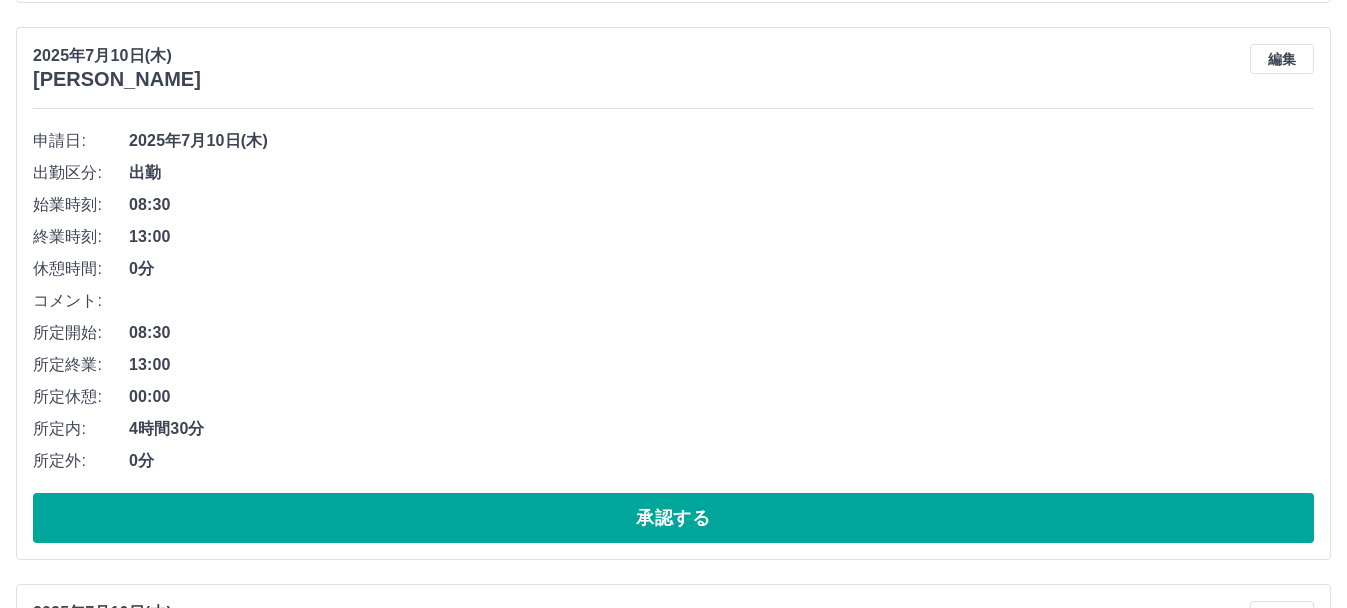 scroll, scrollTop: 1320, scrollLeft: 0, axis: vertical 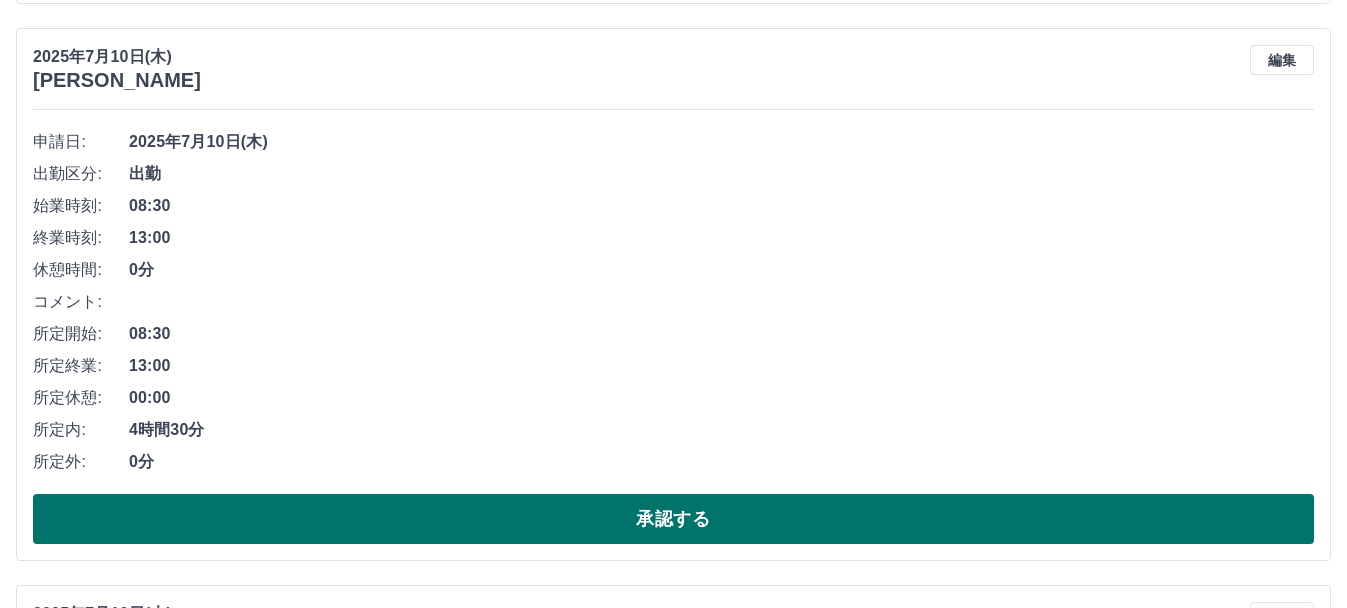 click on "承認する" at bounding box center [673, 519] 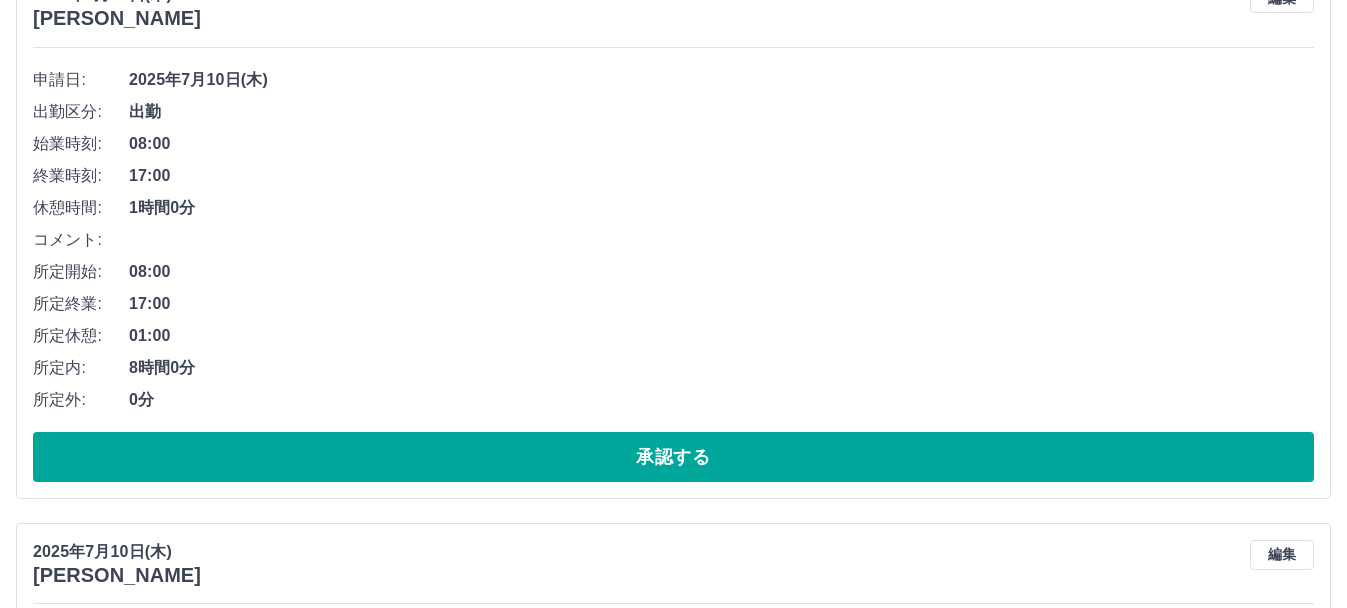 scroll, scrollTop: 1381, scrollLeft: 0, axis: vertical 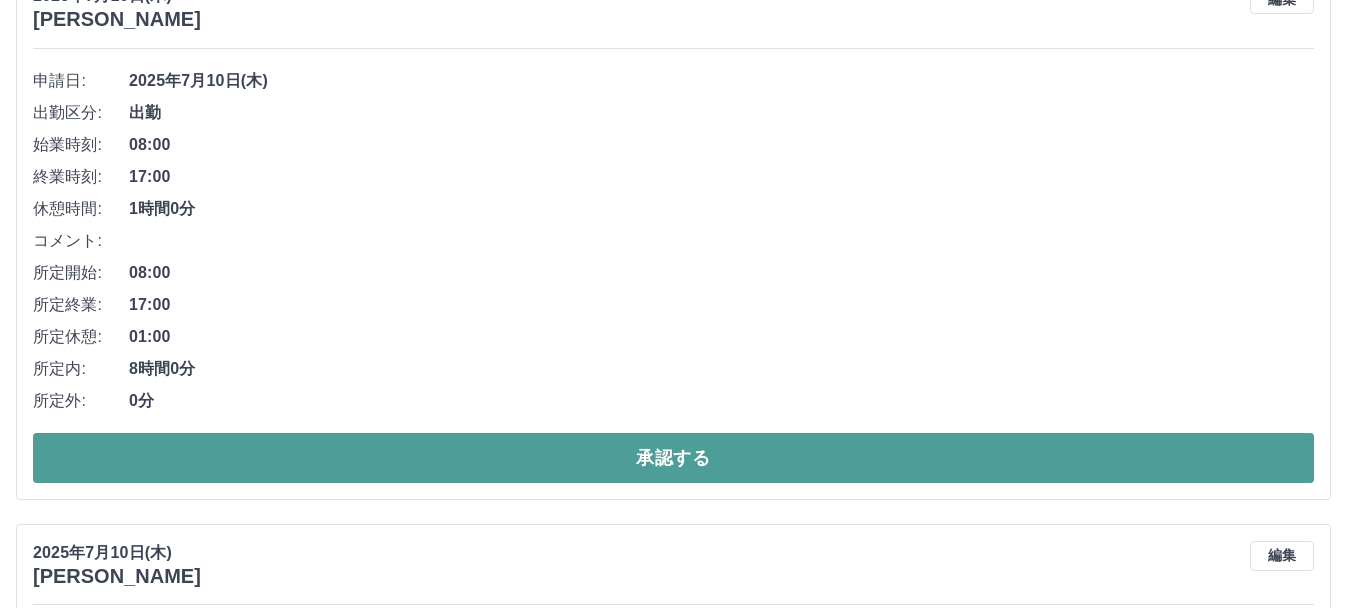 click on "承認する" at bounding box center (673, 458) 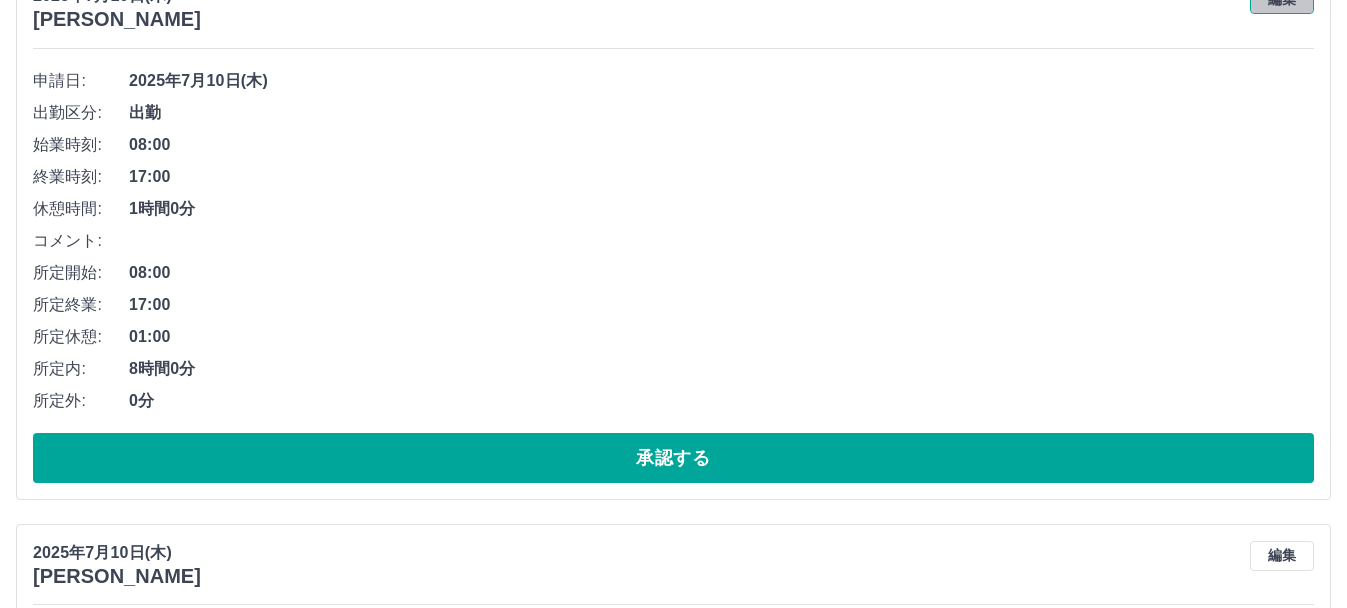 click on "編集" at bounding box center (1282, -1) 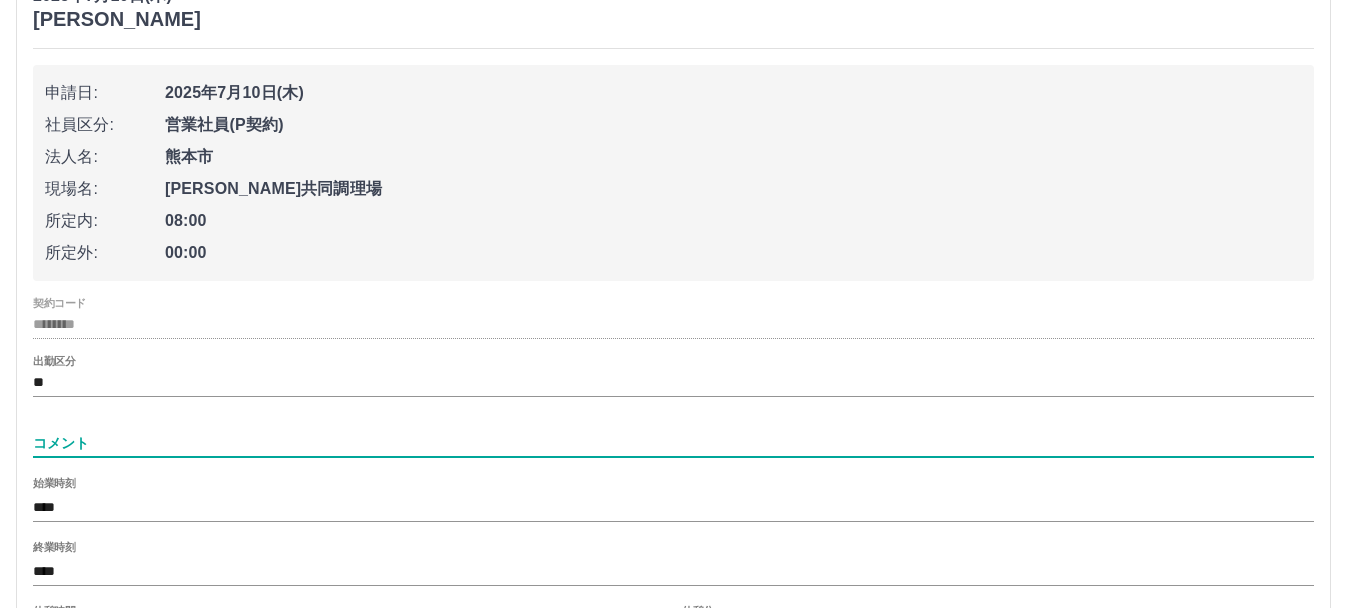 click on "コメント" at bounding box center (673, 443) 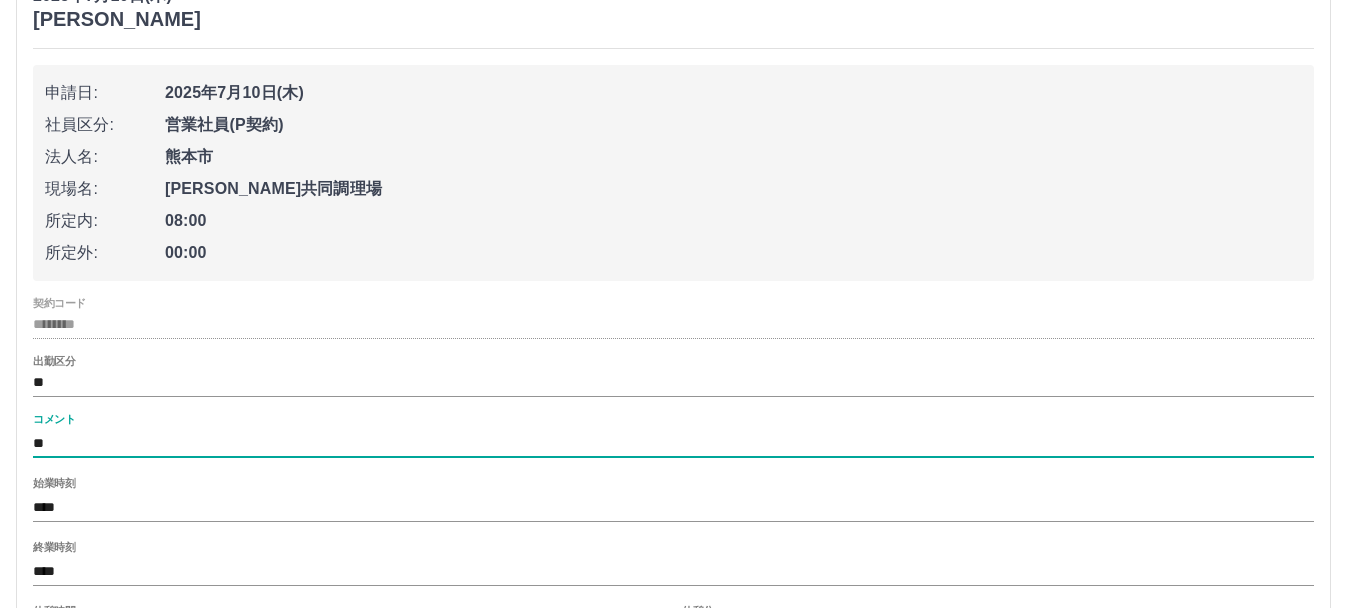 type on "*********" 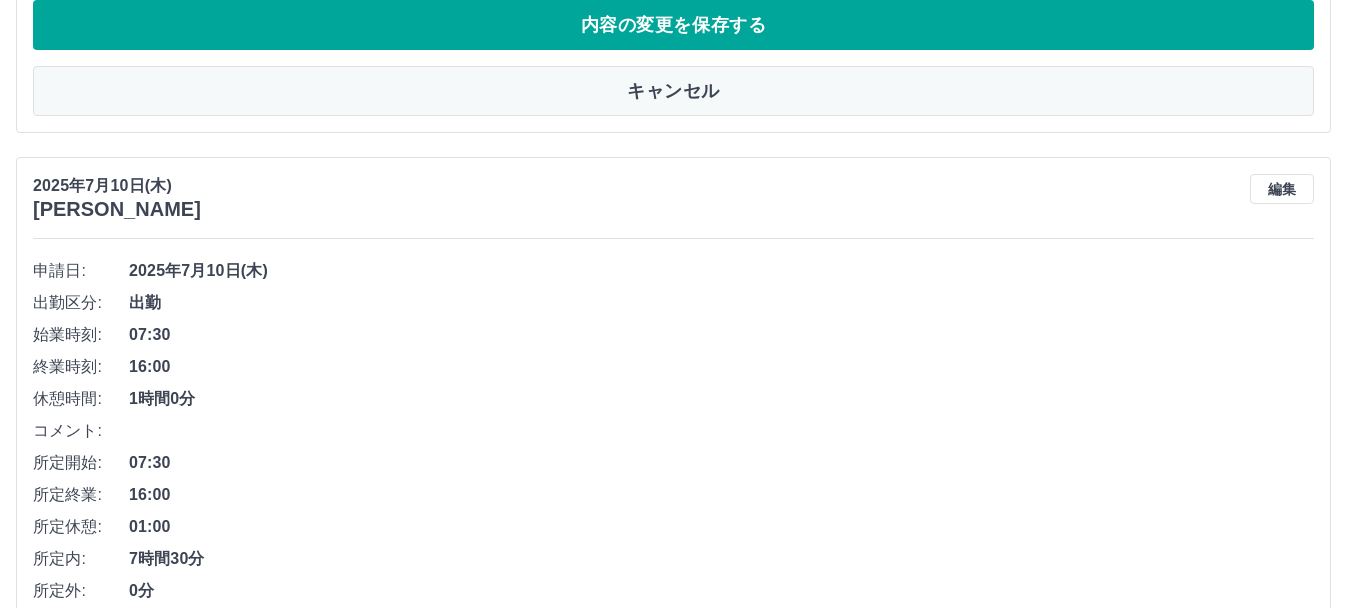 scroll, scrollTop: 2057, scrollLeft: 0, axis: vertical 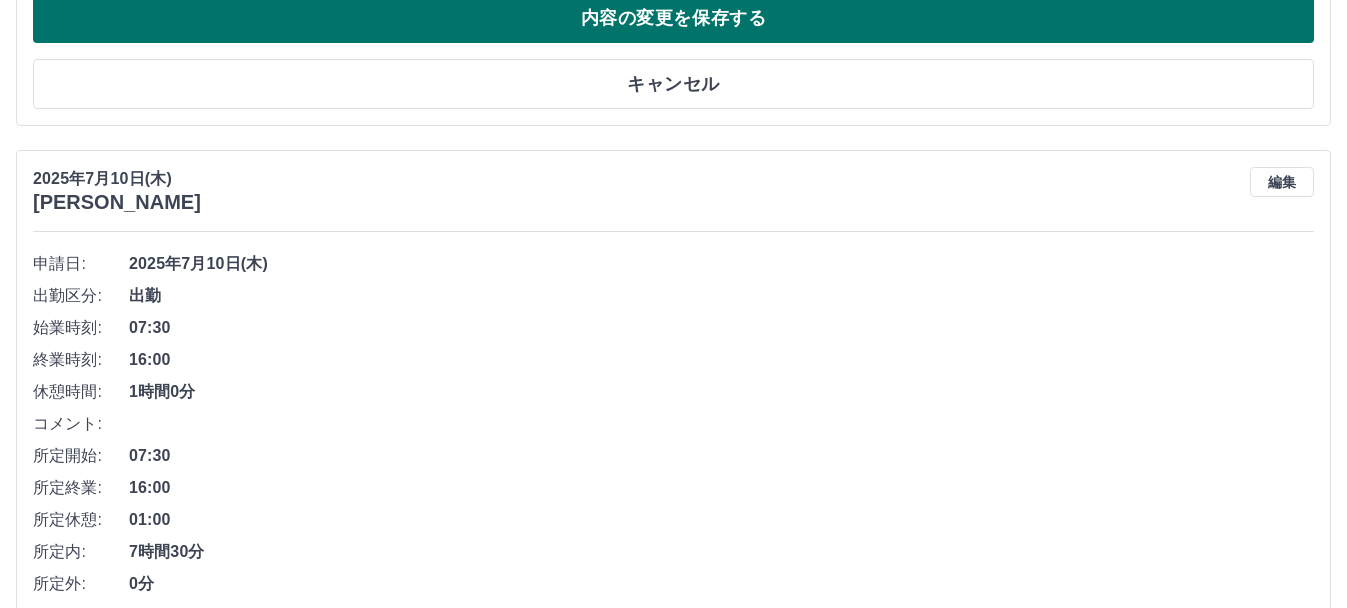 click on "内容の変更を保存する" at bounding box center [673, 18] 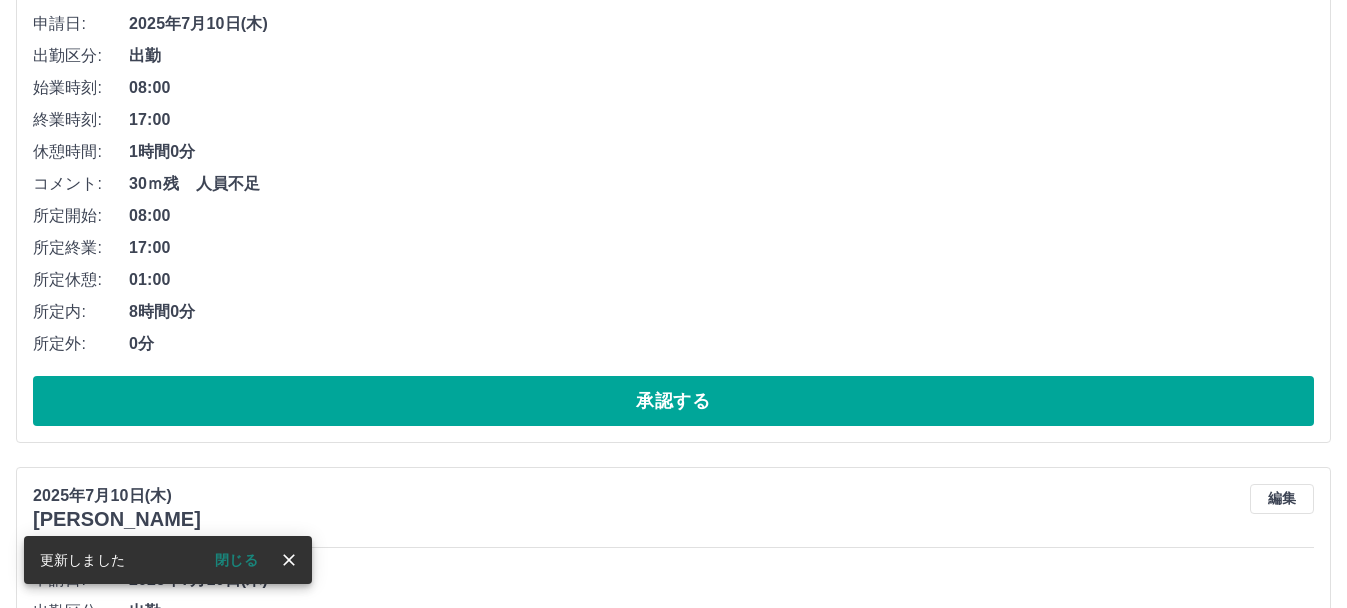 scroll, scrollTop: 1435, scrollLeft: 0, axis: vertical 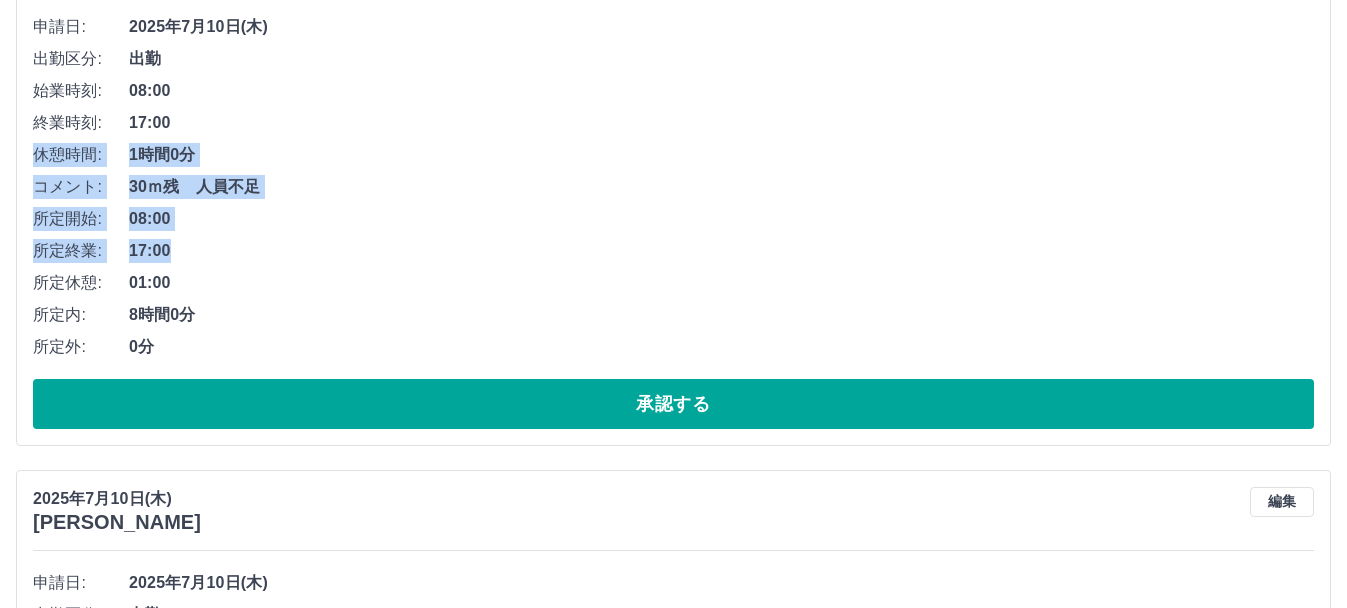 drag, startPoint x: 1110, startPoint y: 126, endPoint x: 1185, endPoint y: 368, distance: 253.35548 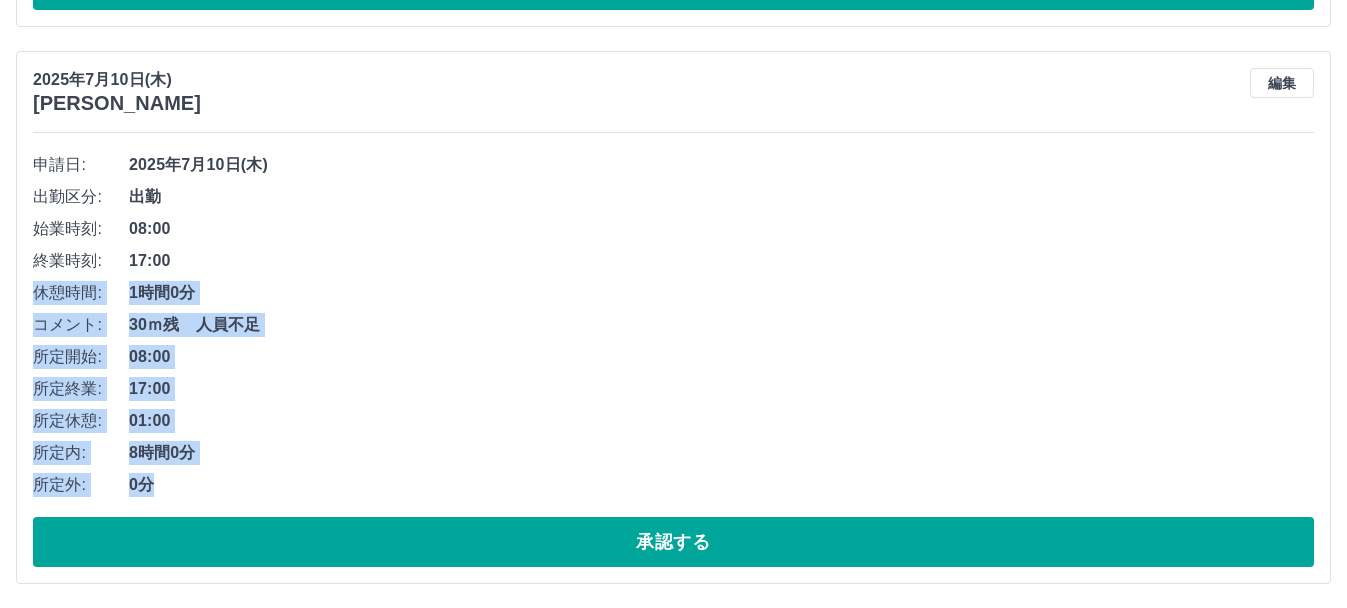 scroll, scrollTop: 1294, scrollLeft: 0, axis: vertical 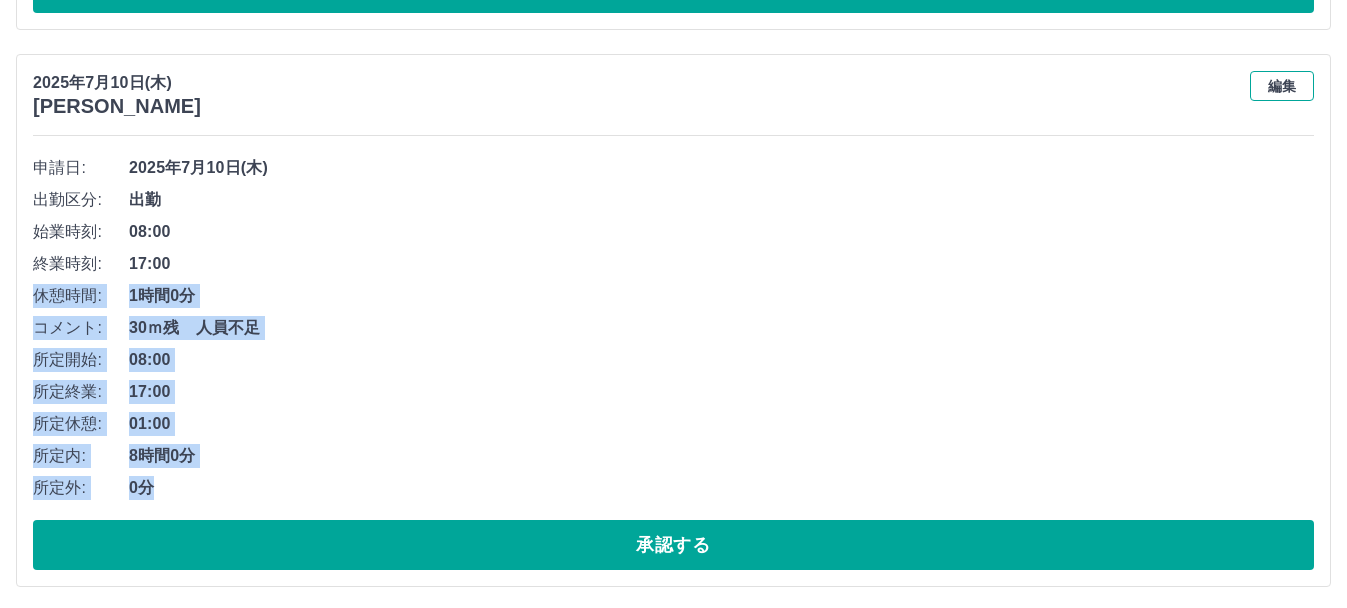 click on "編集" at bounding box center (1282, 86) 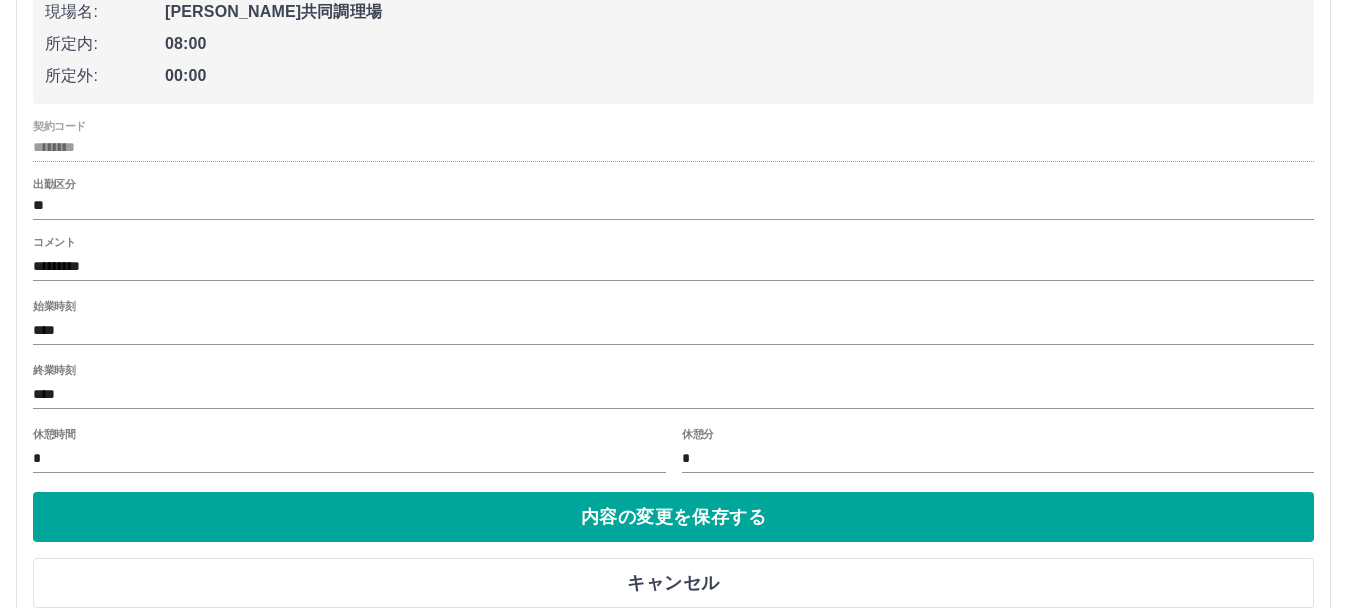 scroll, scrollTop: 1559, scrollLeft: 0, axis: vertical 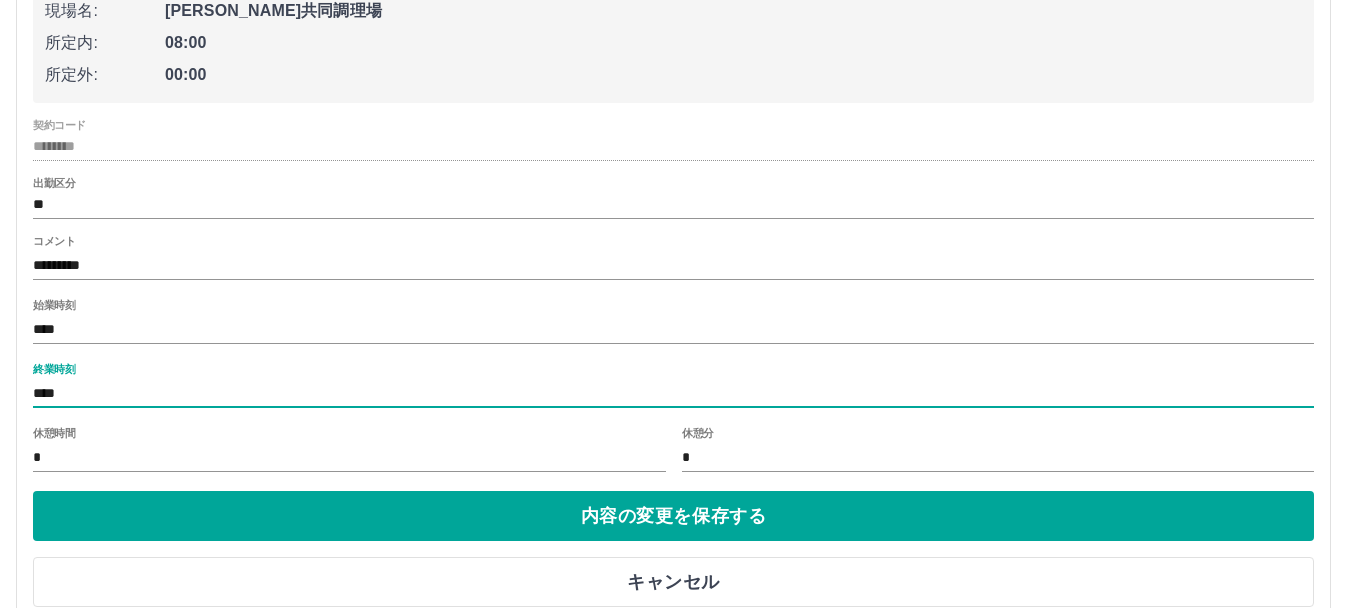 click on "****" at bounding box center [673, 393] 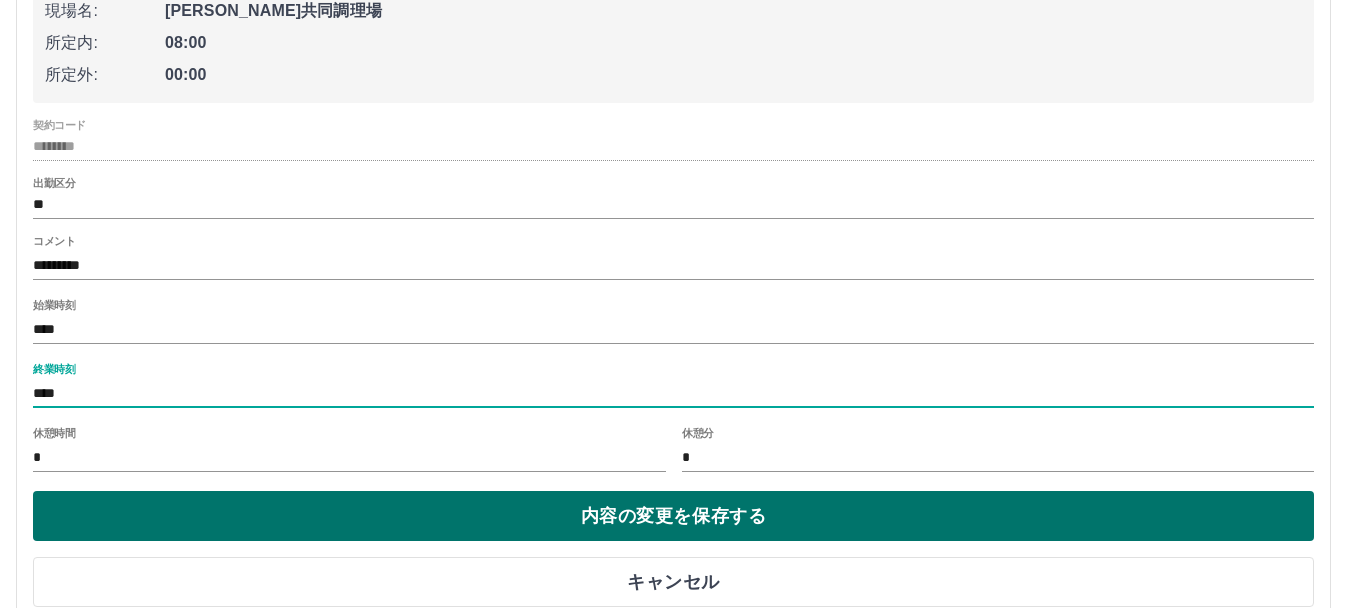 type on "****" 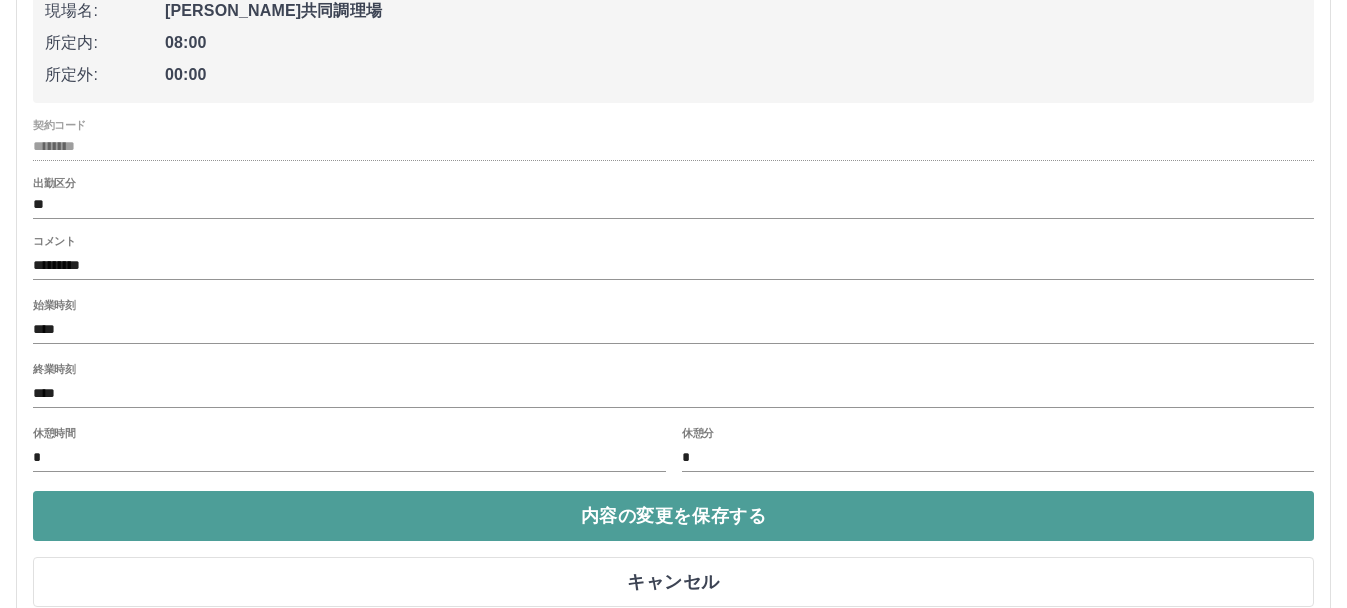 click on "内容の変更を保存する" at bounding box center [673, 516] 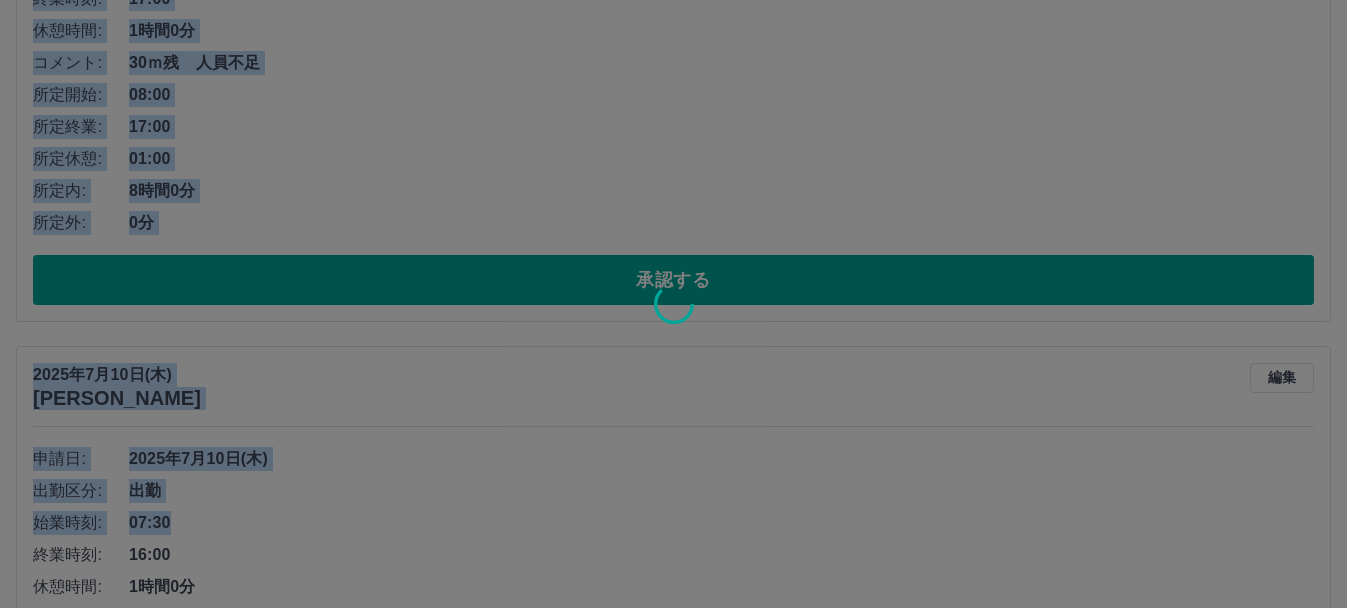 click on "SDH勤怠 渡邉　香奈 勤怠報告の承認 2025年 **** 7月 * 未承認 休日 承認済み 2025年7月10日(木) 虎口　弘恵 編集 申請日: 2025年7月10日(木) 出勤区分: 出勤 始業時刻: 07:30 終業時刻: 16:30 休憩時間: 1時間0分 コメント: 所定開始: 07:30 所定終業: 16:30 所定休憩: 01:00 所定内: 8時間0分 所定外: 0分 承認する 2025年7月10日(木) 堤　綾 編集 申請日: 2025年7月10日(木) 出勤区分: 出勤 始業時刻: 08:30 終業時刻: 16:00 休憩時間: 1時間0分 コメント: 龍田共調ヘルプ　交なし　支払い票あり 所定開始: 08:30 所定終業: 16:00 所定休憩: 01:00 所定内: 6時間30分 所定外: 0分 承認する 2025年7月10日(木) 北岡　紋奈 編集 申請日: 2025年7月10日(木) 出勤区分: 出勤 始業時刻: 08:00 終業時刻: 17:00 休憩時間: 1時間0分 コメント: 30ｍ残　人員不足 所定開始: 08:00 所定終業: 17:00 所定休憩: 01:00 所定内: 8時間0分 0分" at bounding box center [673, 228] 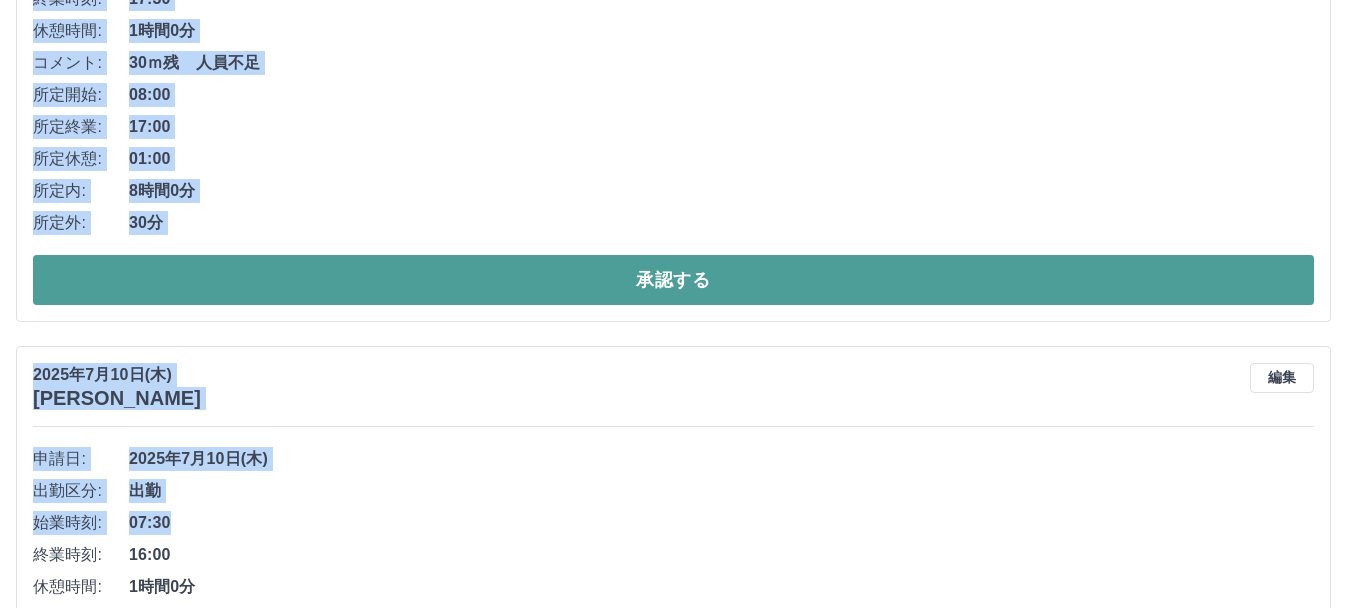 click on "承認する" at bounding box center (673, 280) 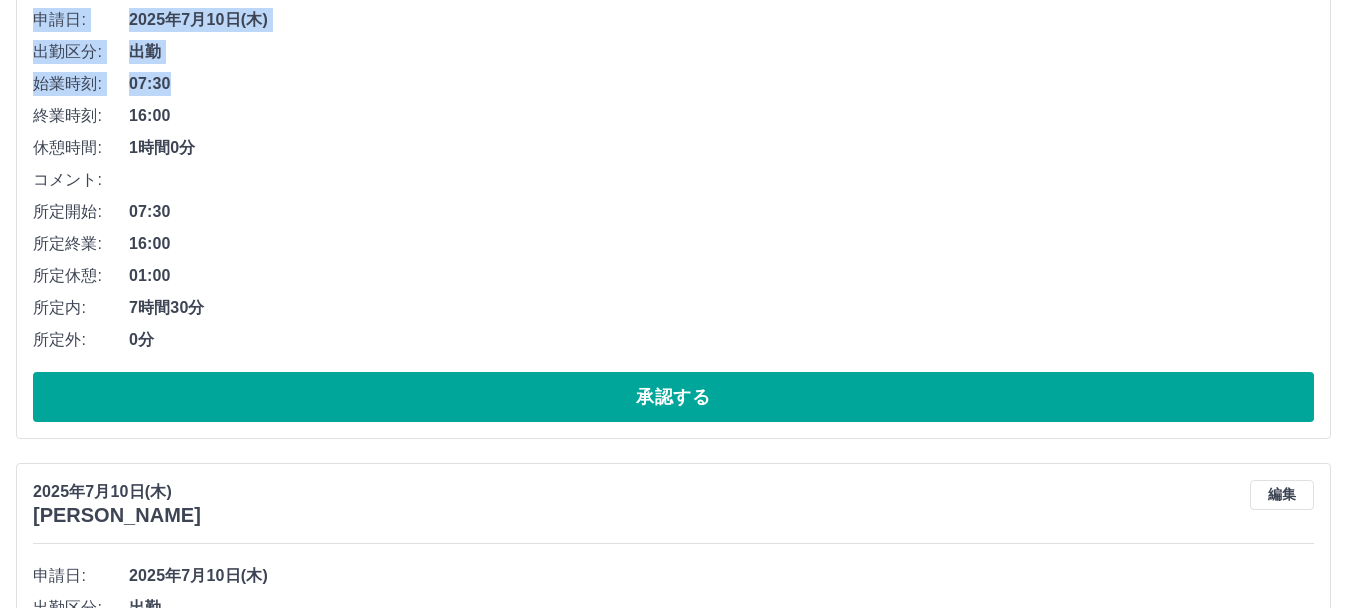 scroll, scrollTop: 1443, scrollLeft: 0, axis: vertical 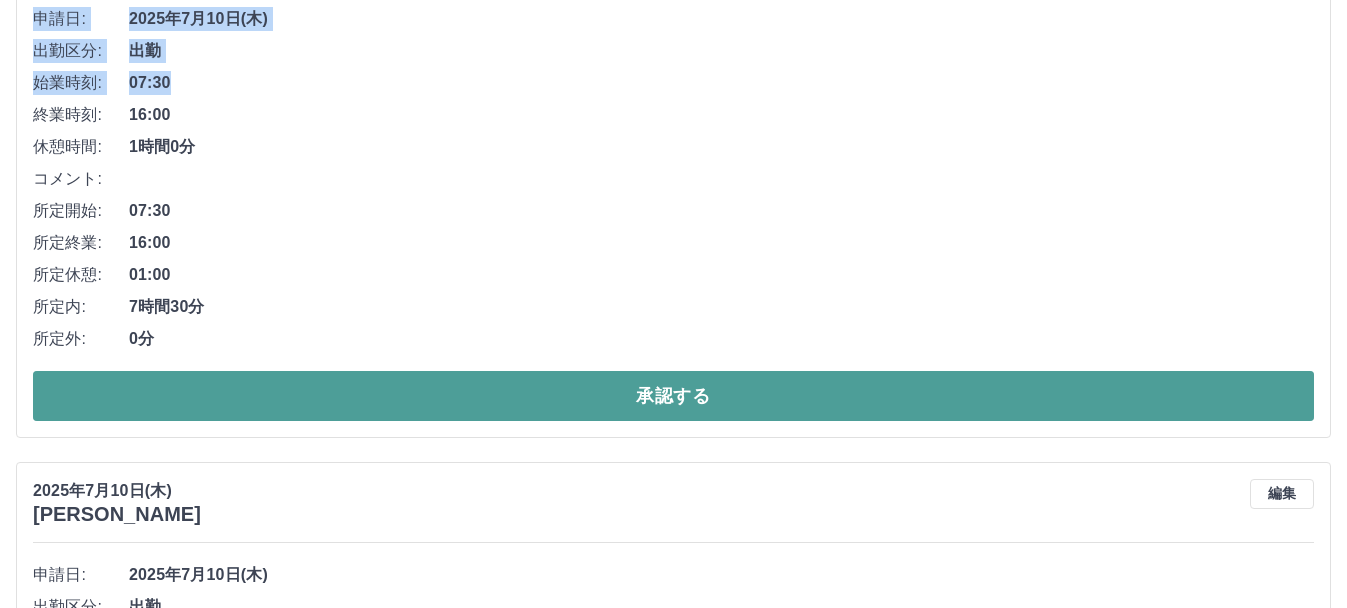 click on "承認する" at bounding box center (673, 396) 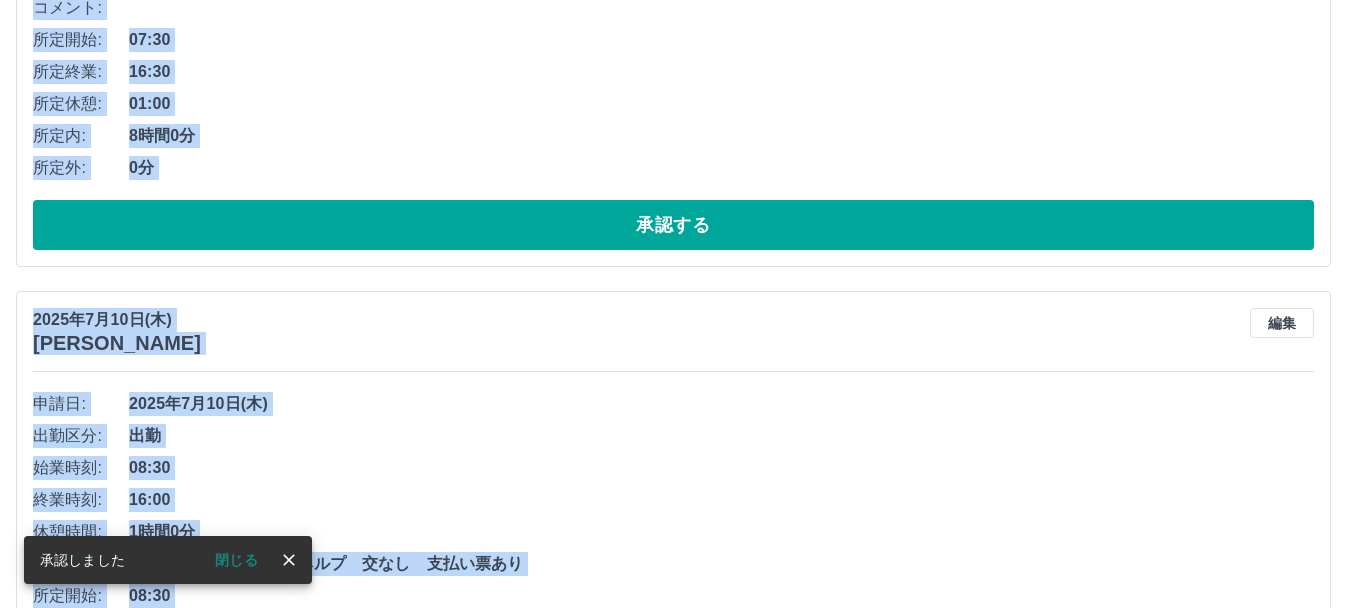 scroll, scrollTop: 500, scrollLeft: 0, axis: vertical 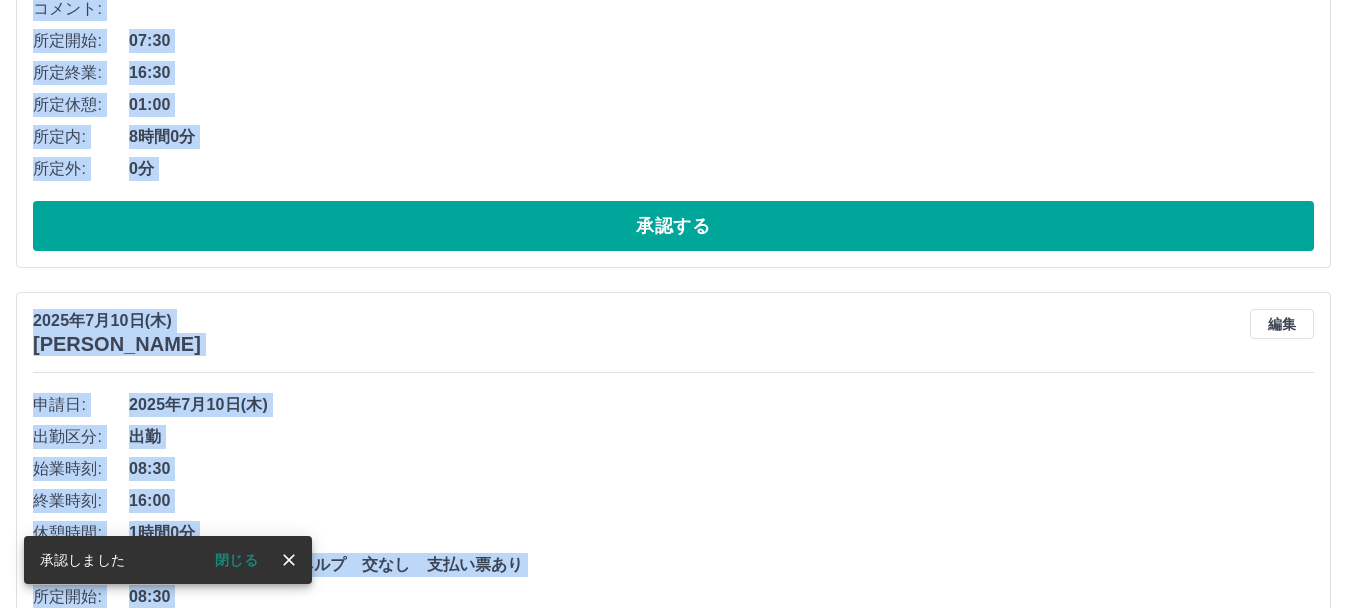 click on "2025年7月10日(木) 堤　綾 編集 申請日: 2025年7月10日(木) 出勤区分: 出勤 始業時刻: 08:30 終業時刻: 16:00 休憩時間: 1時間0分 コメント: 龍田共調ヘルプ　交なし　支払い票あり 所定開始: 08:30 所定終業: 16:00 所定休憩: 01:00 所定内: 6時間30分 所定外: 0分 承認する" at bounding box center (673, 558) 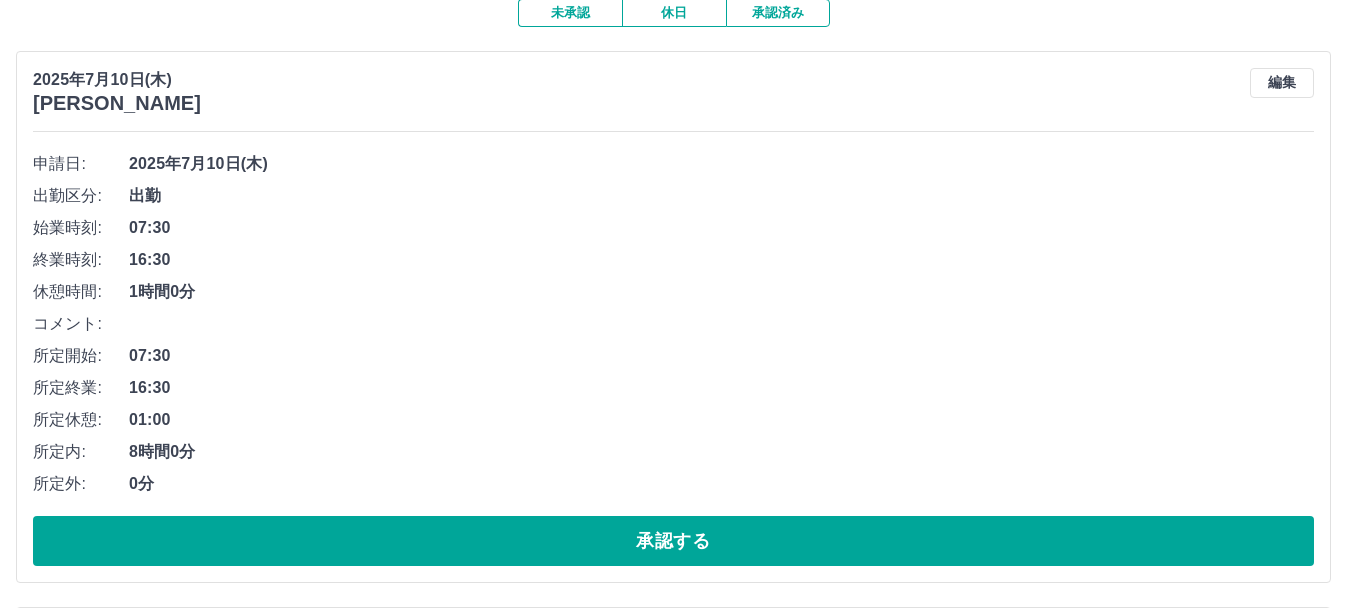 scroll, scrollTop: 190, scrollLeft: 0, axis: vertical 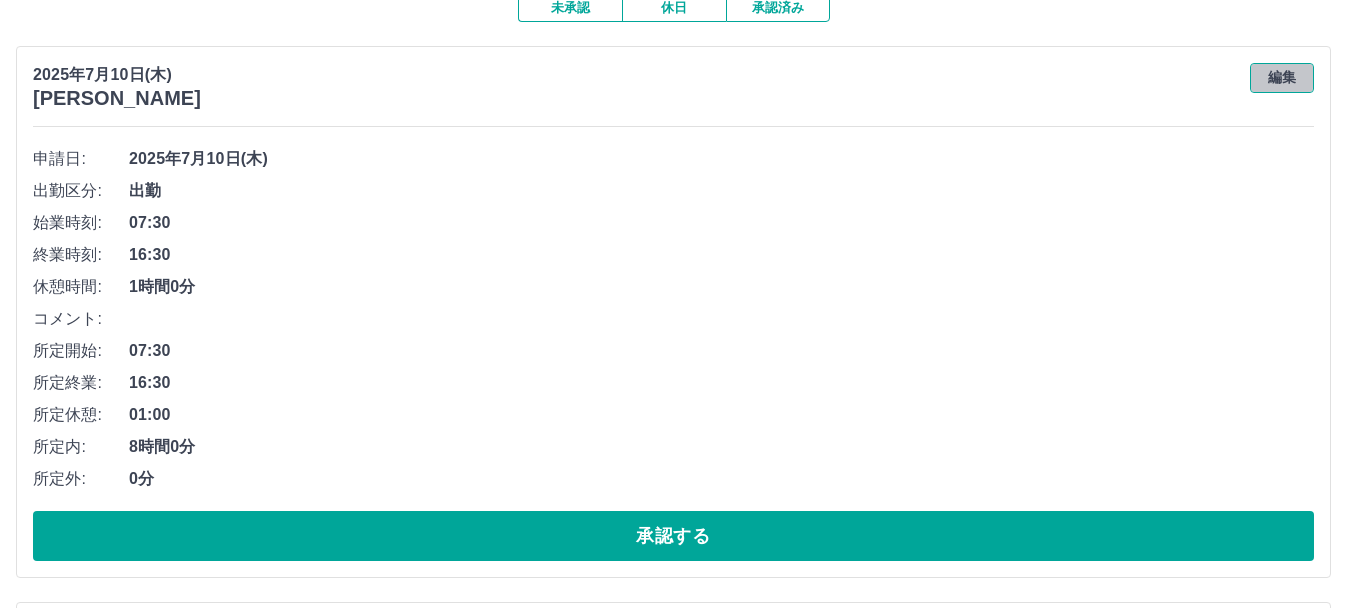 click on "編集" at bounding box center [1282, 78] 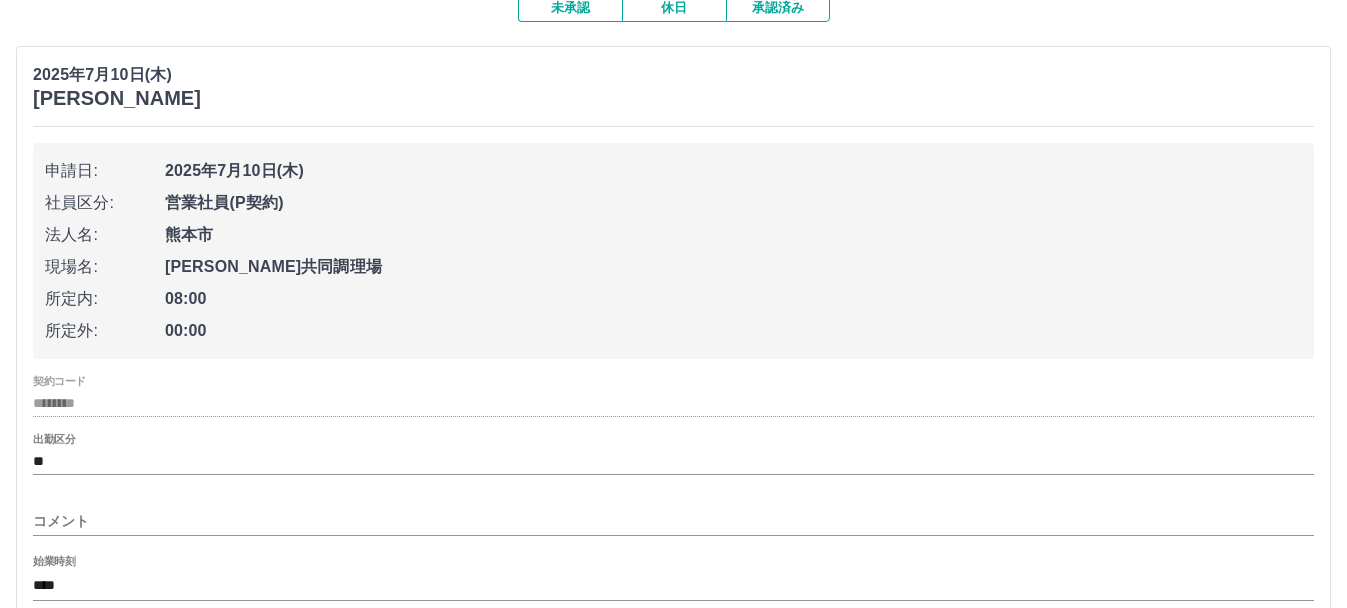 click on "コメント" at bounding box center (673, 521) 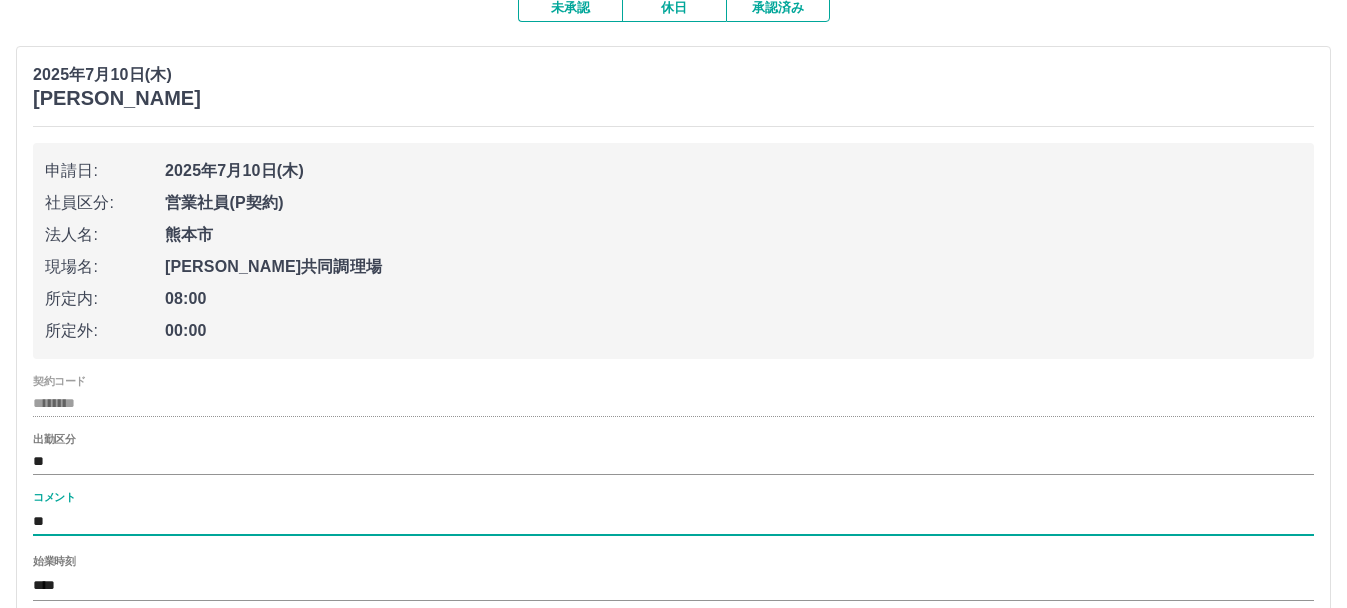 type on "**********" 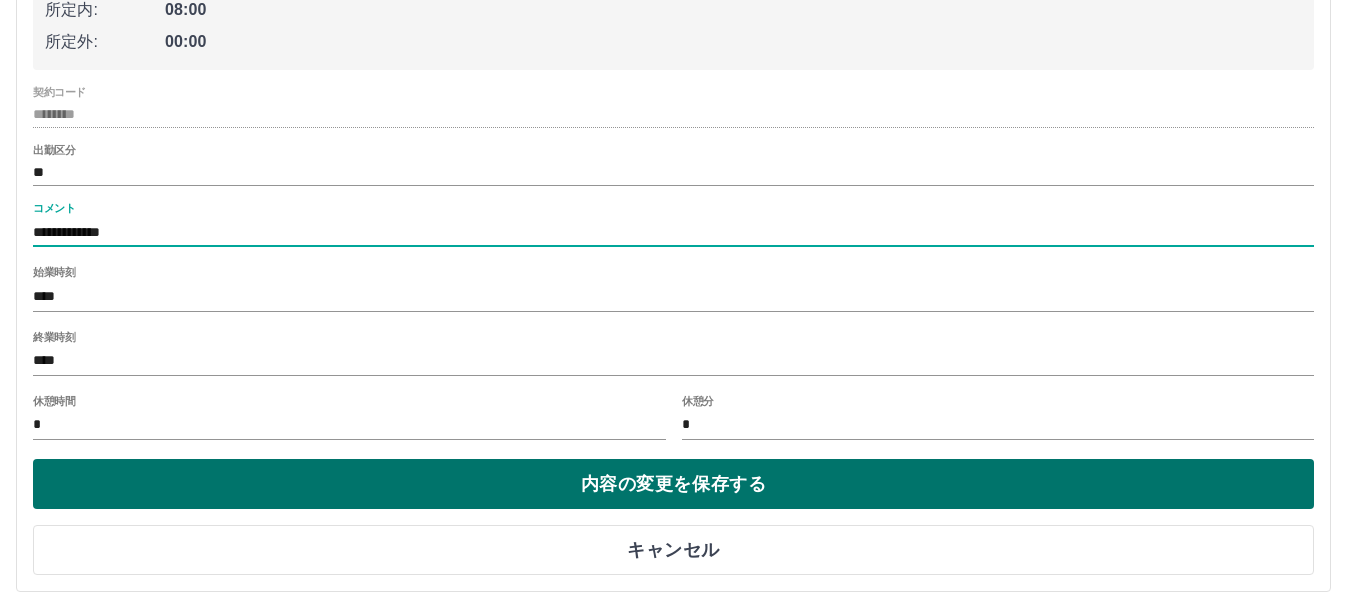 scroll, scrollTop: 480, scrollLeft: 0, axis: vertical 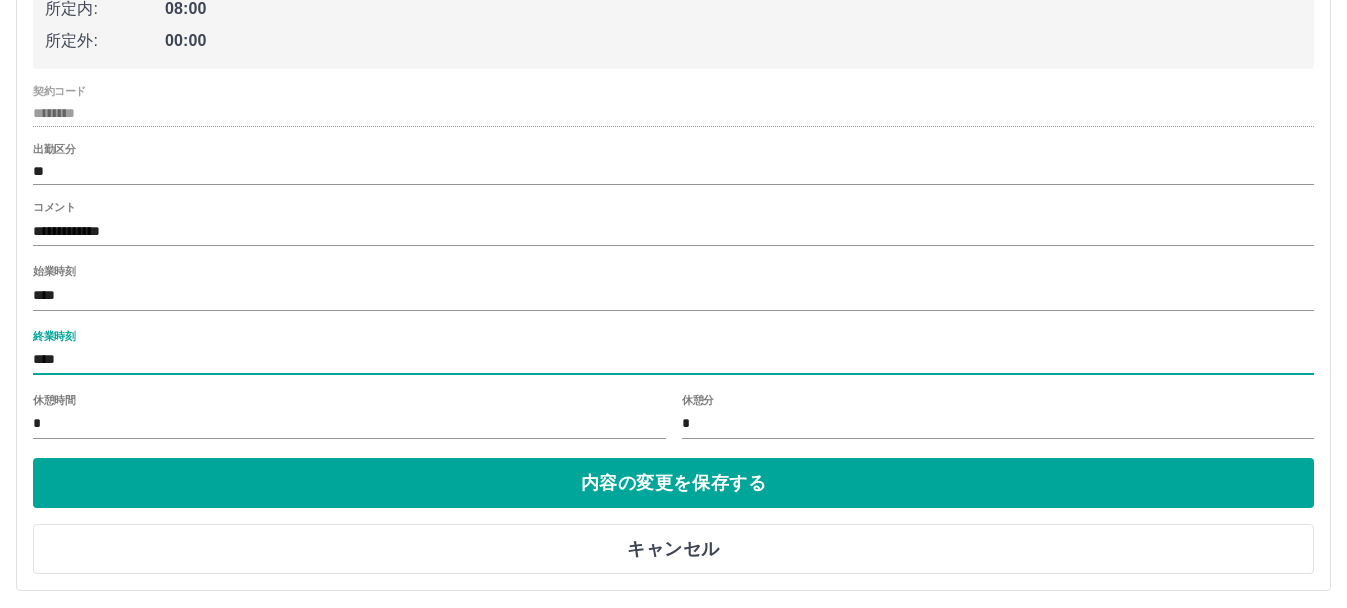click on "****" at bounding box center [673, 360] 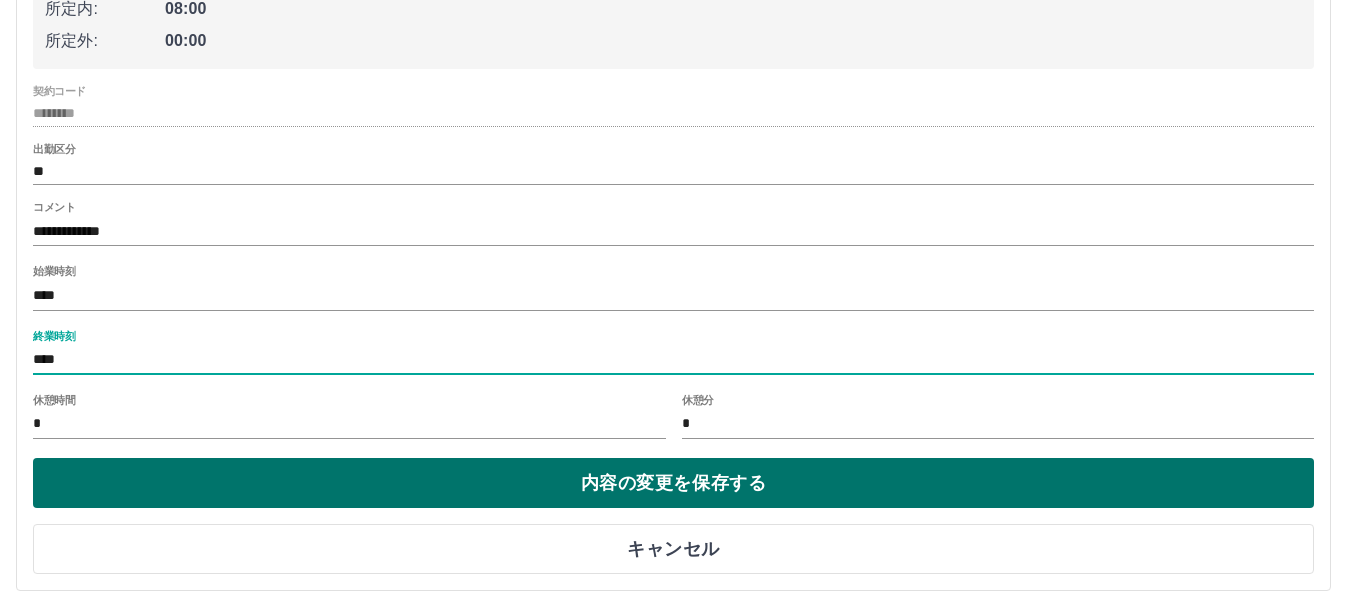 type on "****" 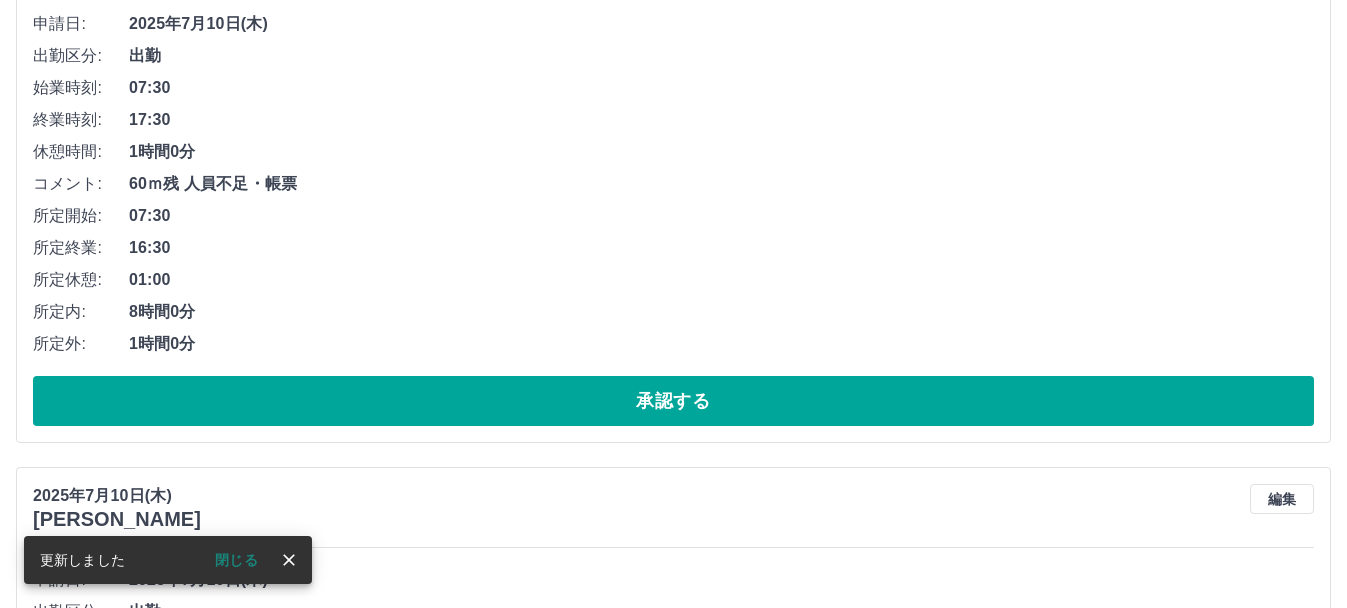 scroll, scrollTop: 327, scrollLeft: 0, axis: vertical 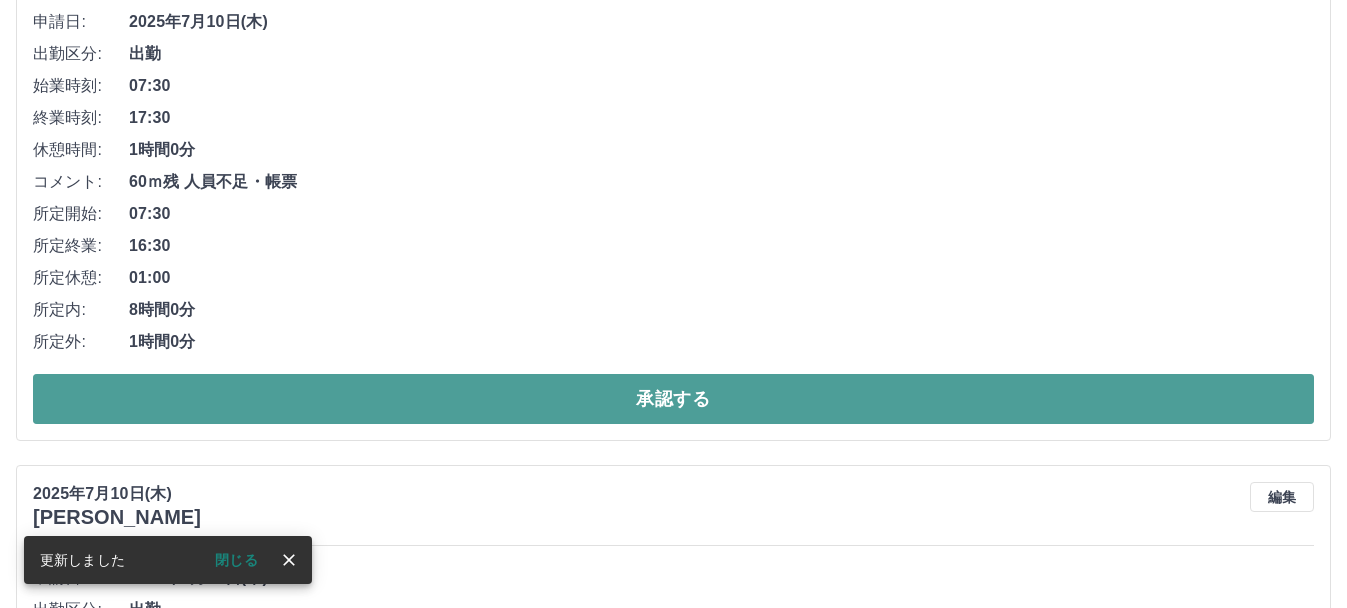 click on "承認する" at bounding box center (673, 399) 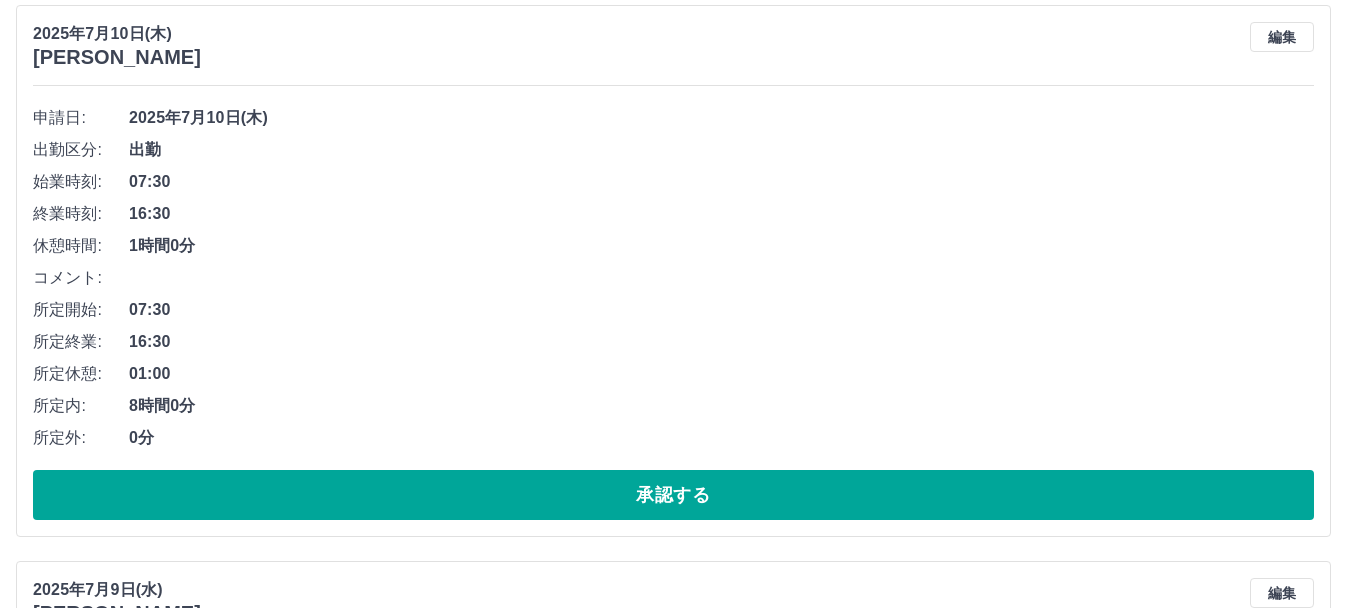 scroll, scrollTop: 795, scrollLeft: 0, axis: vertical 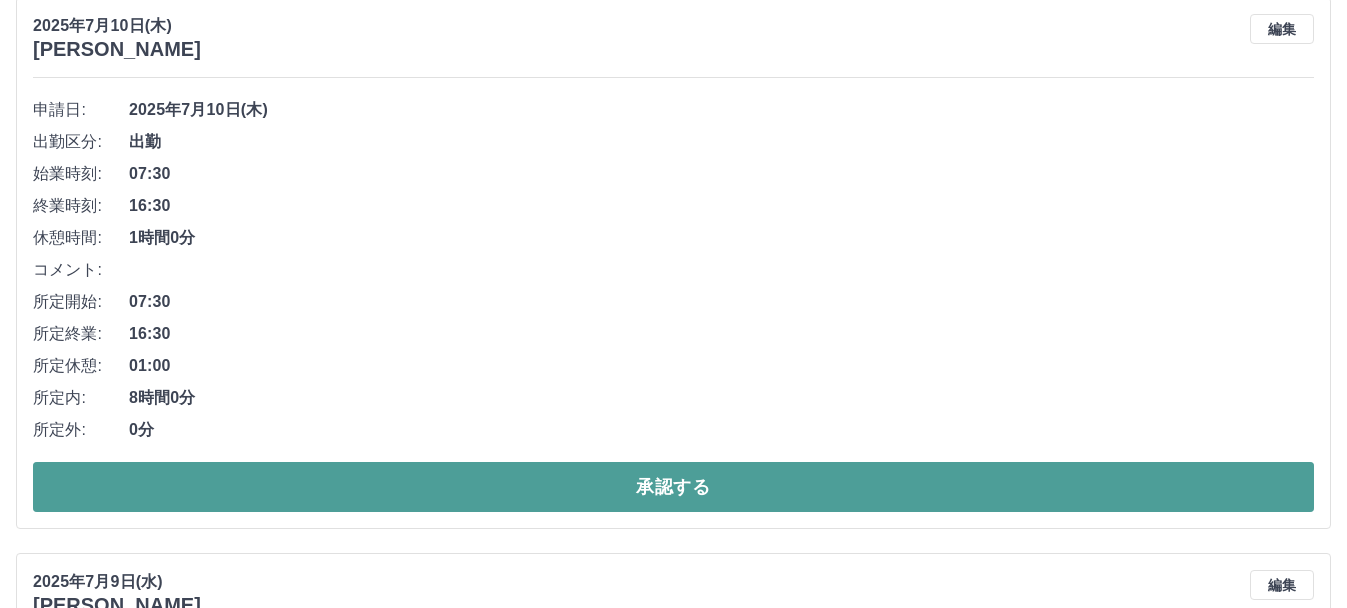 click on "承認する" at bounding box center (673, 487) 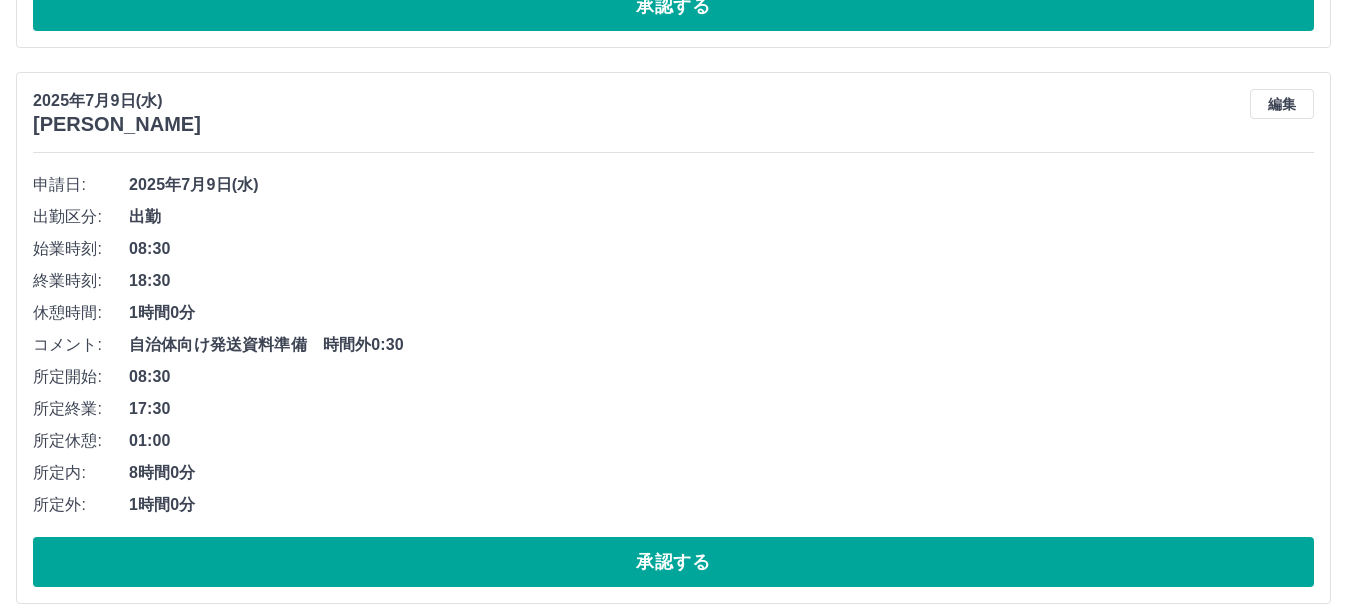 scroll, scrollTop: 727, scrollLeft: 0, axis: vertical 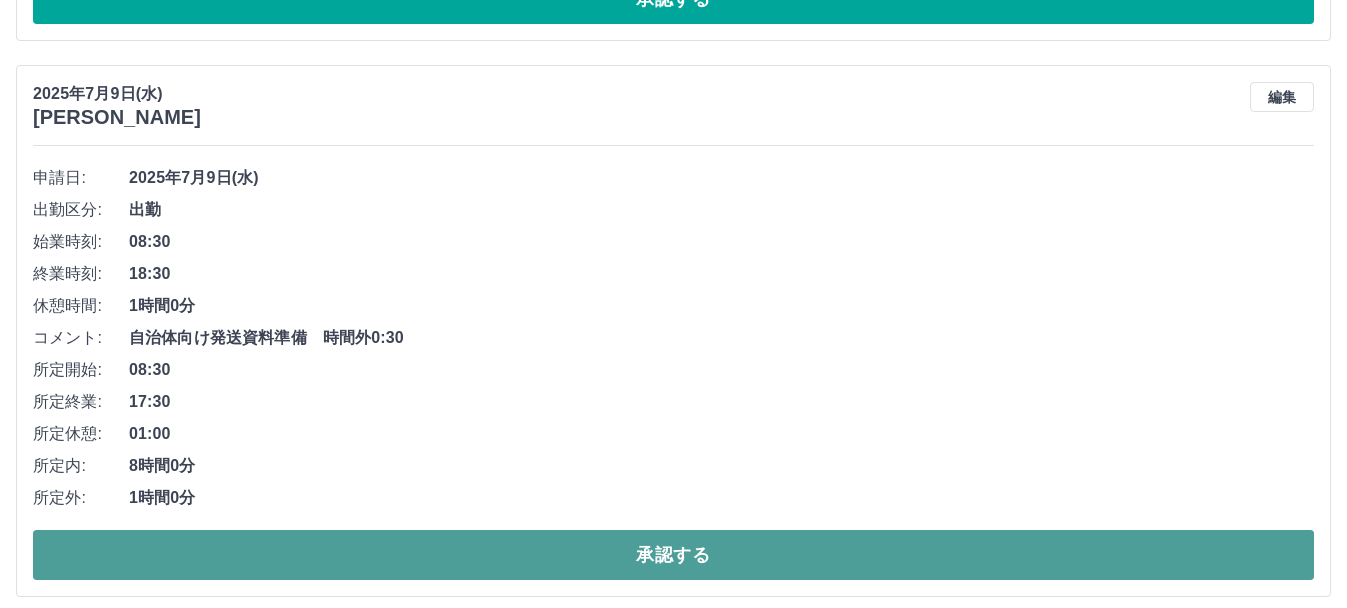 click on "承認する" at bounding box center [673, 555] 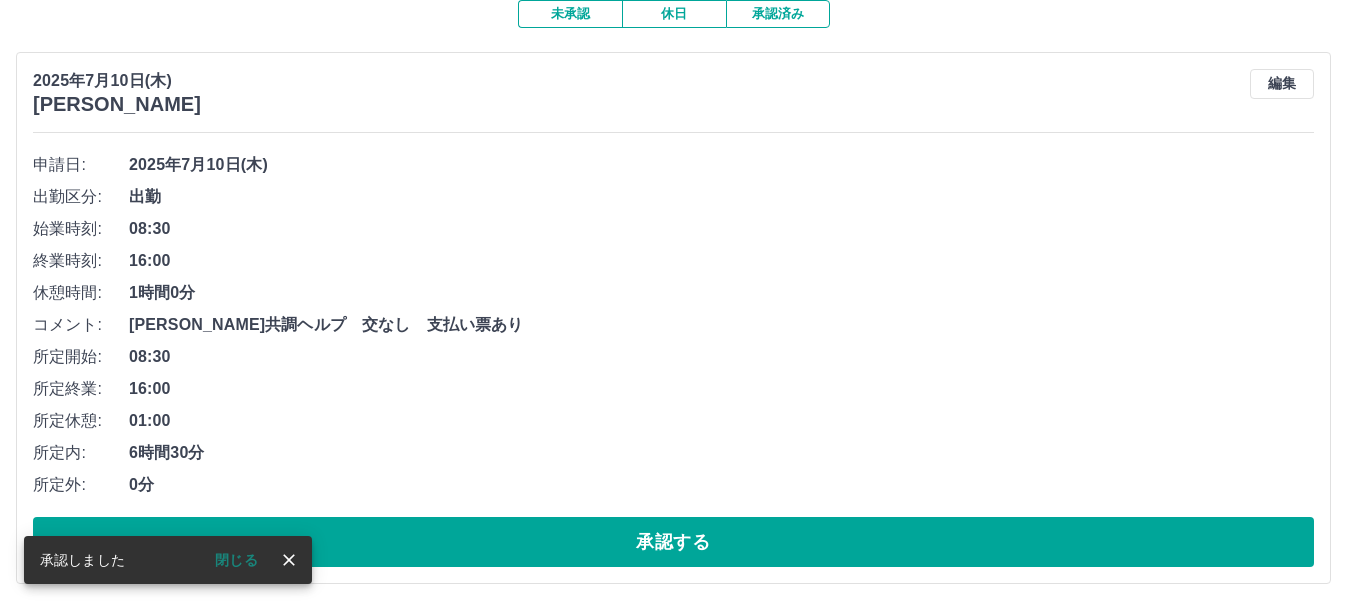 scroll, scrollTop: 0, scrollLeft: 0, axis: both 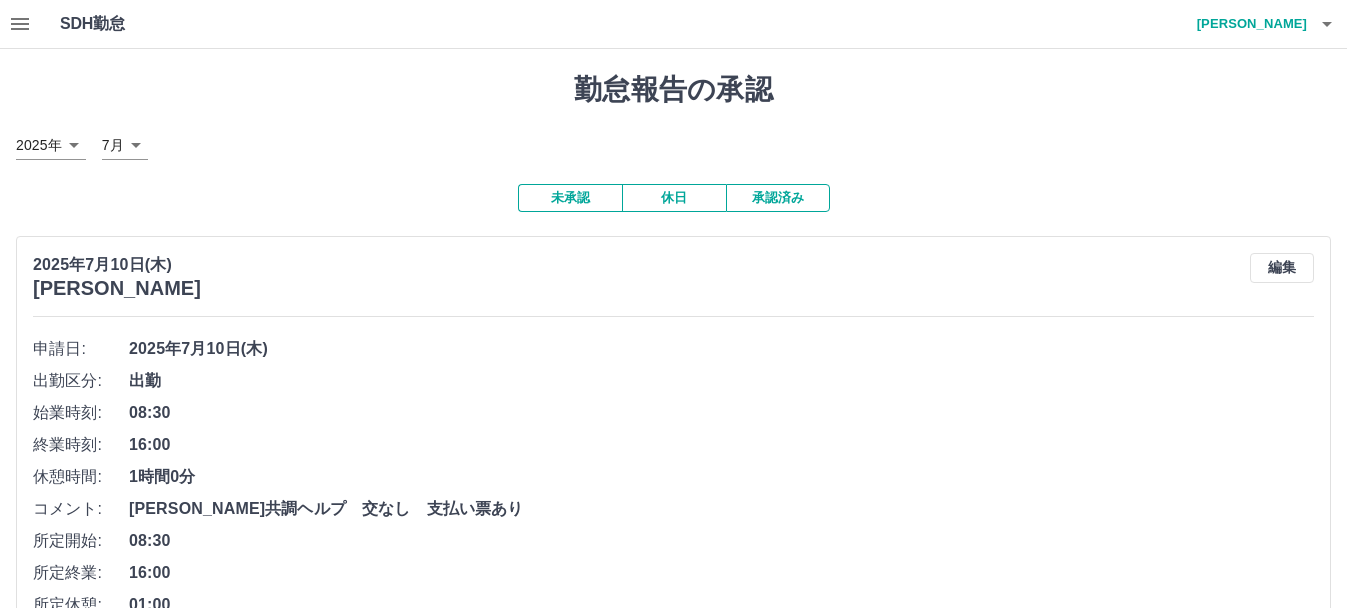 click 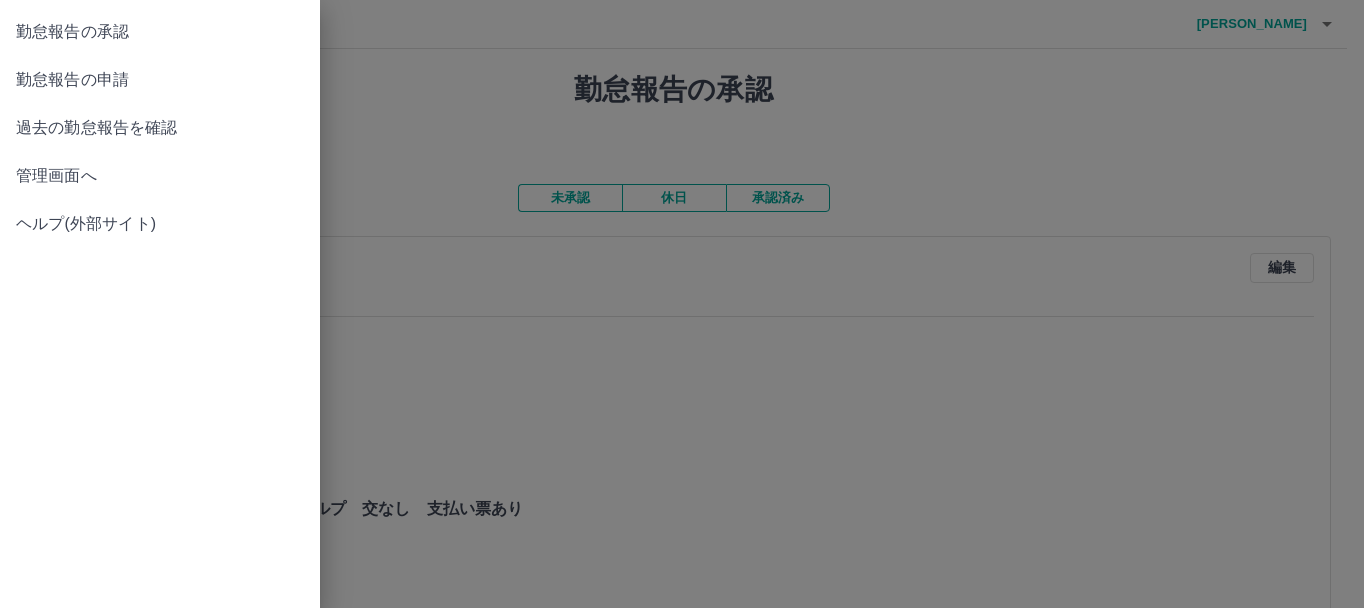 click on "管理画面へ" at bounding box center [160, 176] 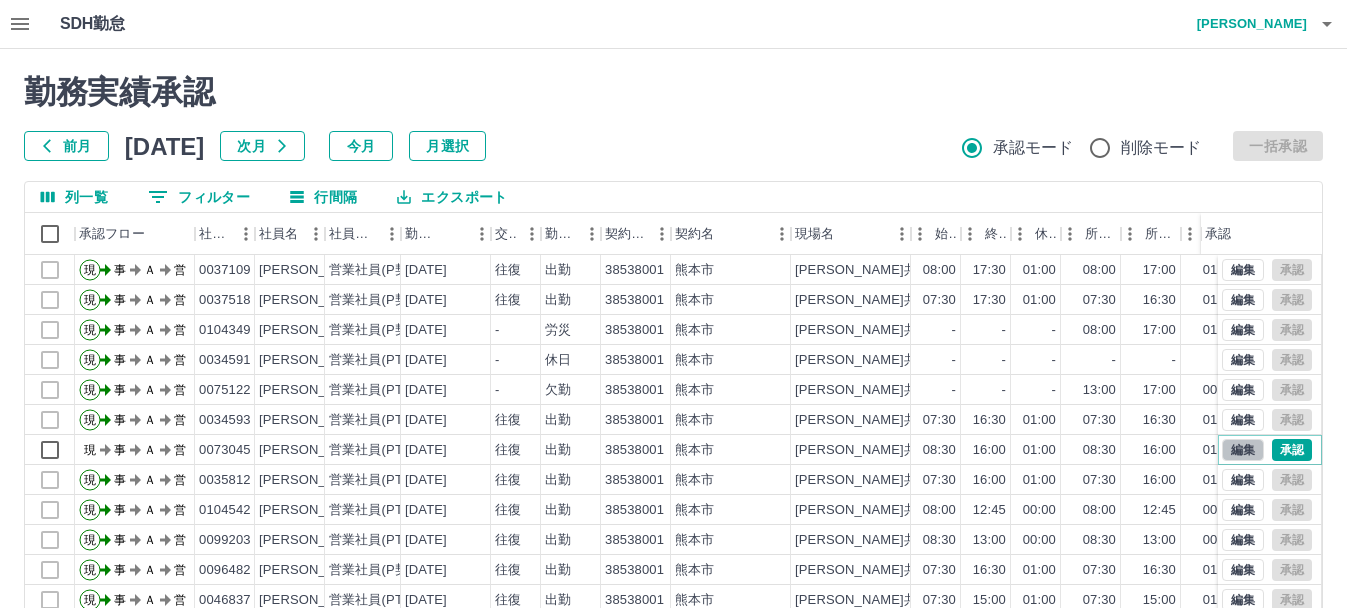 click on "編集" at bounding box center (1243, 450) 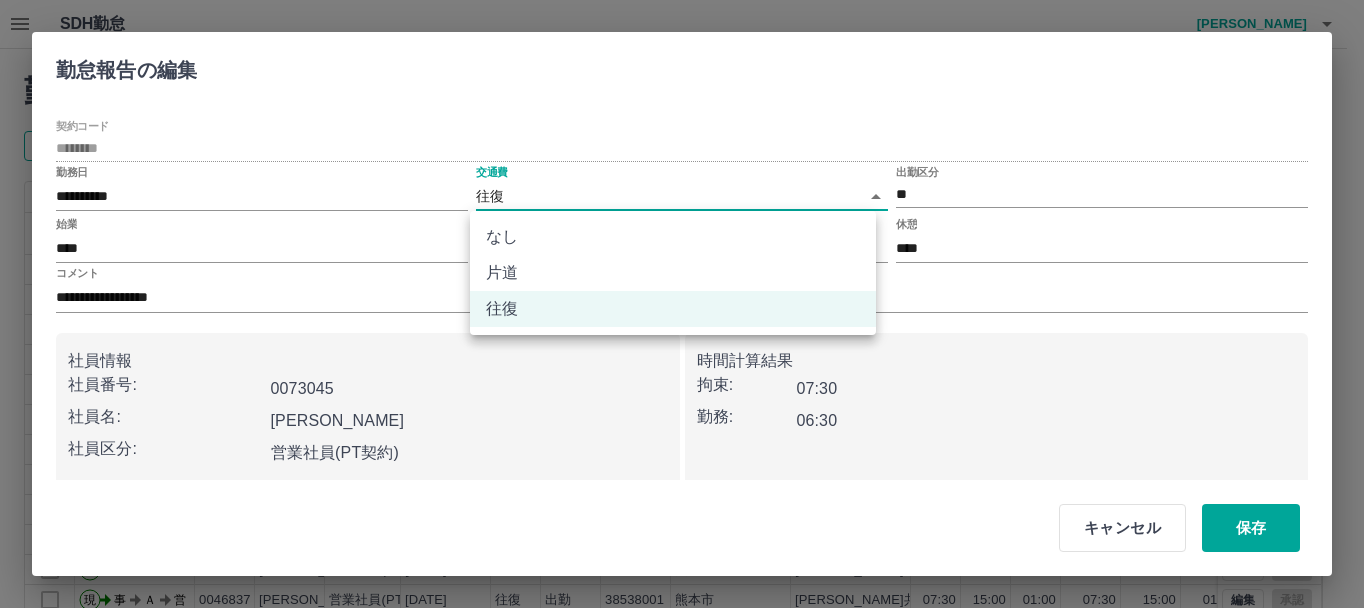 click on "SDH勤怠 渡邉　香奈 勤務実績承認 前月 2025年07月 次月 今月 月選択 承認モード 削除モード 一括承認 列一覧 0 フィルター 行間隔 エクスポート 承認フロー 社員番号 社員名 社員区分 勤務日 交通費 勤務区分 契約コード 契約名 現場名 始業 終業 休憩 所定開始 所定終業 所定休憩 拘束 勤務 遅刻等 コメント ステータス 承認 現 事 Ａ 営 0037109 北岡　紋奈 営業社員(P契約) 2025-07-10 往復 出勤 38538001 熊本市 龍田共同調理場 08:00 17:30 01:00 08:00 17:00 01:00 09:30 08:30 00:00 30ｍ残　人員不足 事務担当者承認待 現 事 Ａ 営 0037518 虎口　弘恵 営業社員(P契約) 2025-07-10 往復 出勤 38538001 熊本市 龍田共同調理場 07:30 17:30 01:00 07:30 16:30 01:00 10:00 09:00 00:00 60ｍ残  人員不足・帳票 事務担当者承認待 現 事 Ａ 営 0104349 外山　和輝 営業社員(P契約) 2025-07-10  -  労災 38538001 熊本市 - - - 08:00 17:00 -" at bounding box center [682, 422] 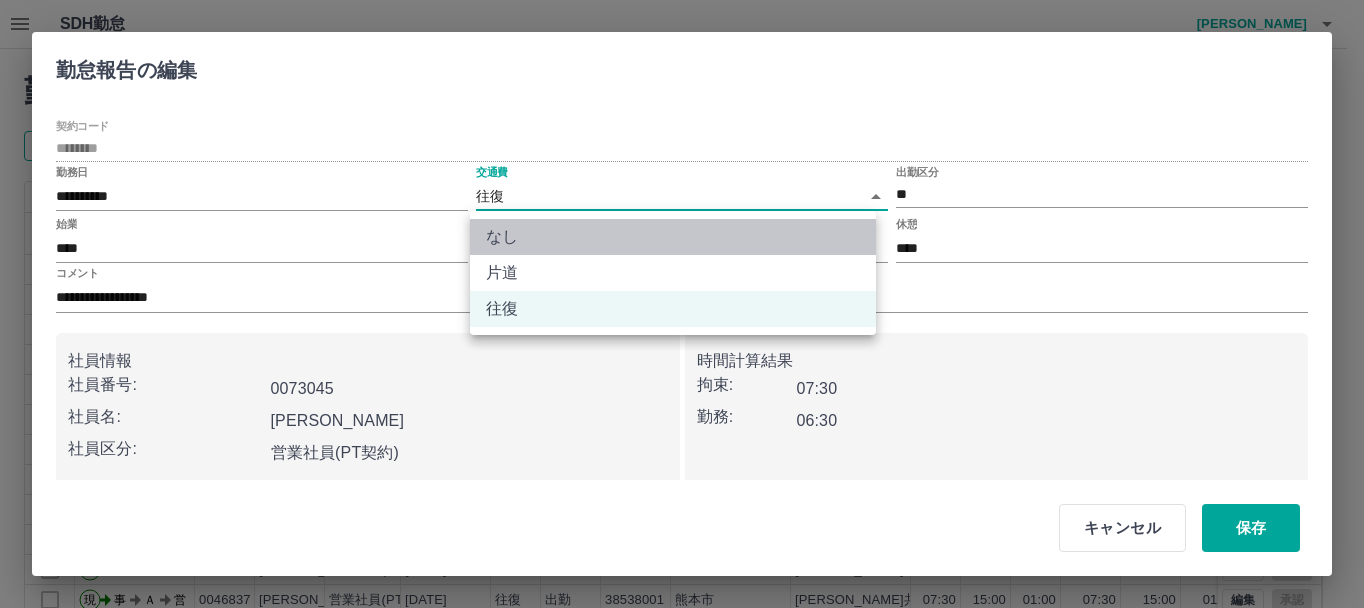 click on "なし" at bounding box center (673, 237) 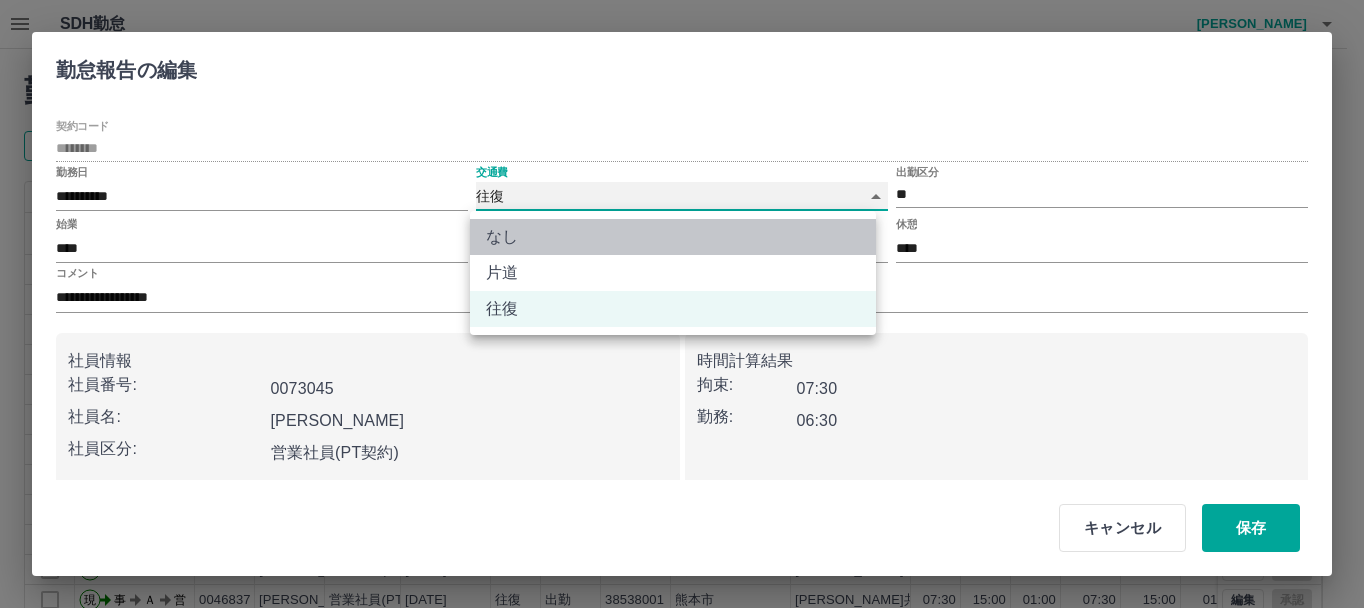 type on "****" 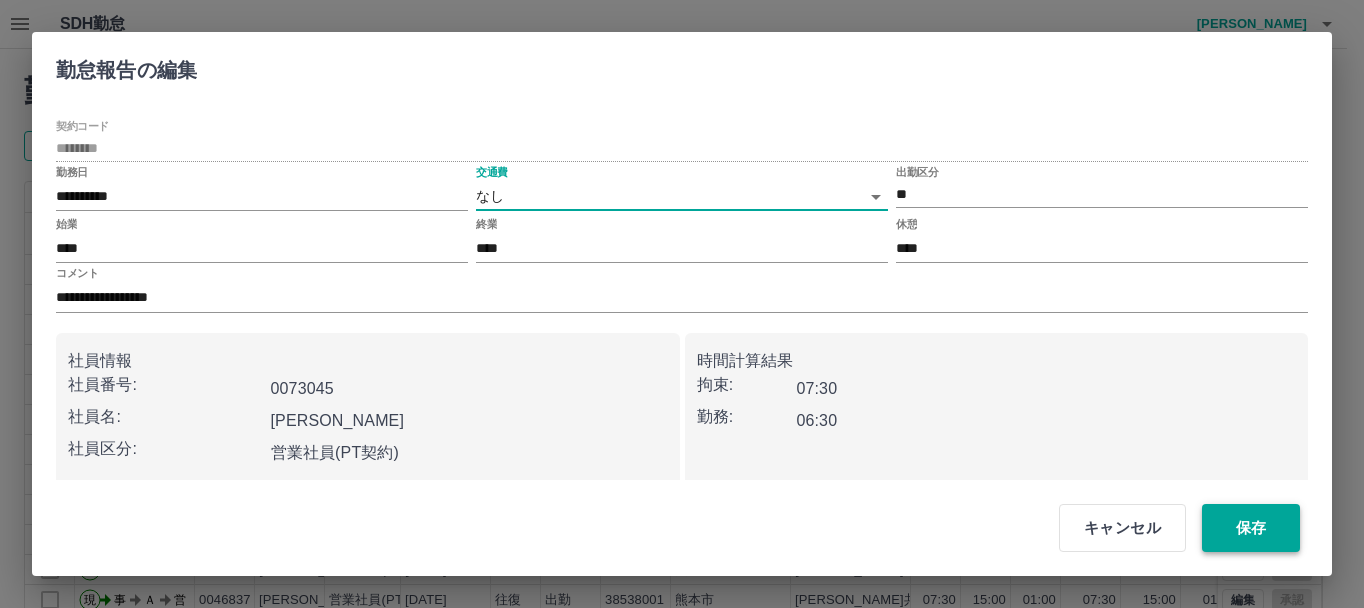 click on "保存" at bounding box center [1251, 528] 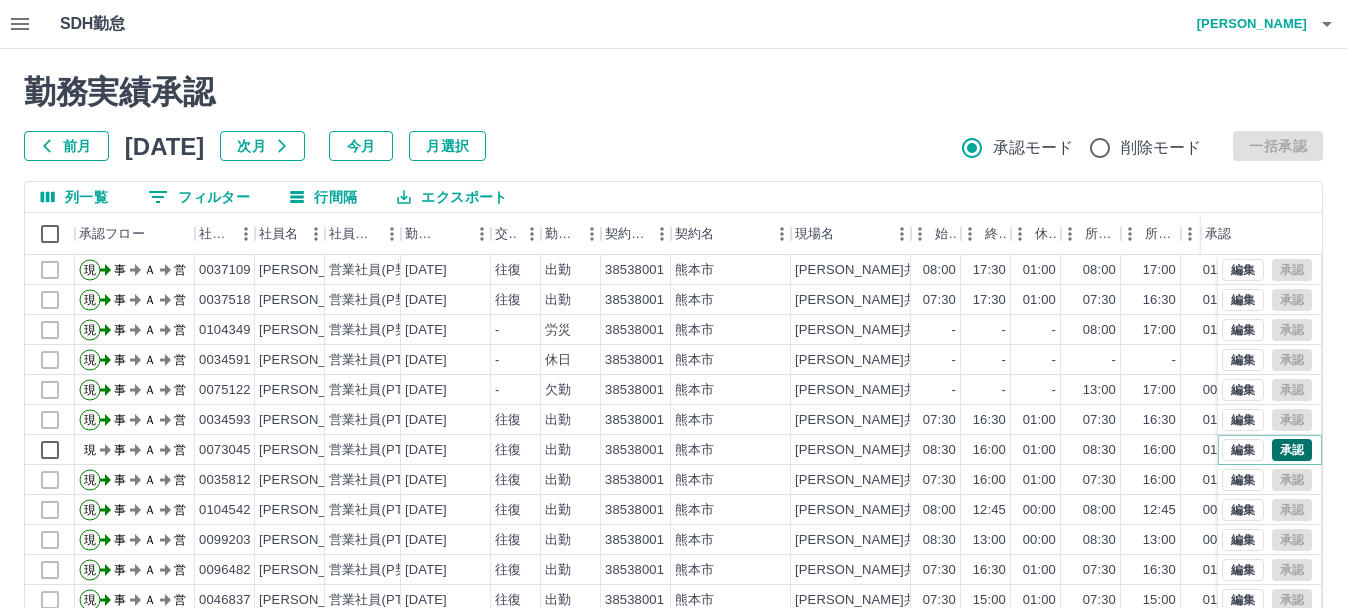 click on "承認" at bounding box center [1292, 450] 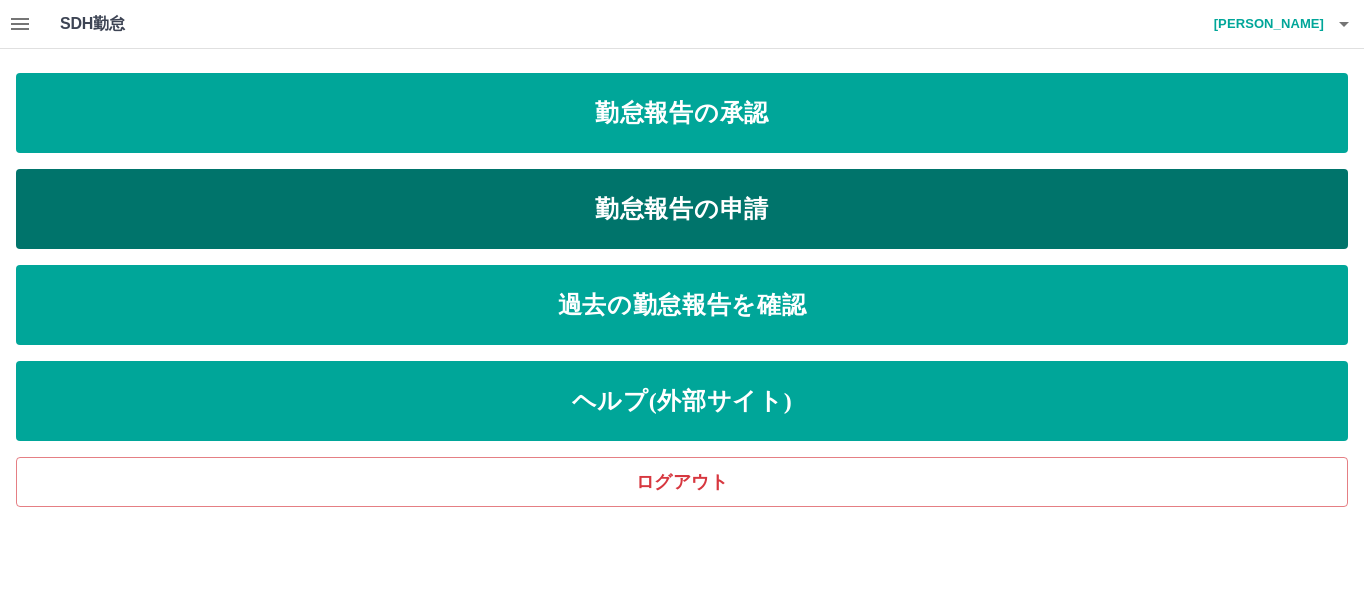 click on "勤怠報告の申請" at bounding box center [682, 209] 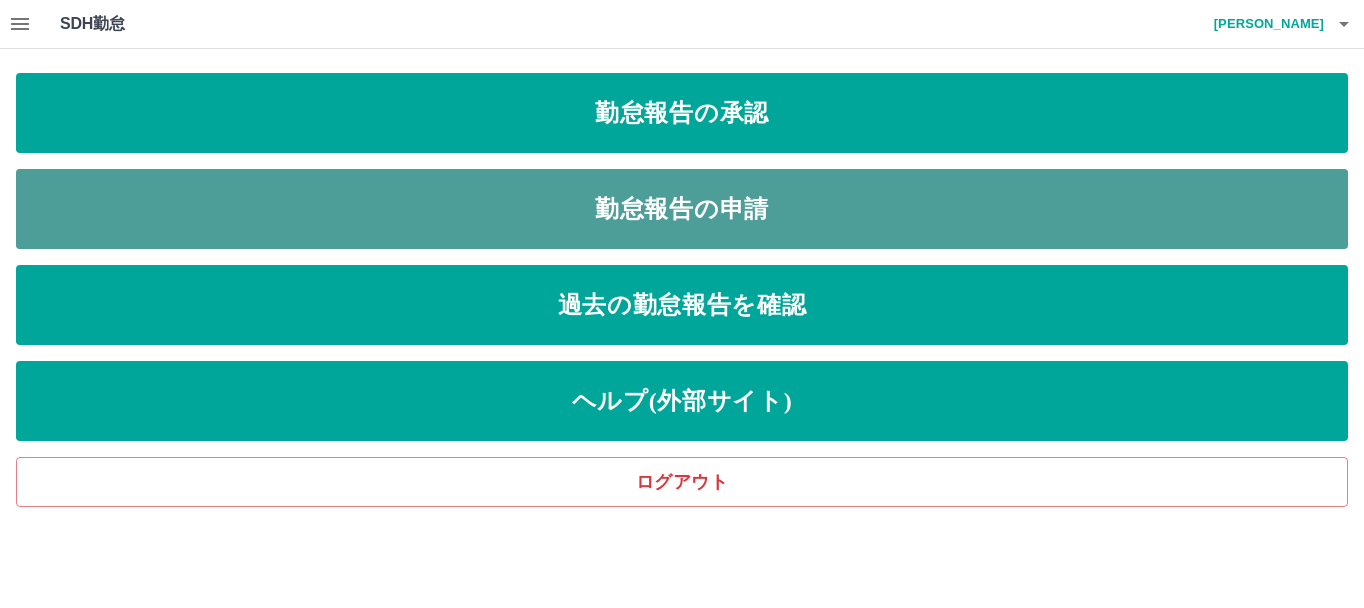 click on "勤怠報告の申請" at bounding box center (682, 209) 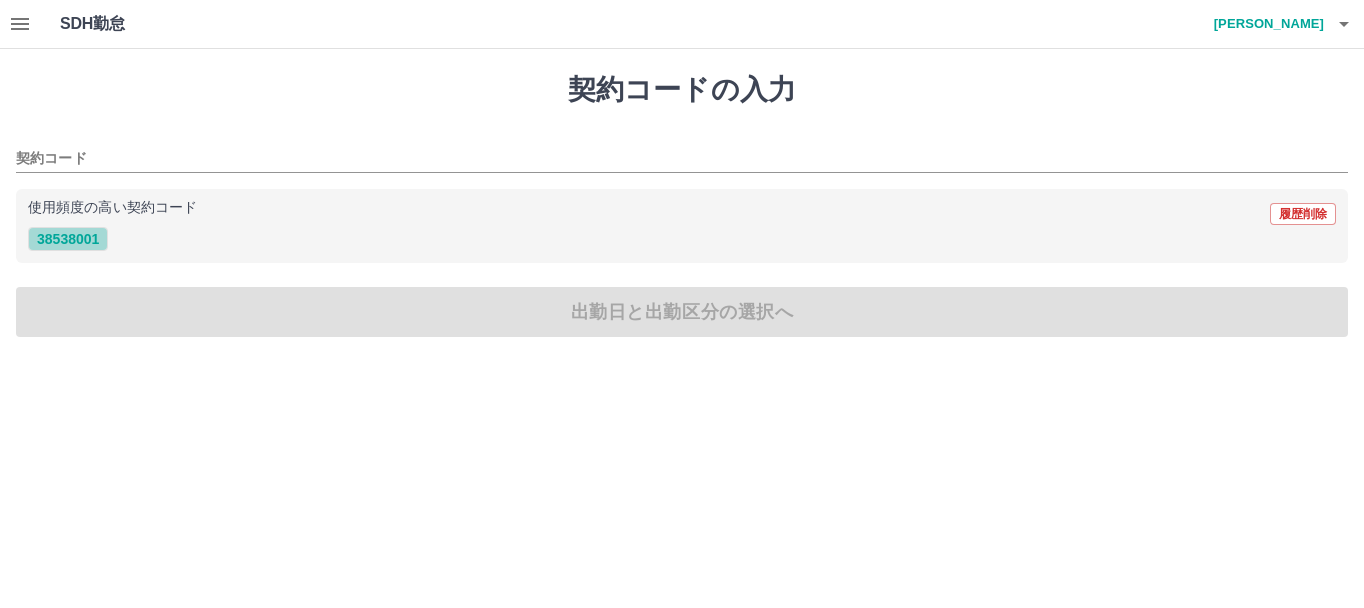 click on "38538001" at bounding box center (68, 239) 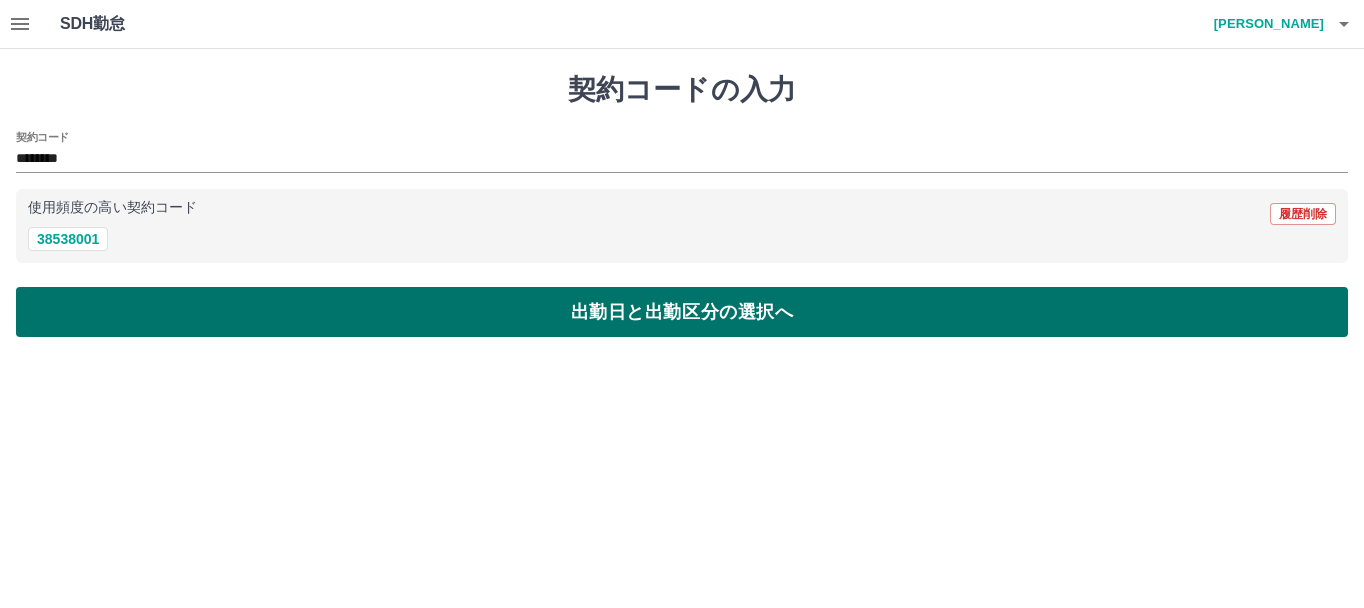 click on "出勤日と出勤区分の選択へ" at bounding box center (682, 312) 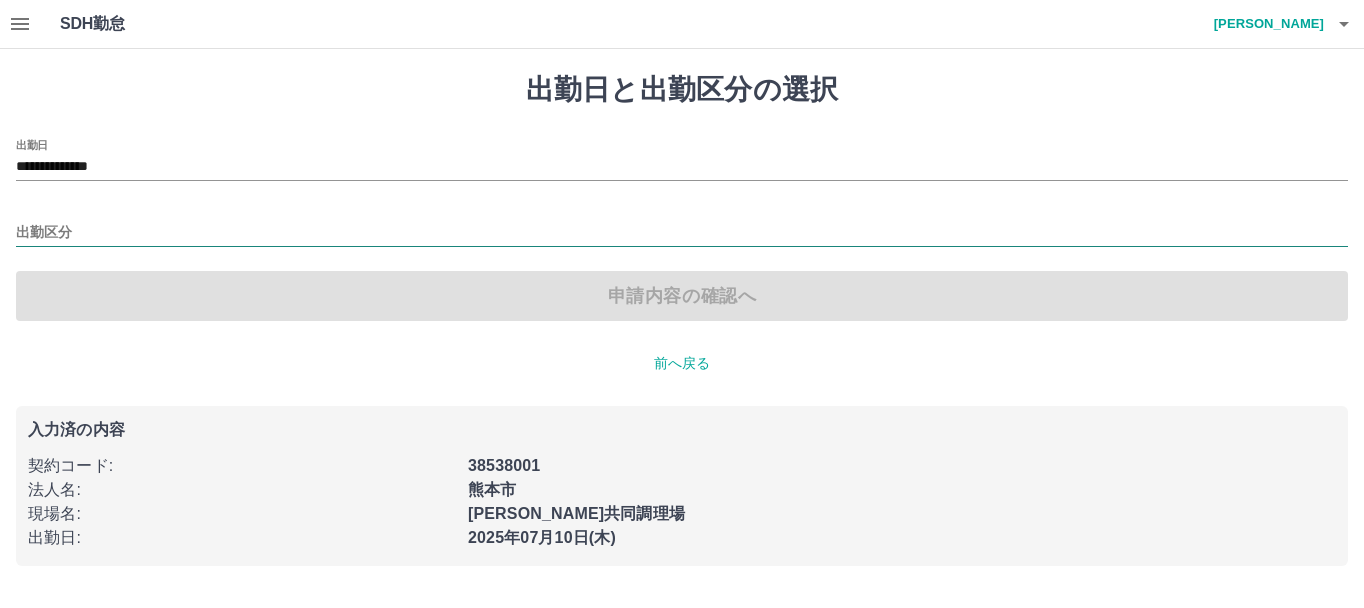 click on "出勤区分" at bounding box center [682, 233] 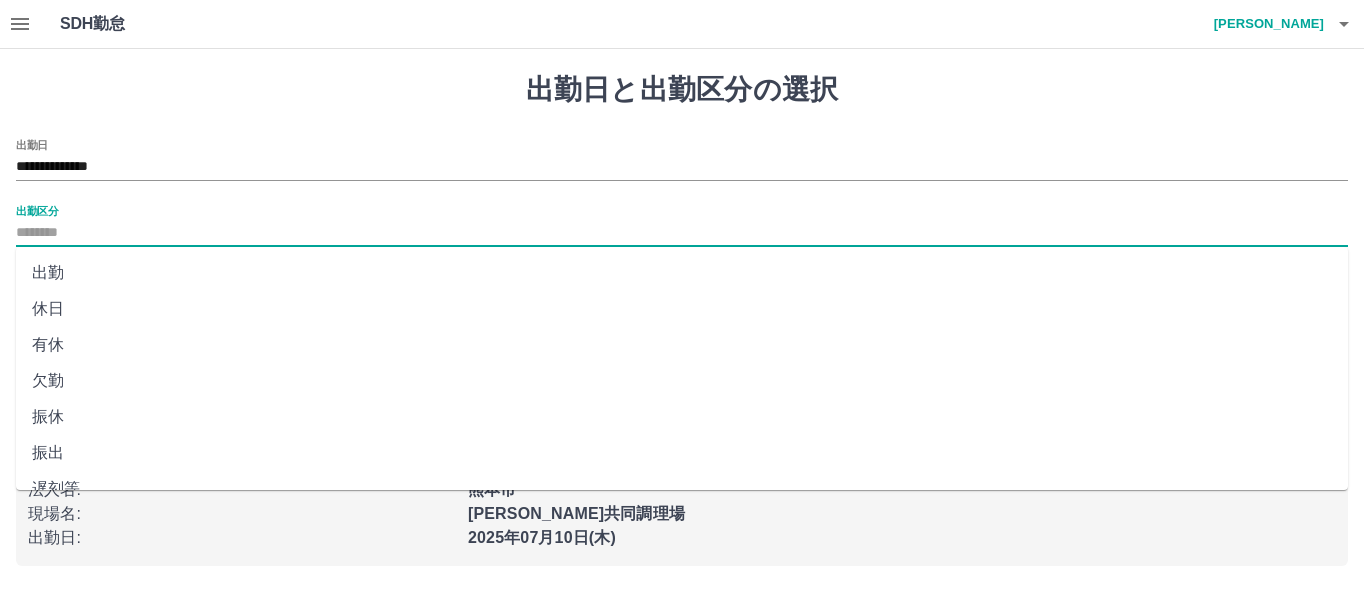 click on "出勤" at bounding box center (682, 273) 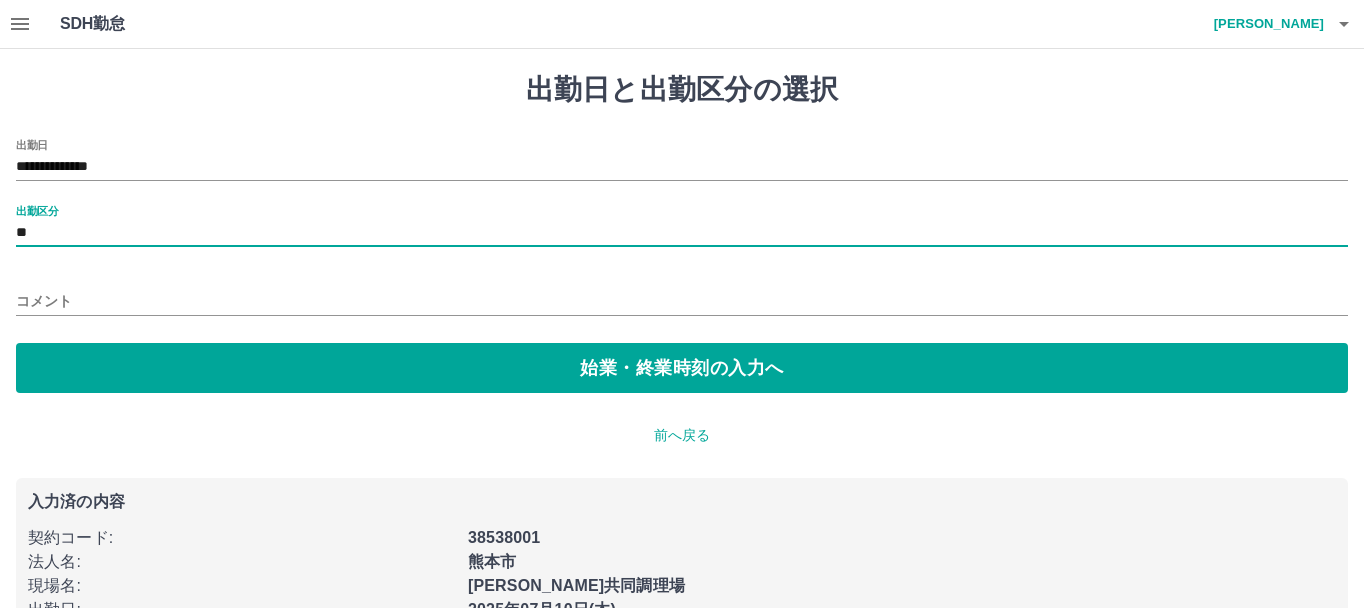 type on "**" 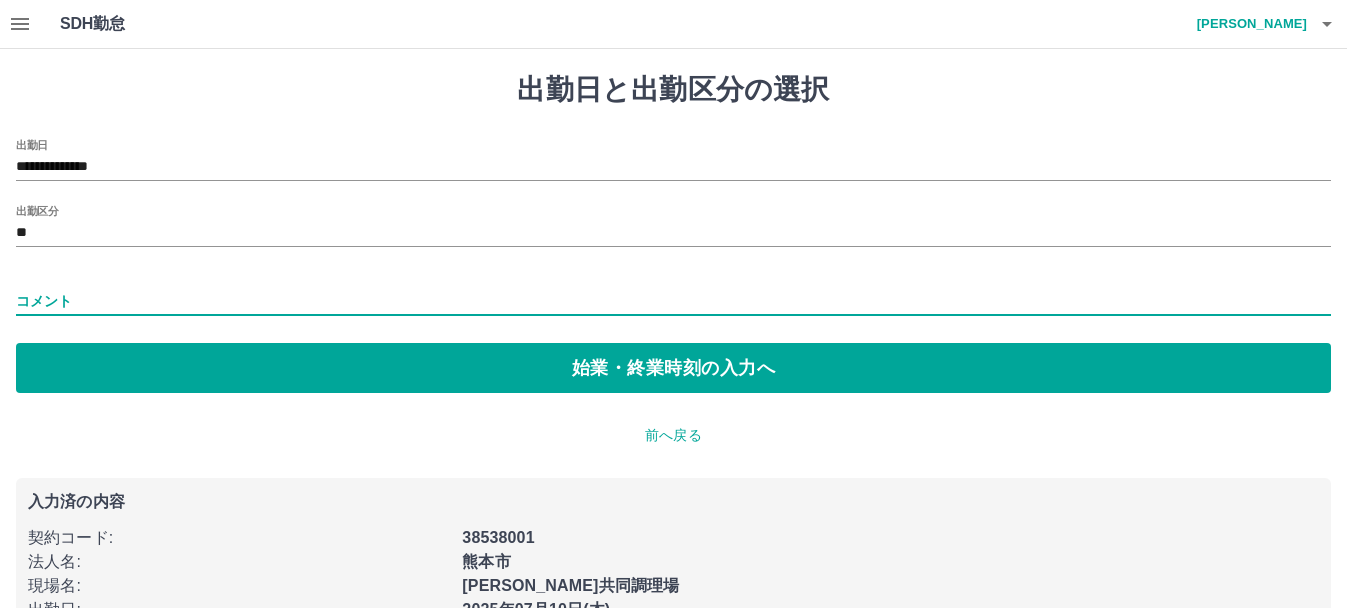 click on "コメント" at bounding box center (673, 301) 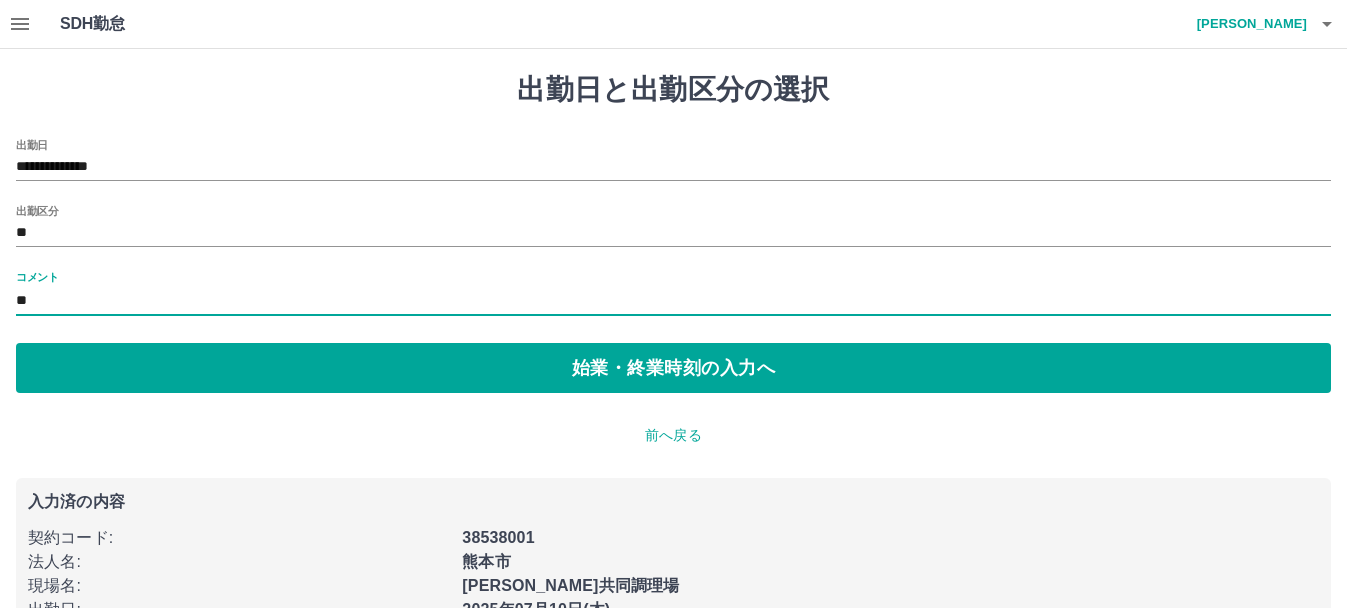type on "**********" 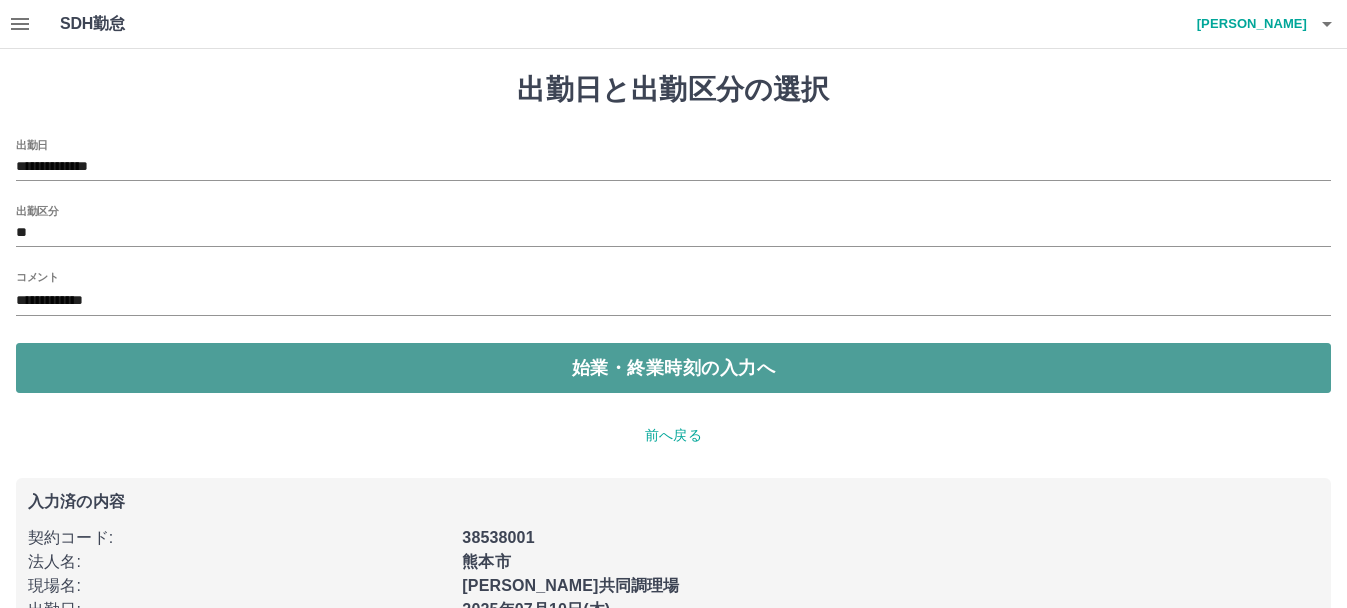 click on "始業・終業時刻の入力へ" at bounding box center (673, 368) 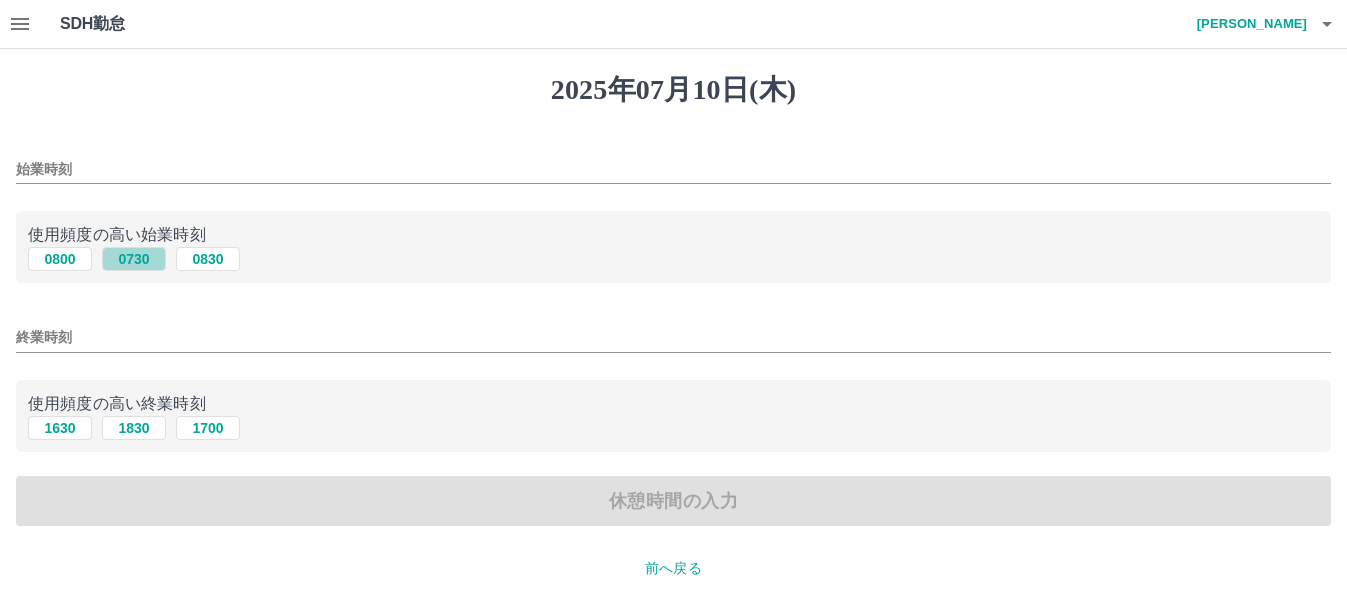 click on "0730" at bounding box center (134, 259) 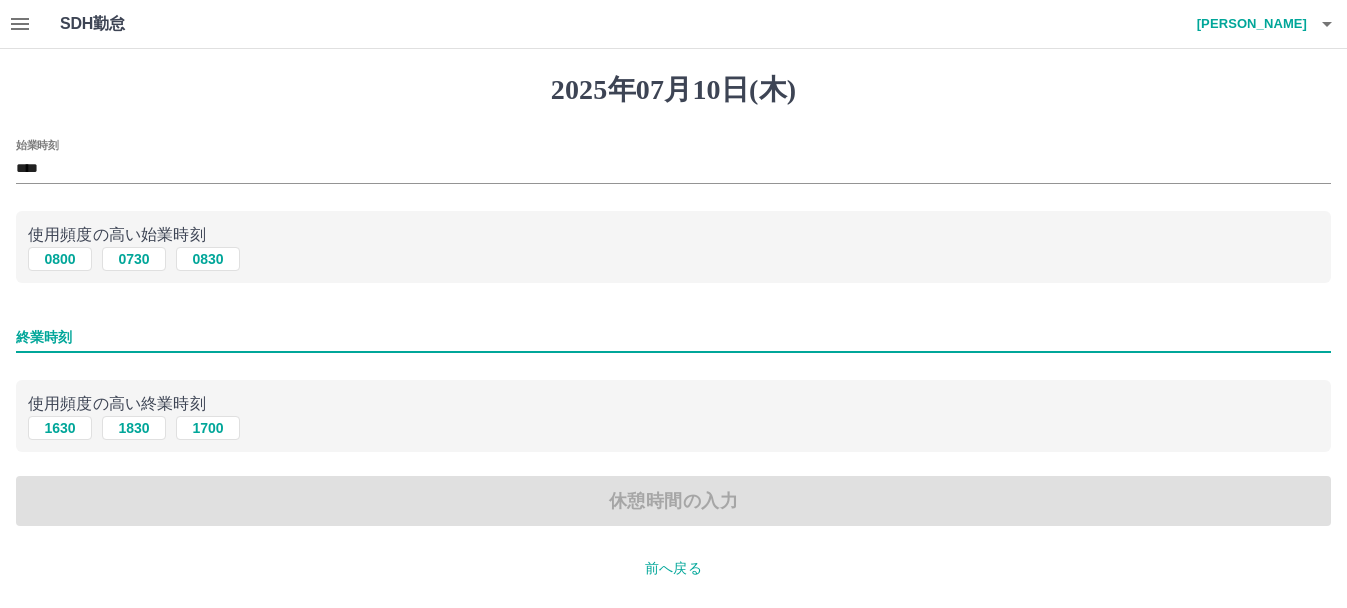 click on "終業時刻" at bounding box center (673, 337) 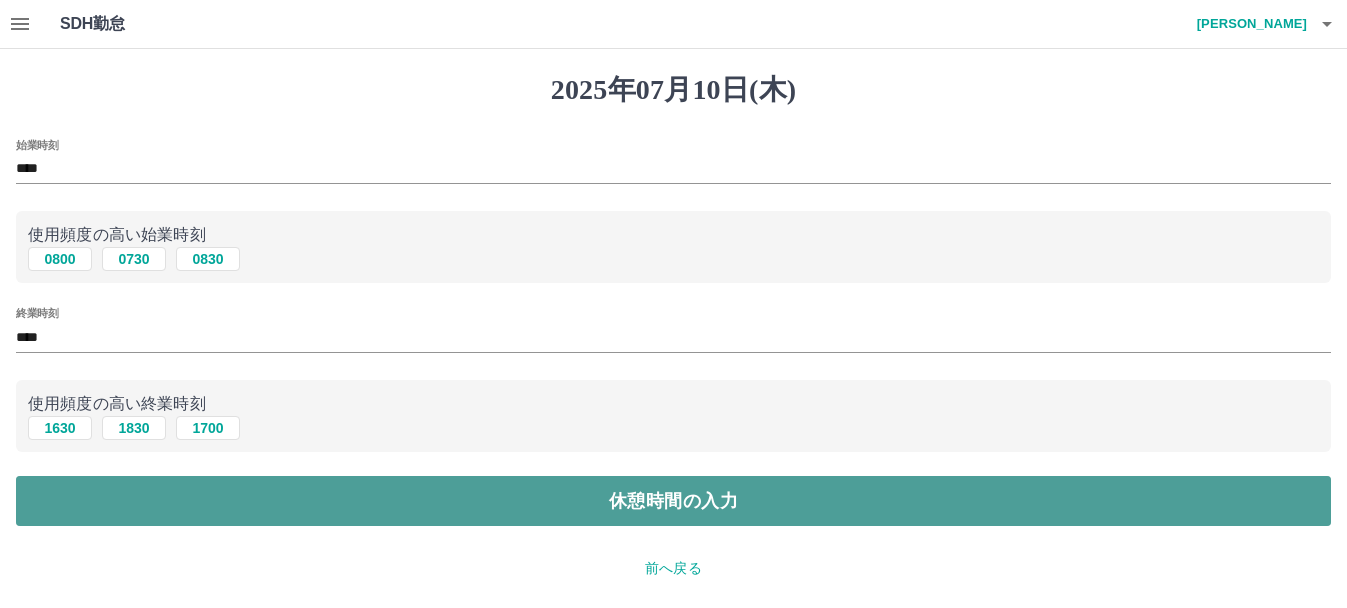 click on "休憩時間の入力" at bounding box center (673, 501) 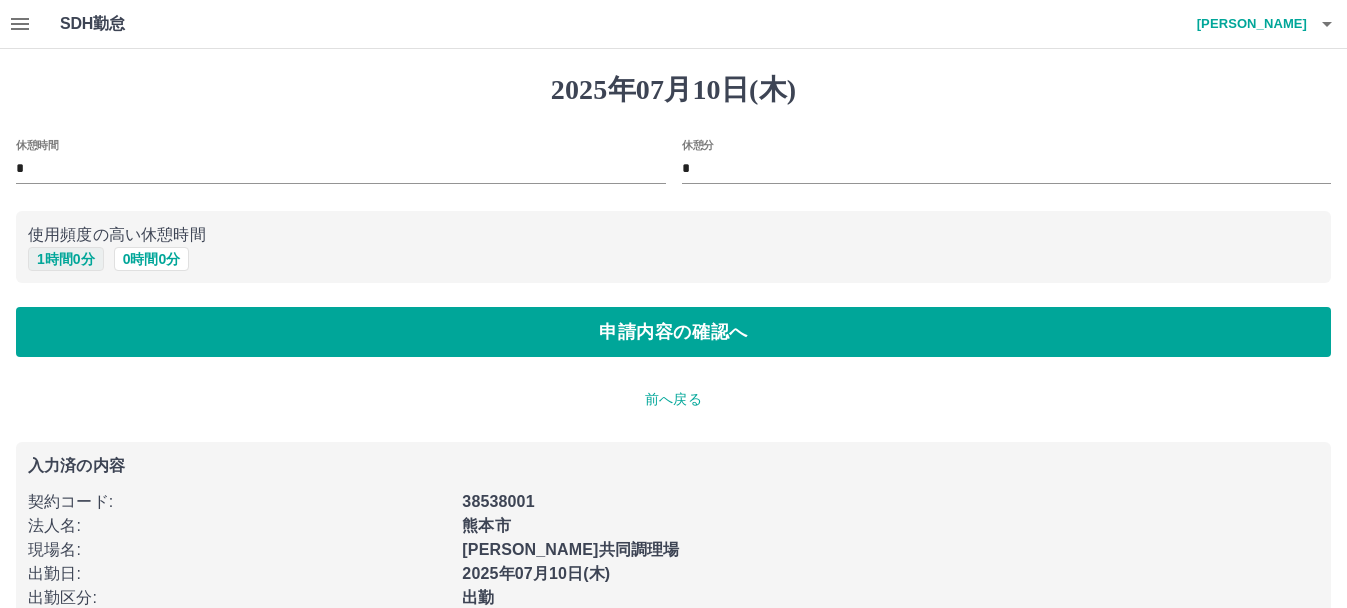 click on "1 時間 0 分" at bounding box center [66, 259] 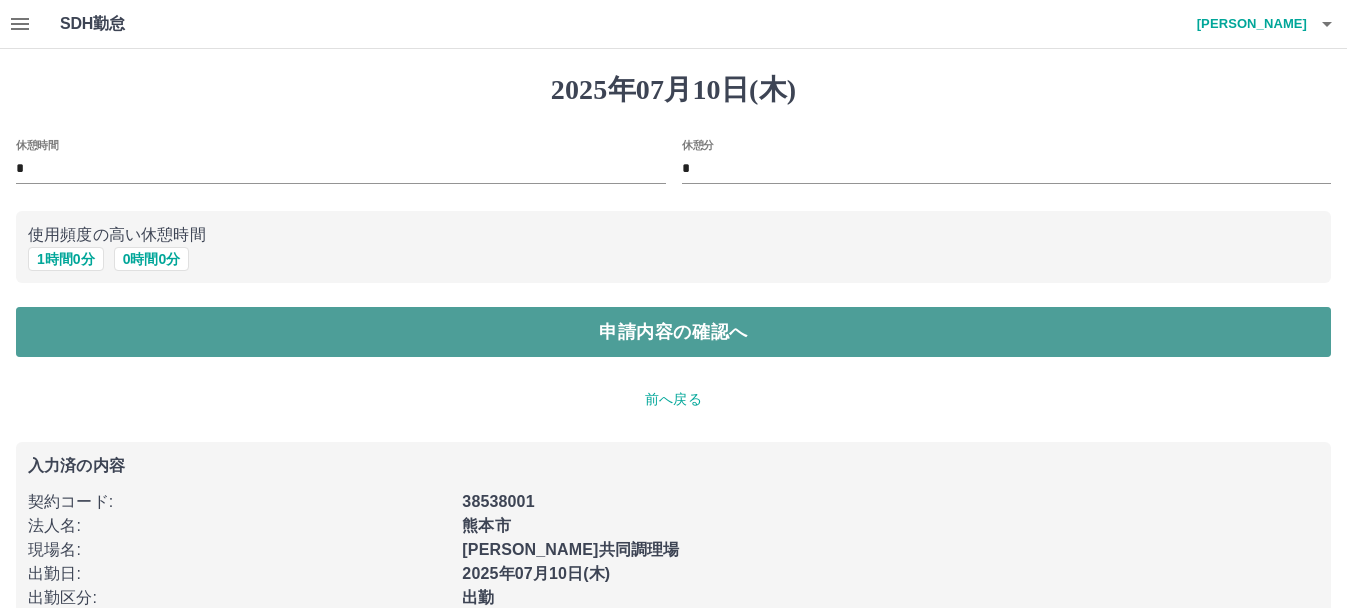 click on "申請内容の確認へ" at bounding box center [673, 332] 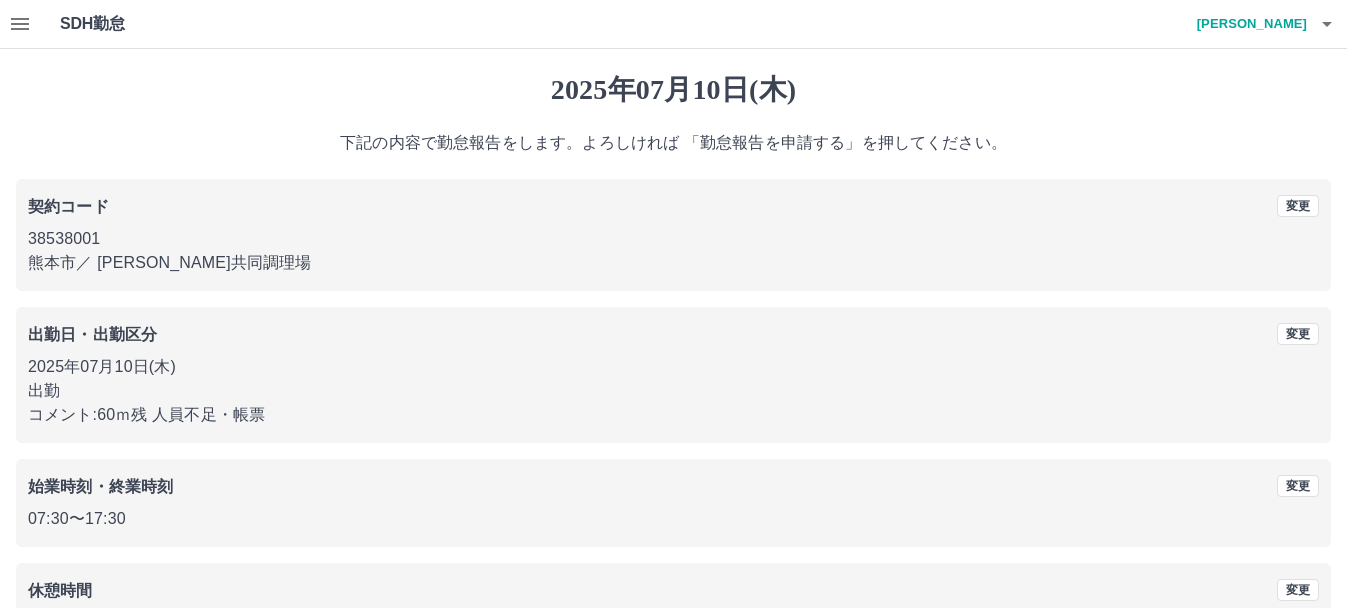 scroll, scrollTop: 141, scrollLeft: 0, axis: vertical 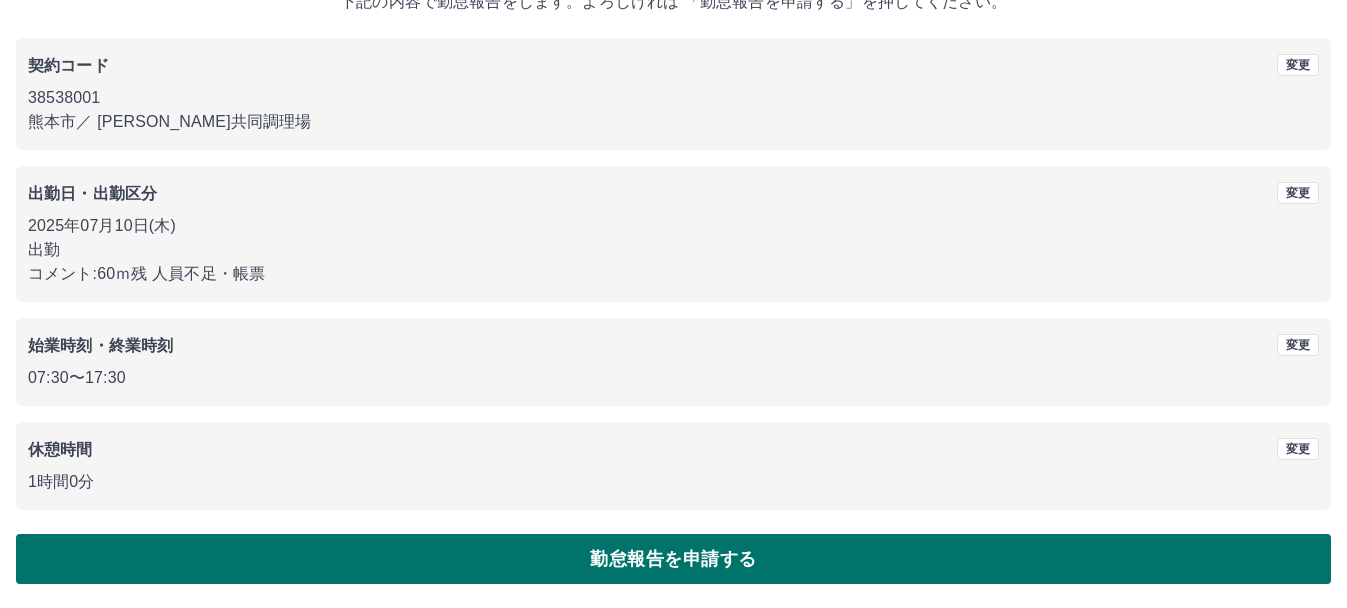 click on "勤怠報告を申請する" at bounding box center (673, 559) 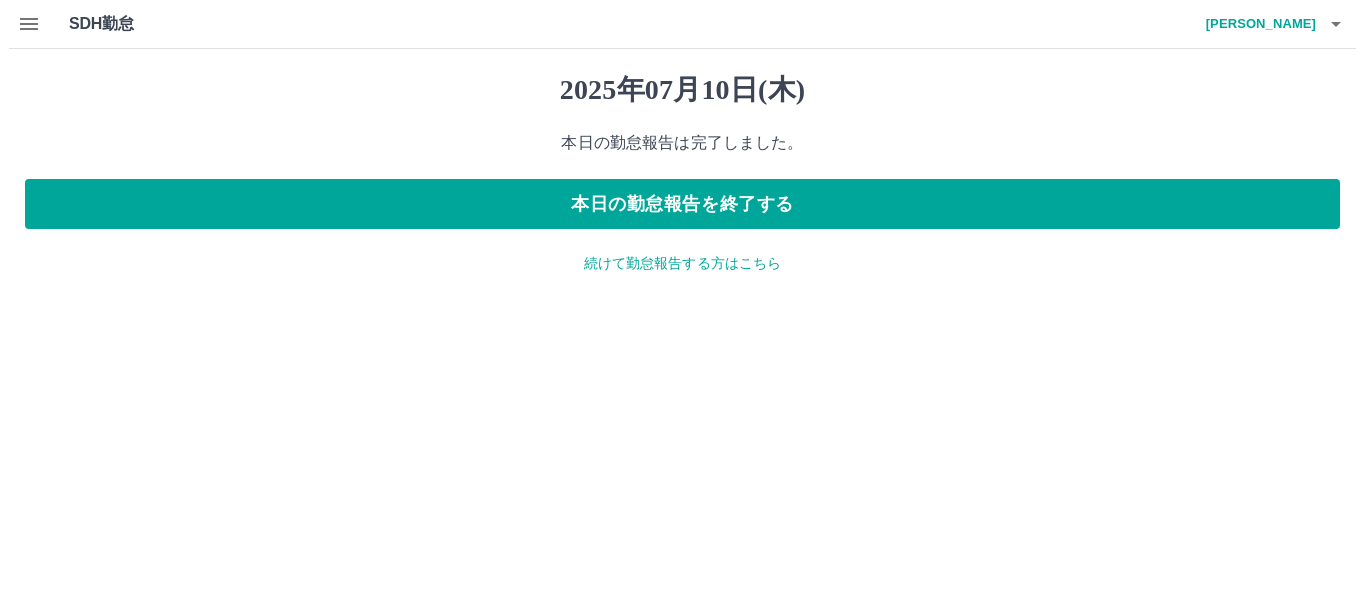 scroll, scrollTop: 0, scrollLeft: 0, axis: both 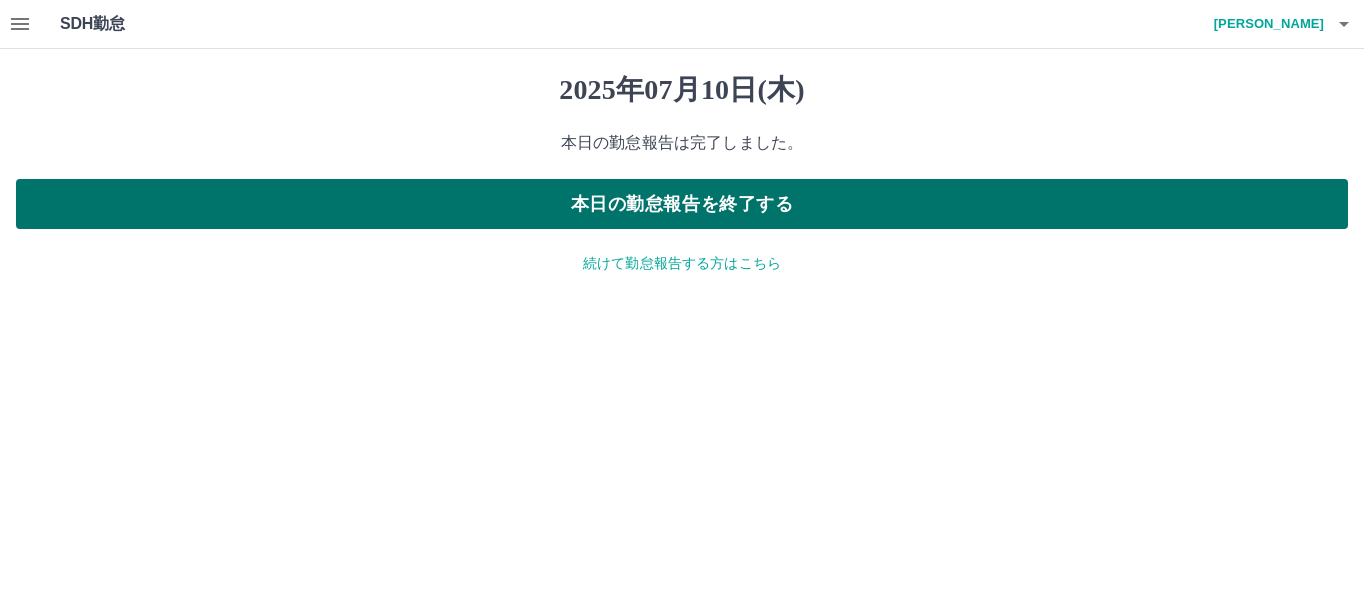 click on "本日の勤怠報告を終了する" at bounding box center [682, 204] 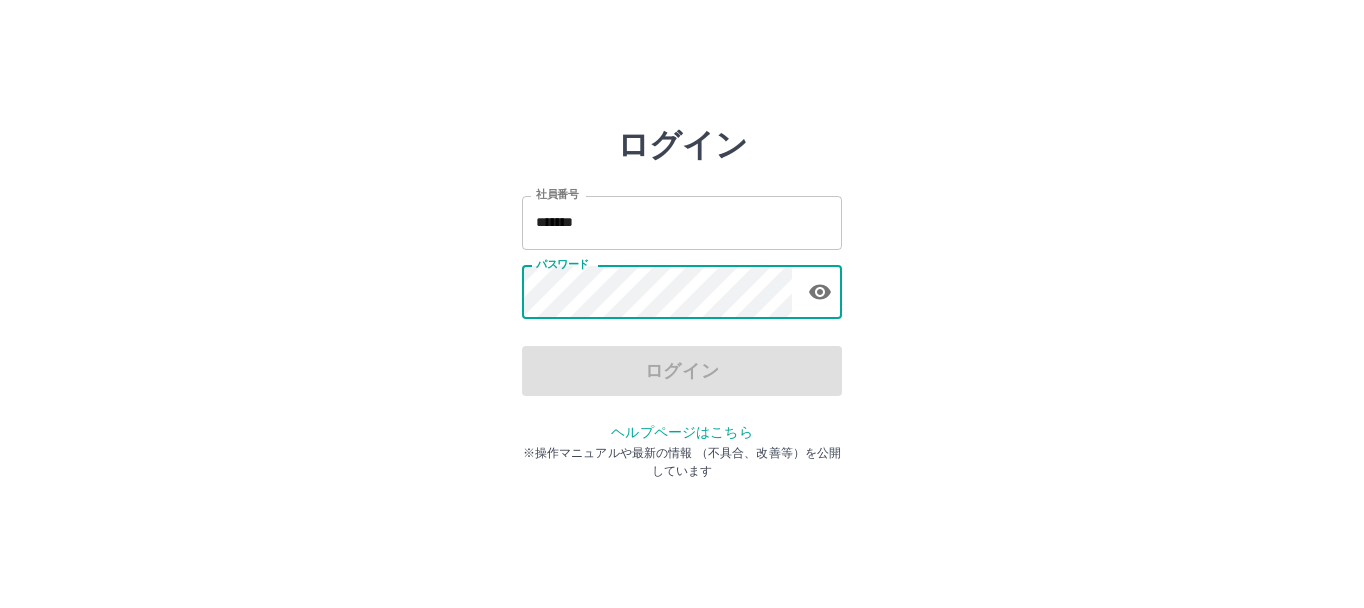 scroll, scrollTop: 0, scrollLeft: 0, axis: both 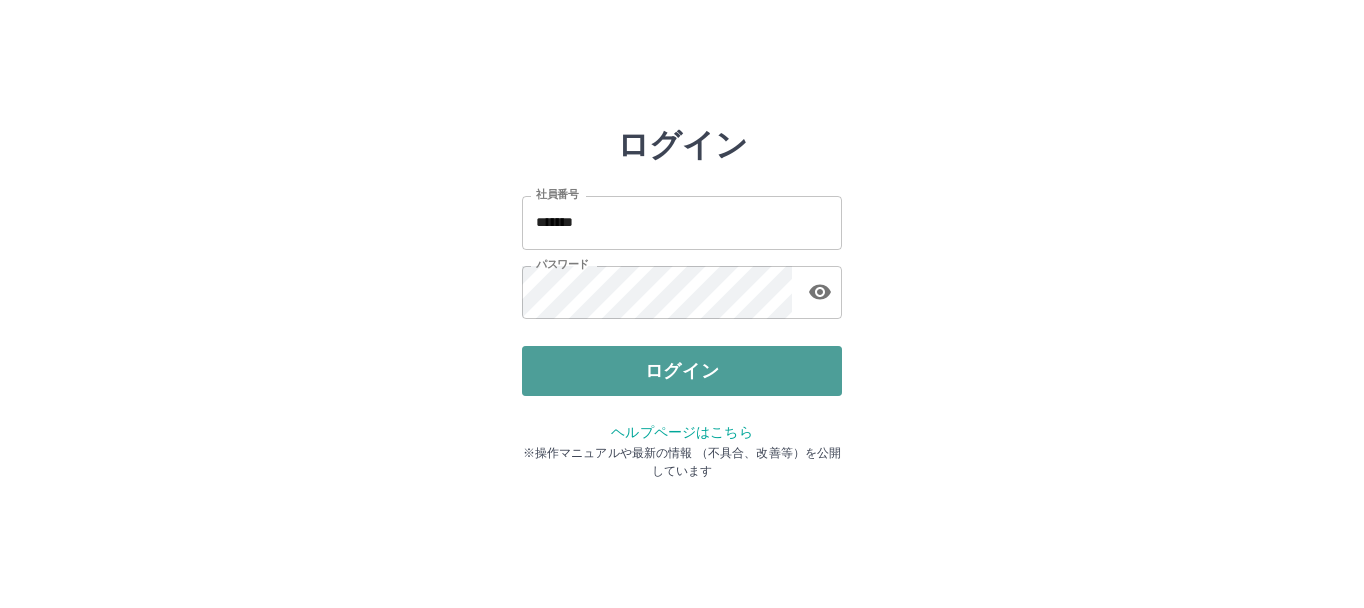 click on "ログイン" at bounding box center (682, 371) 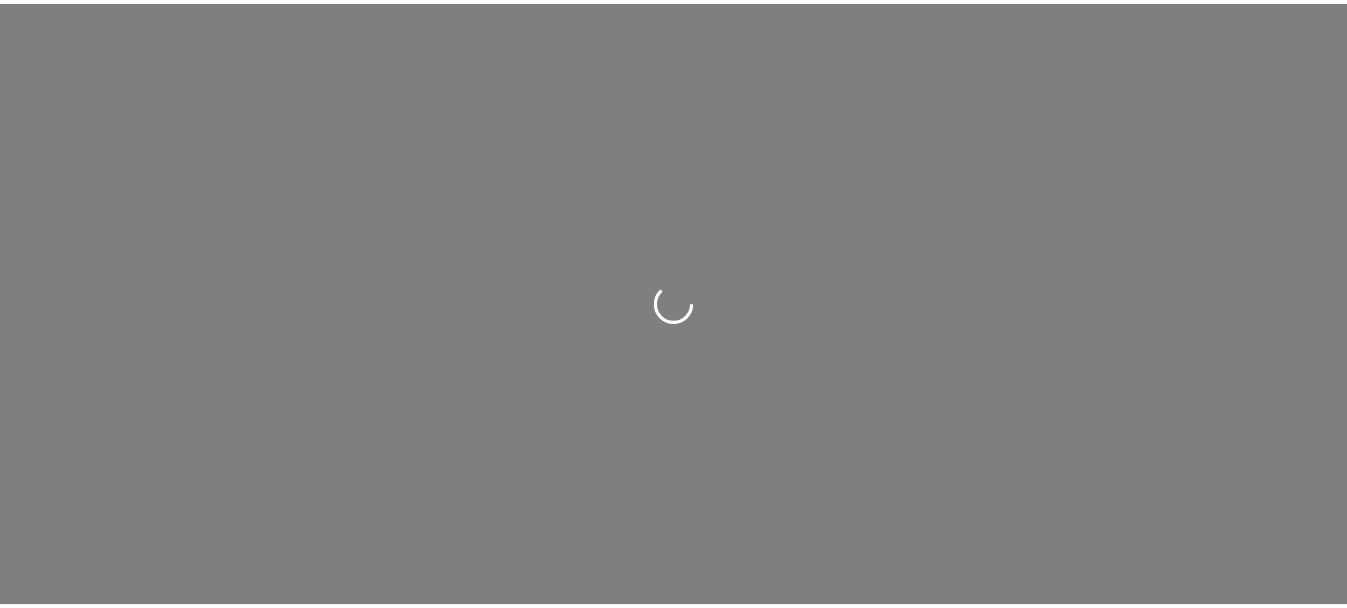 scroll, scrollTop: 0, scrollLeft: 0, axis: both 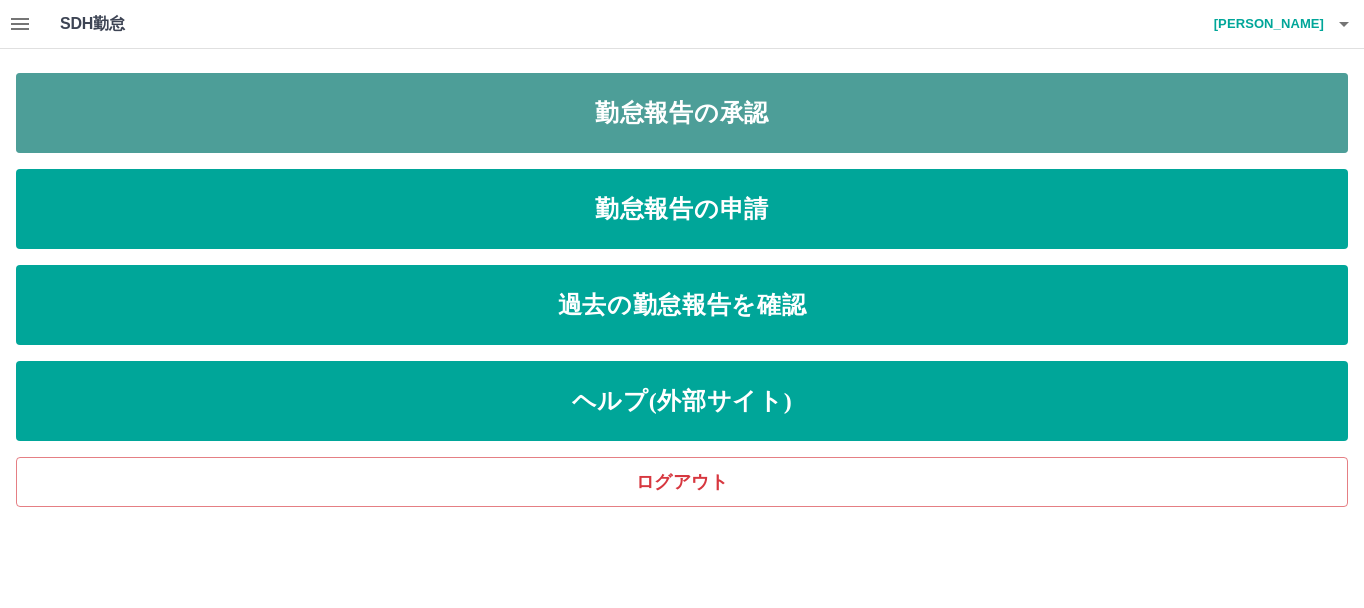 click on "勤怠報告の承認" at bounding box center [682, 113] 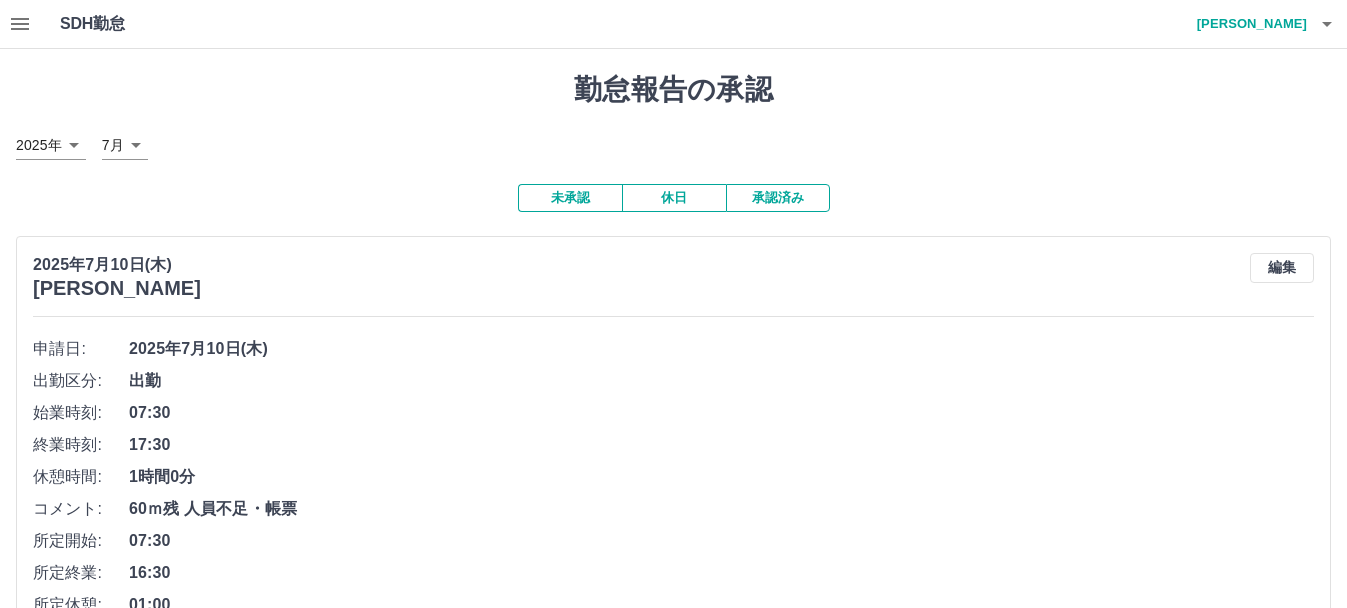 scroll, scrollTop: 186, scrollLeft: 0, axis: vertical 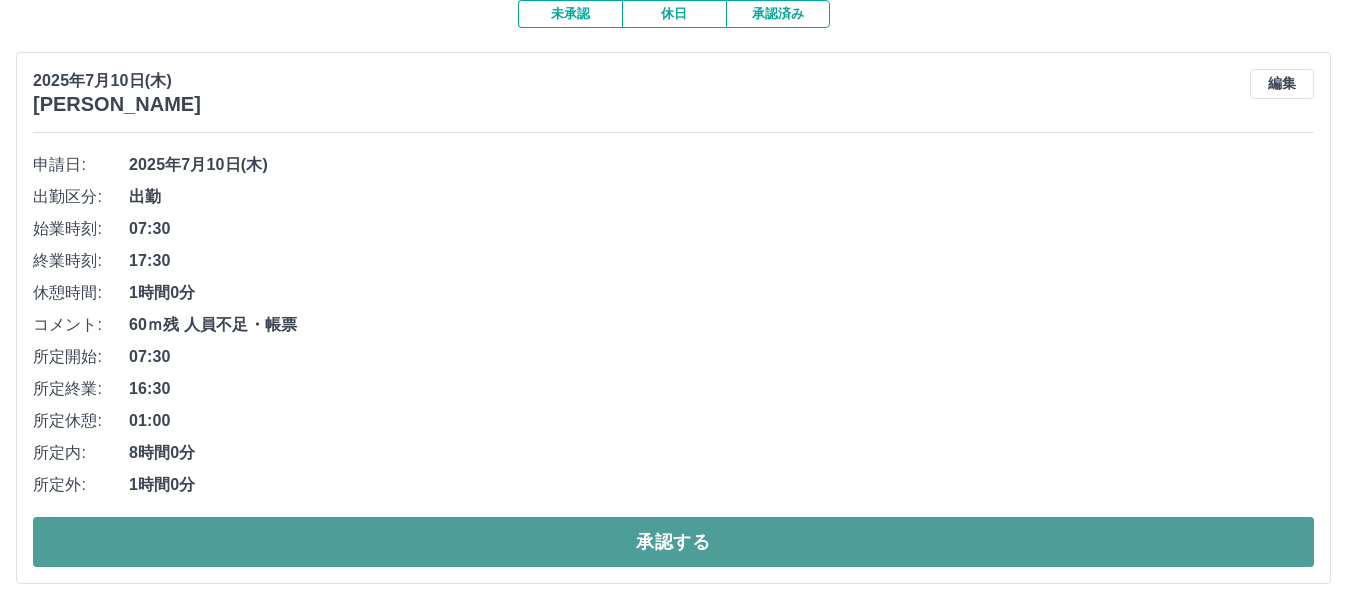 click on "承認する" at bounding box center [673, 542] 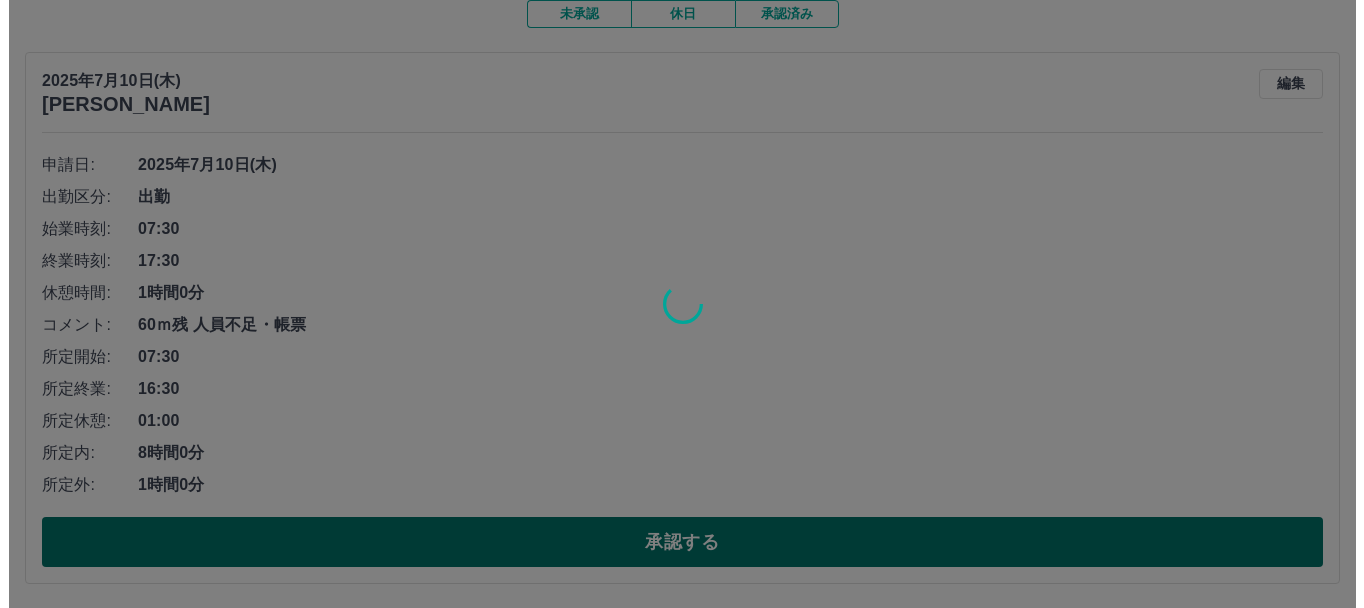 scroll, scrollTop: 0, scrollLeft: 0, axis: both 